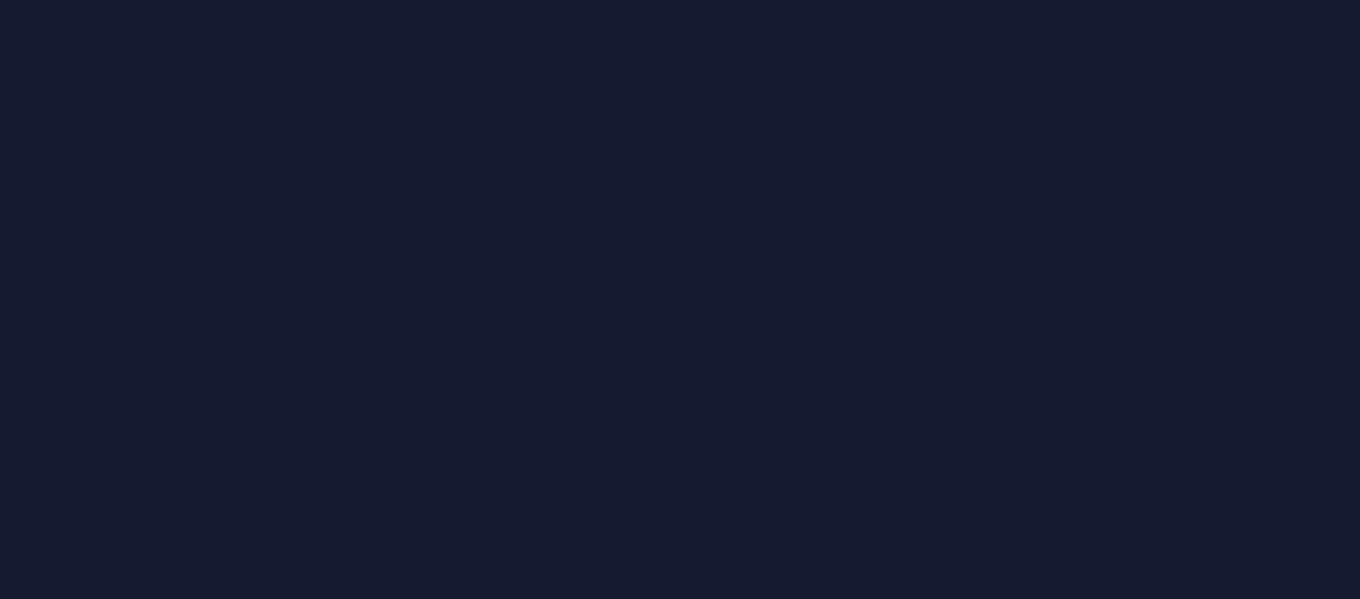 scroll, scrollTop: 0, scrollLeft: 0, axis: both 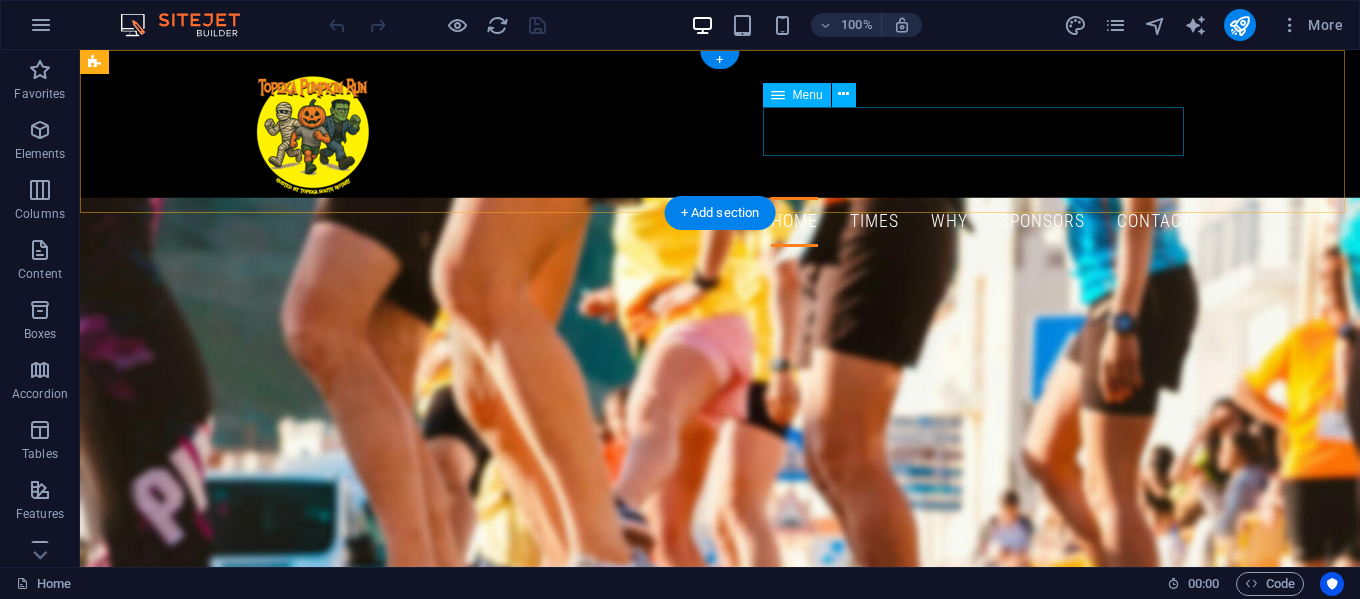 click on "Home Times Why Sponsors Contact" at bounding box center (720, 222) 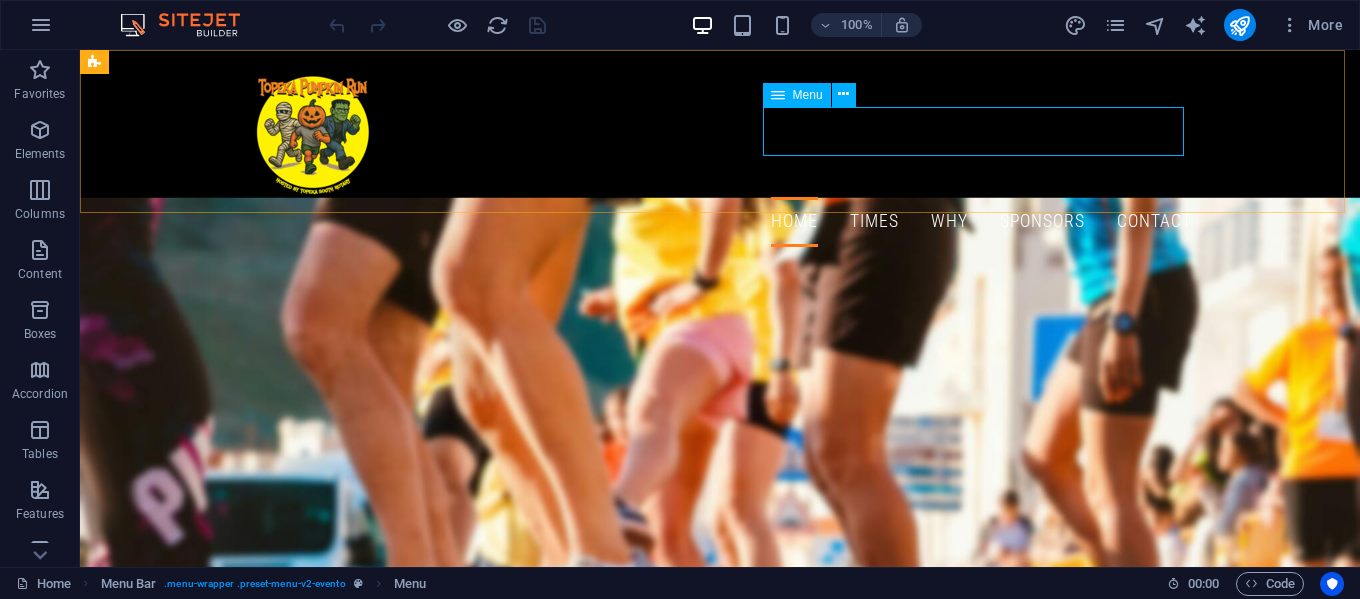 click on "Menu" at bounding box center [808, 95] 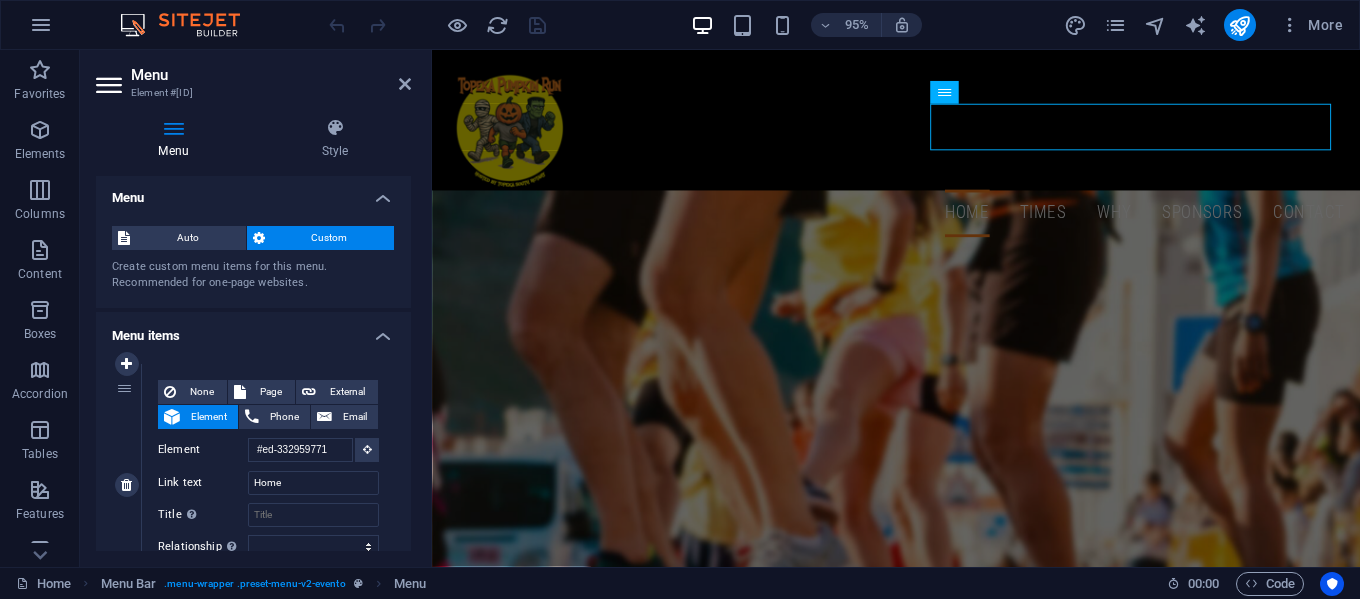 scroll, scrollTop: 0, scrollLeft: 0, axis: both 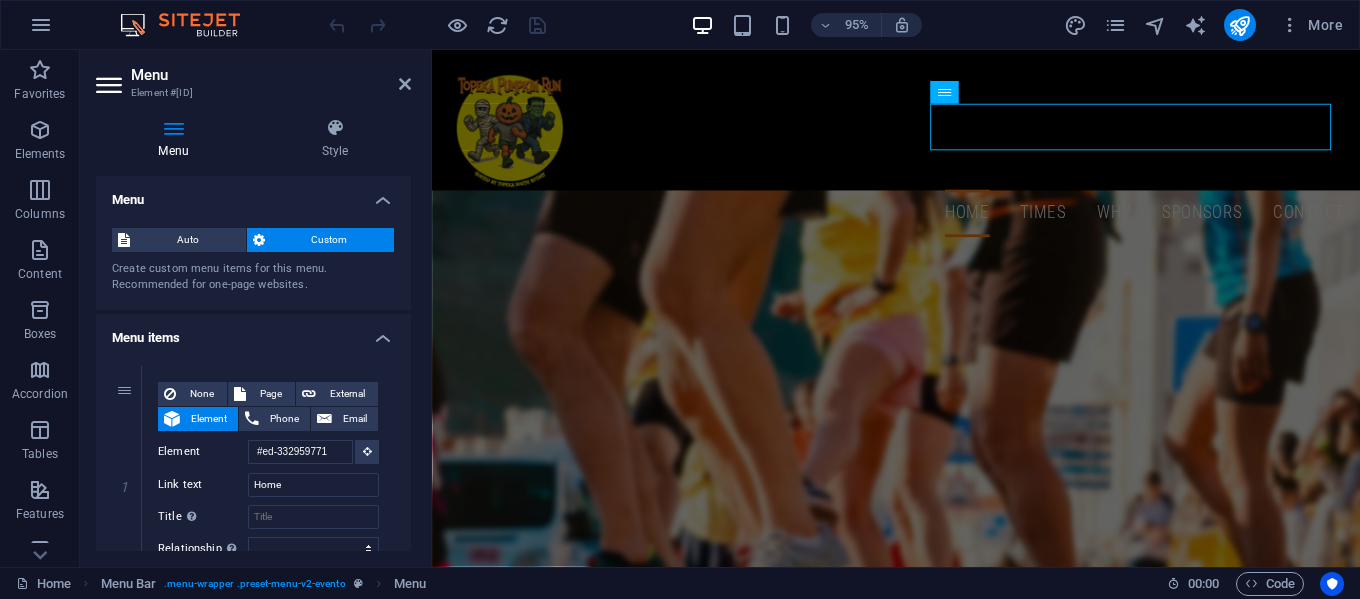 click on "Menu" at bounding box center [177, 139] 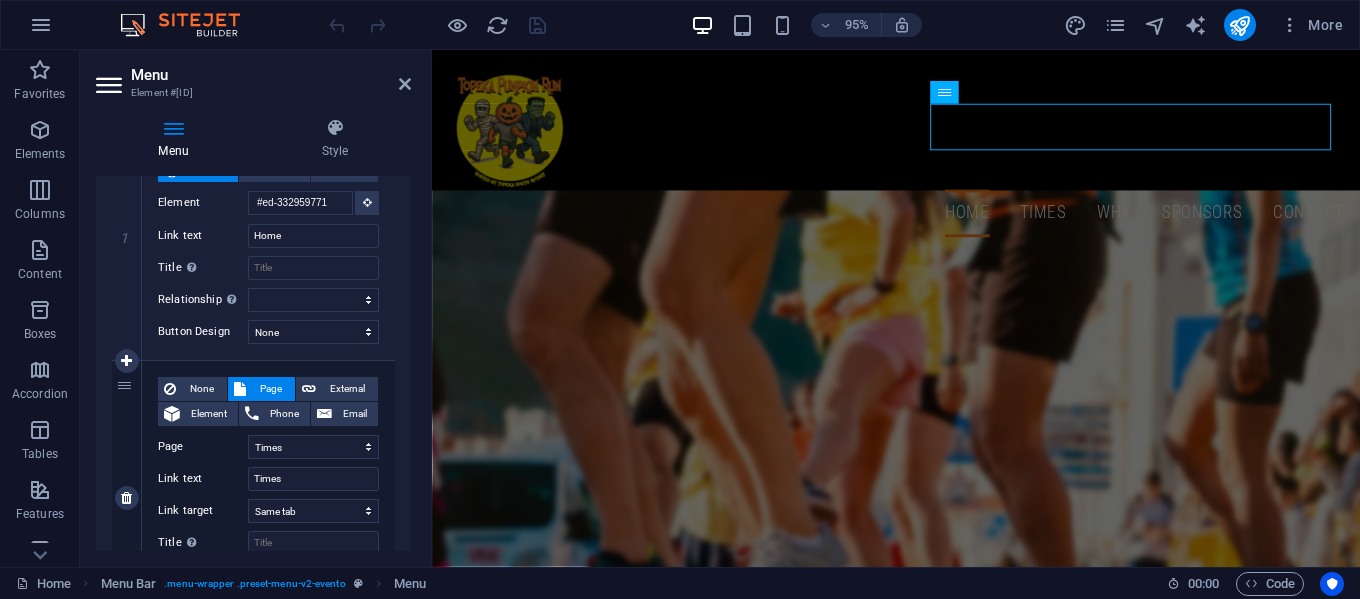 scroll, scrollTop: 0, scrollLeft: 0, axis: both 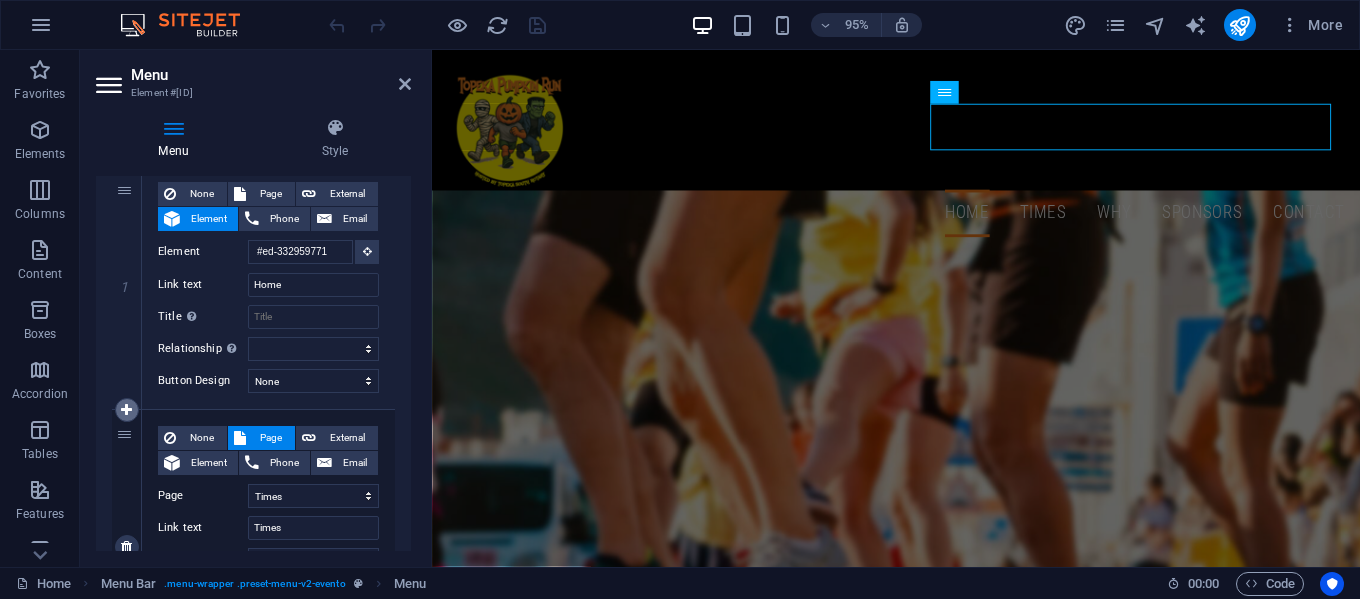 click at bounding box center [126, 410] 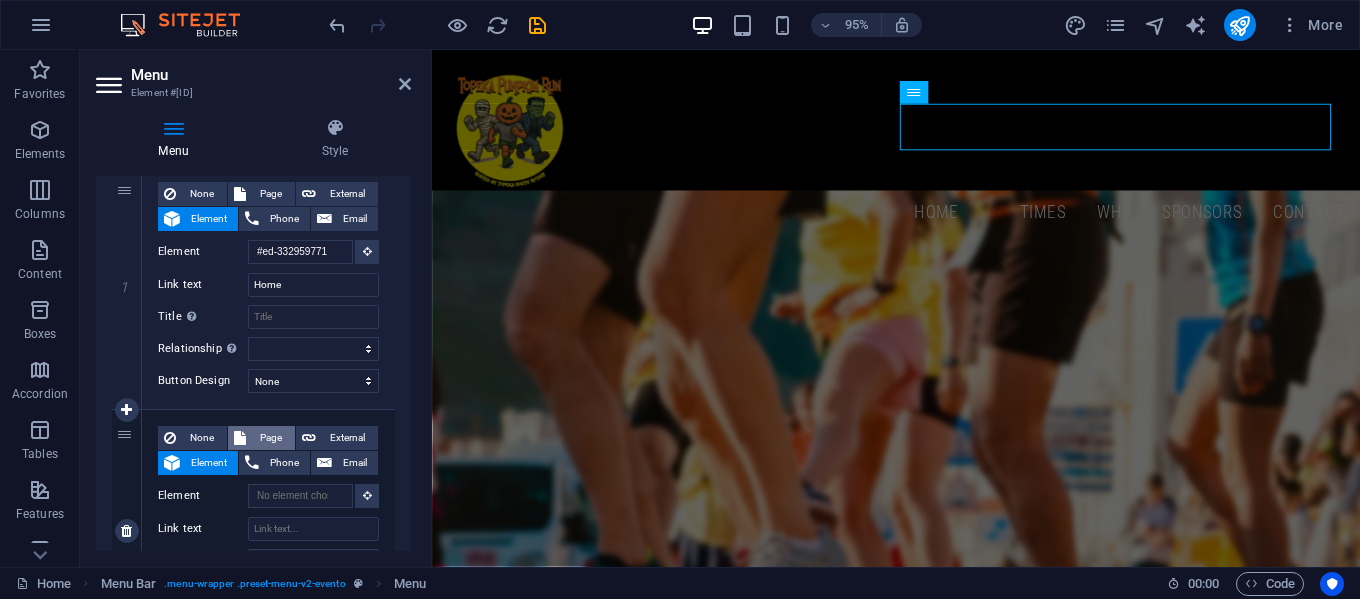 click on "Page" at bounding box center [261, 438] 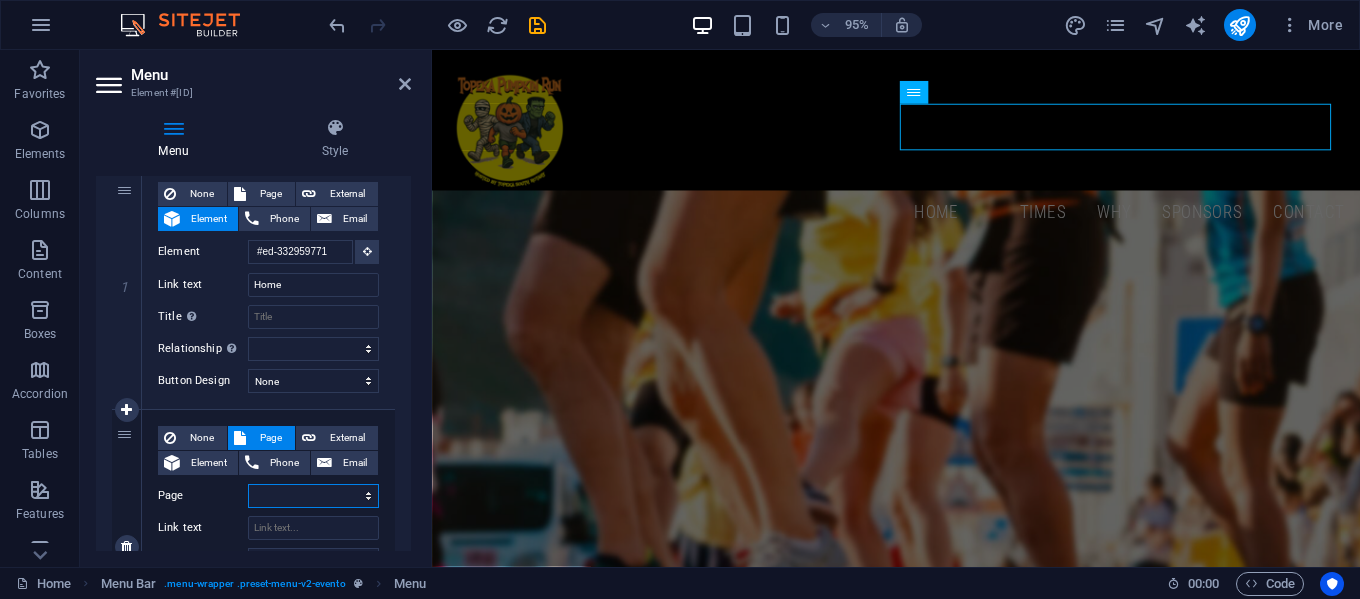 click on "Home Legal Notice Privacy Register Event Info Course Trunk-or-Treat Times" at bounding box center [313, 496] 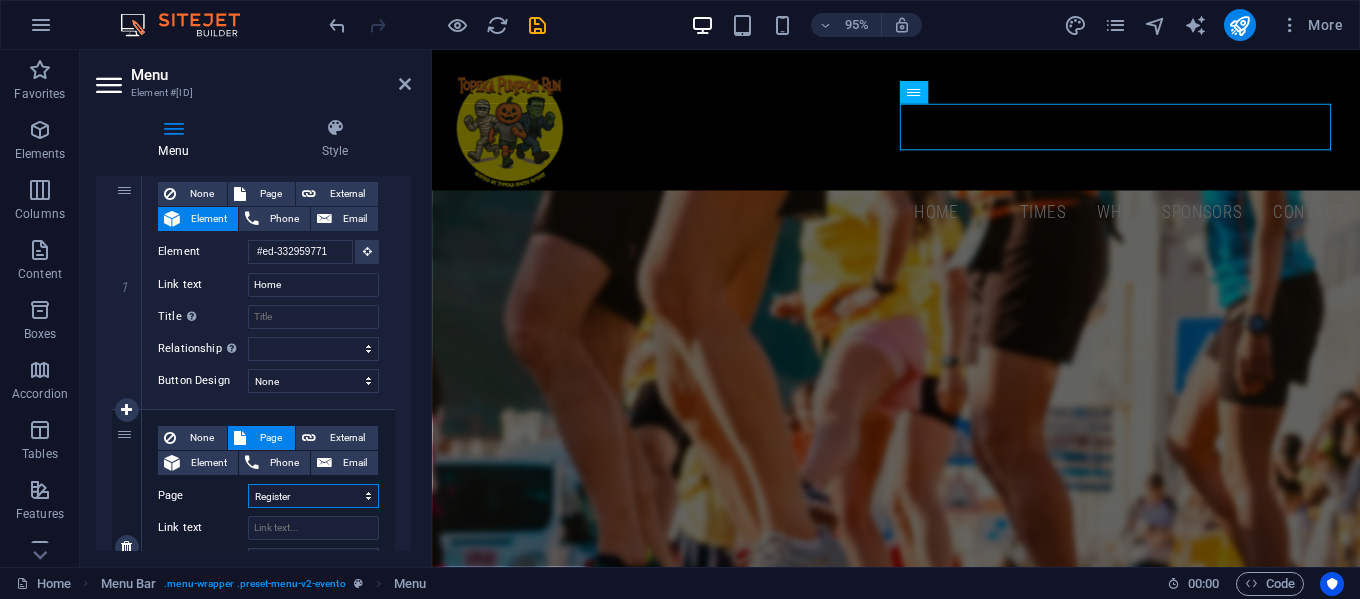 click on "Home Legal Notice Privacy Register Event Info Course Trunk-or-Treat Times" at bounding box center [313, 496] 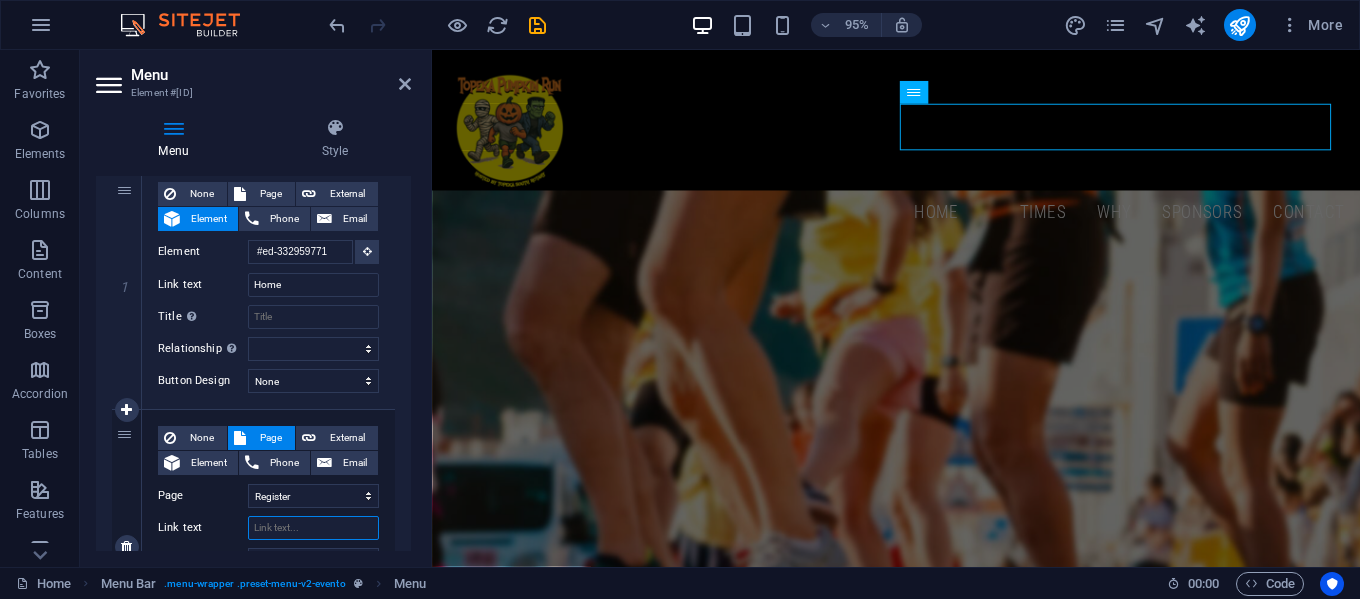 click on "Link text" at bounding box center (313, 528) 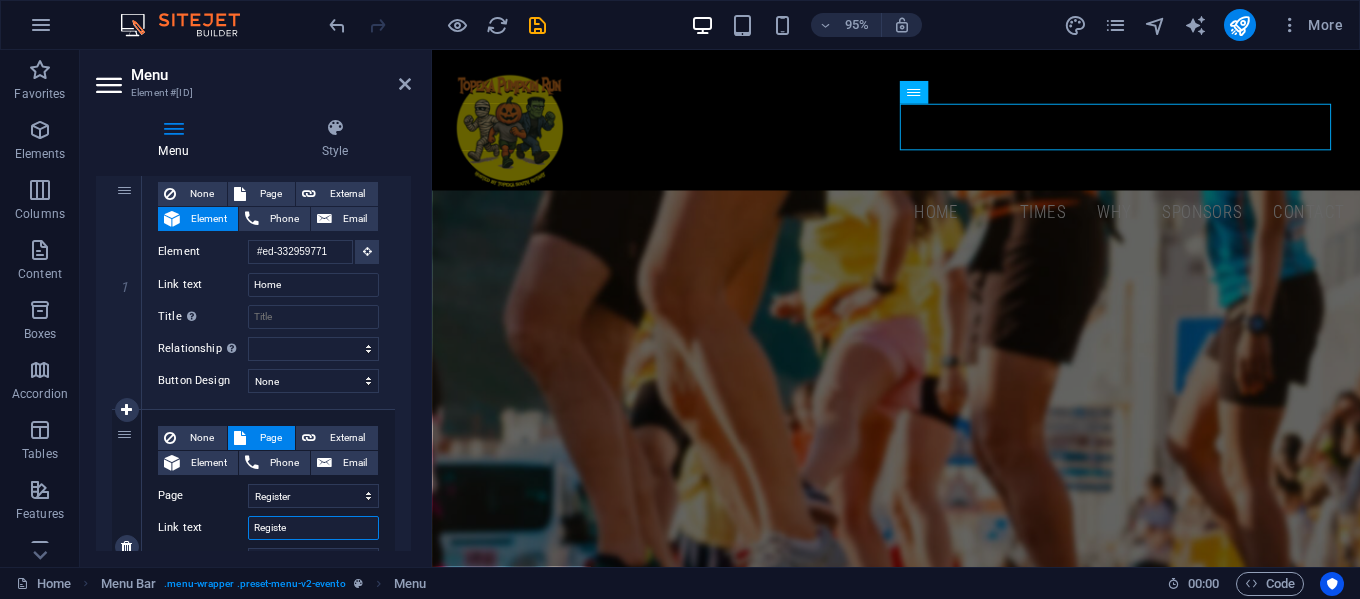 type on "Register" 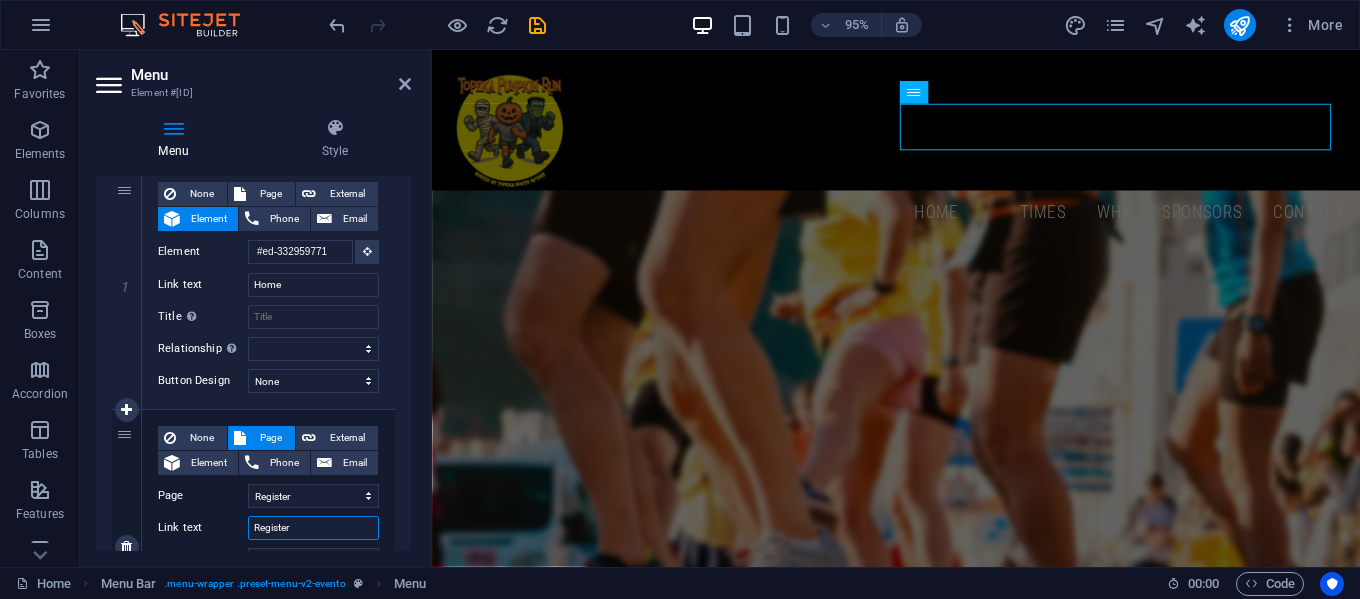 select 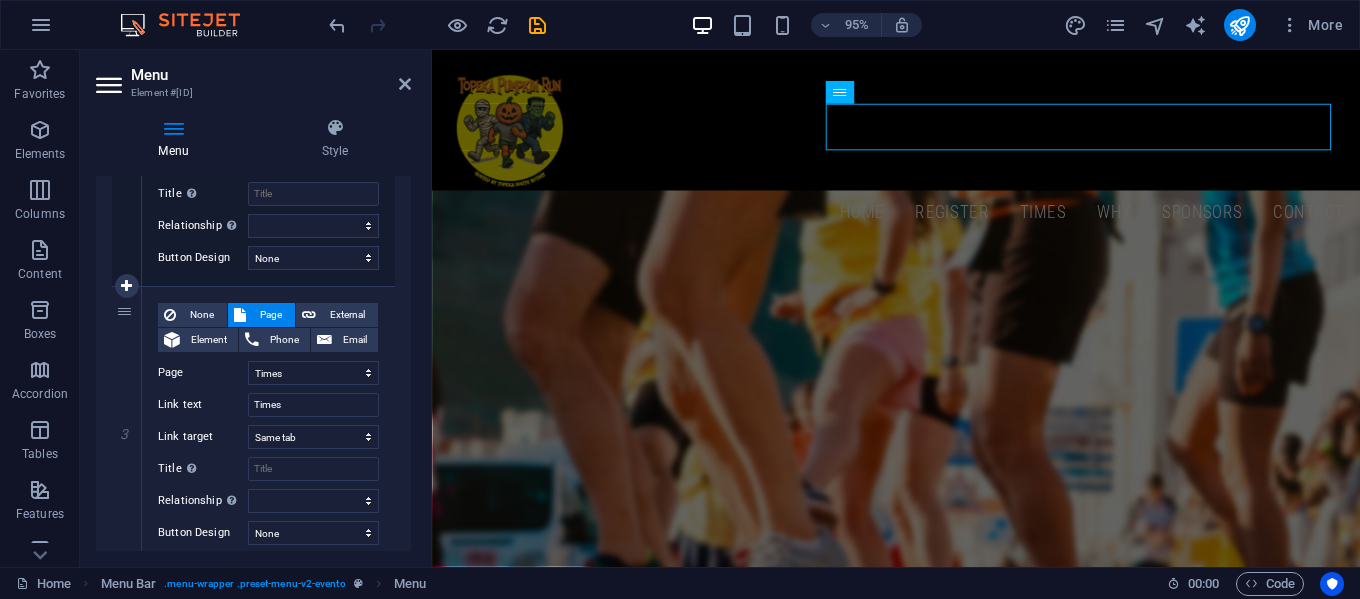 scroll, scrollTop: 600, scrollLeft: 0, axis: vertical 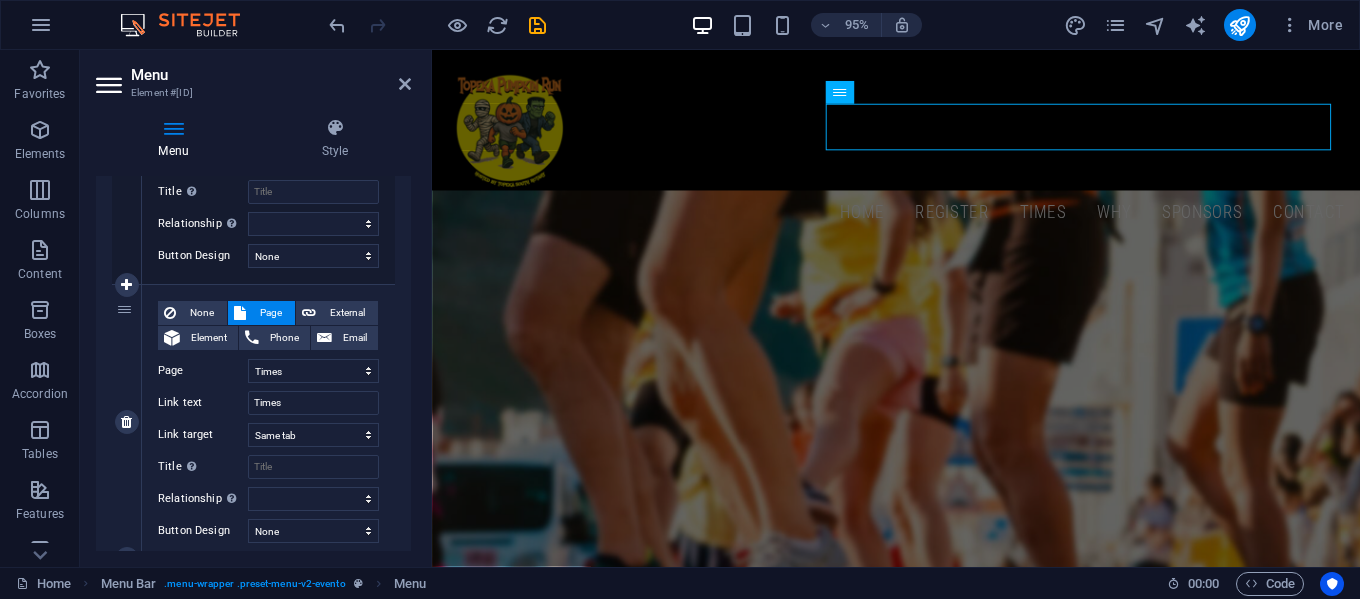 type on "Register" 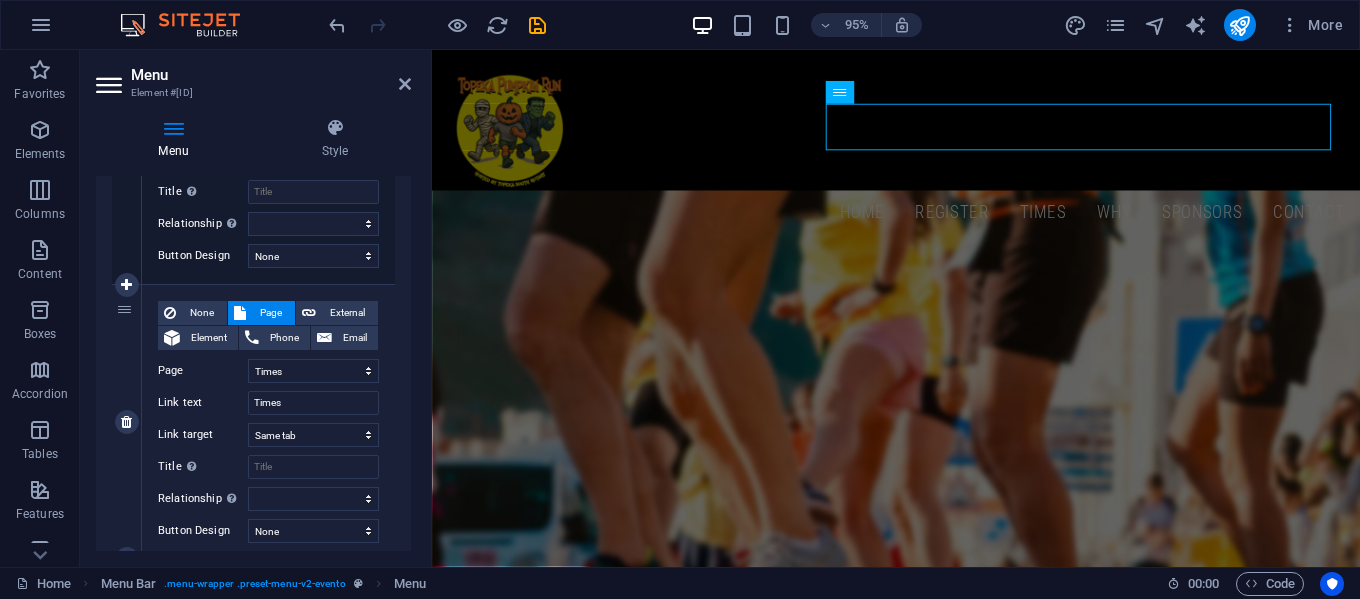 click on "3" at bounding box center (127, 422) 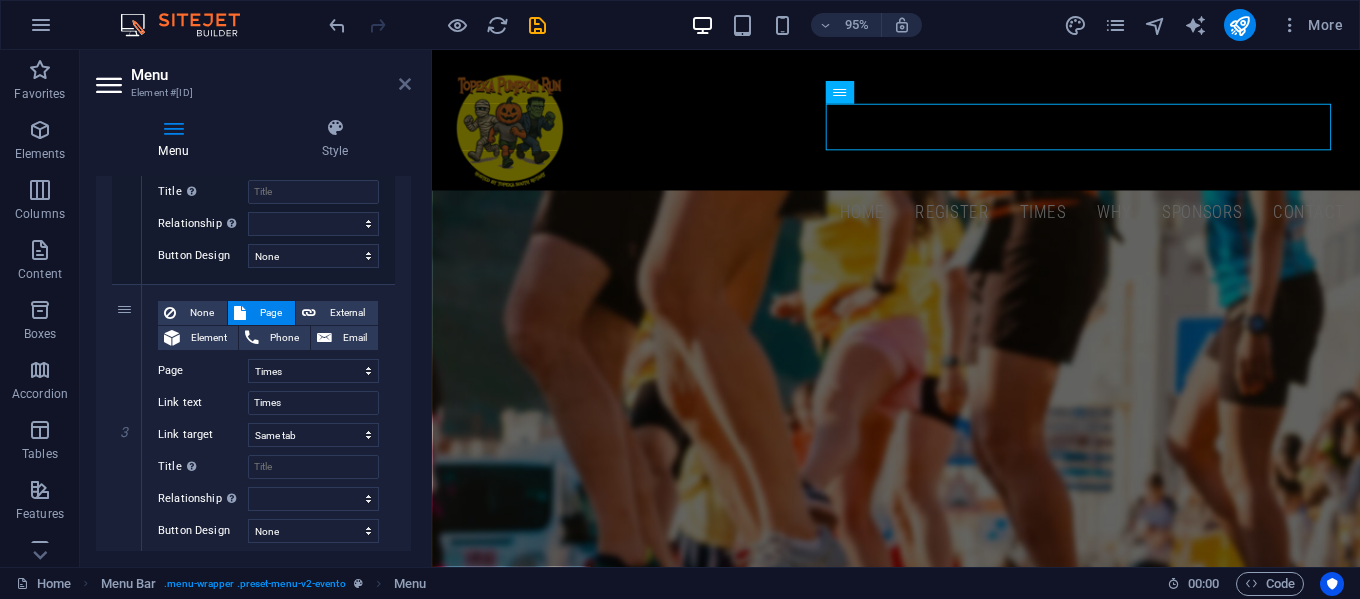 click at bounding box center [405, 84] 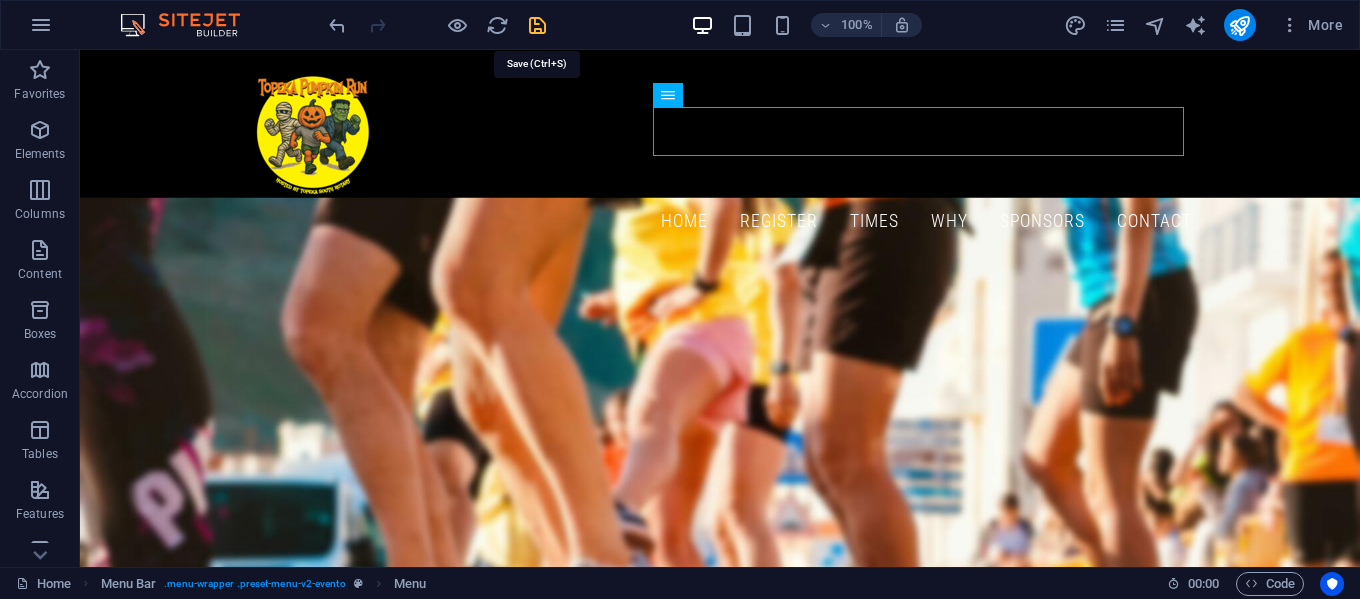 click at bounding box center (537, 25) 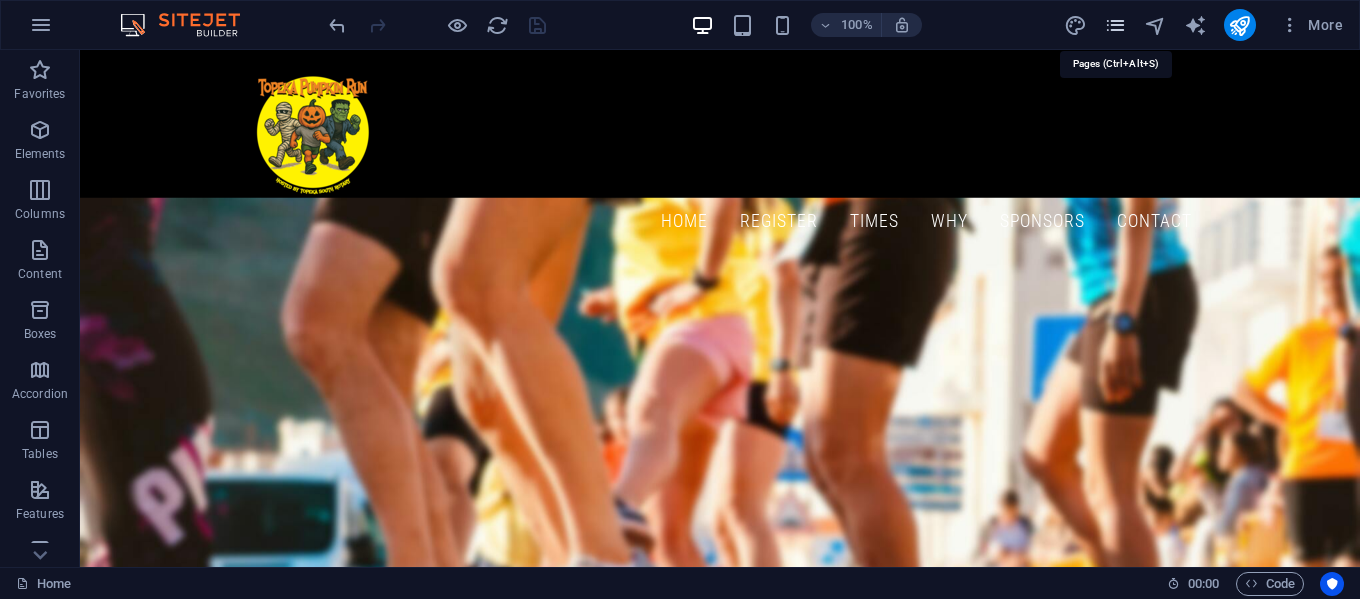 click at bounding box center (1115, 25) 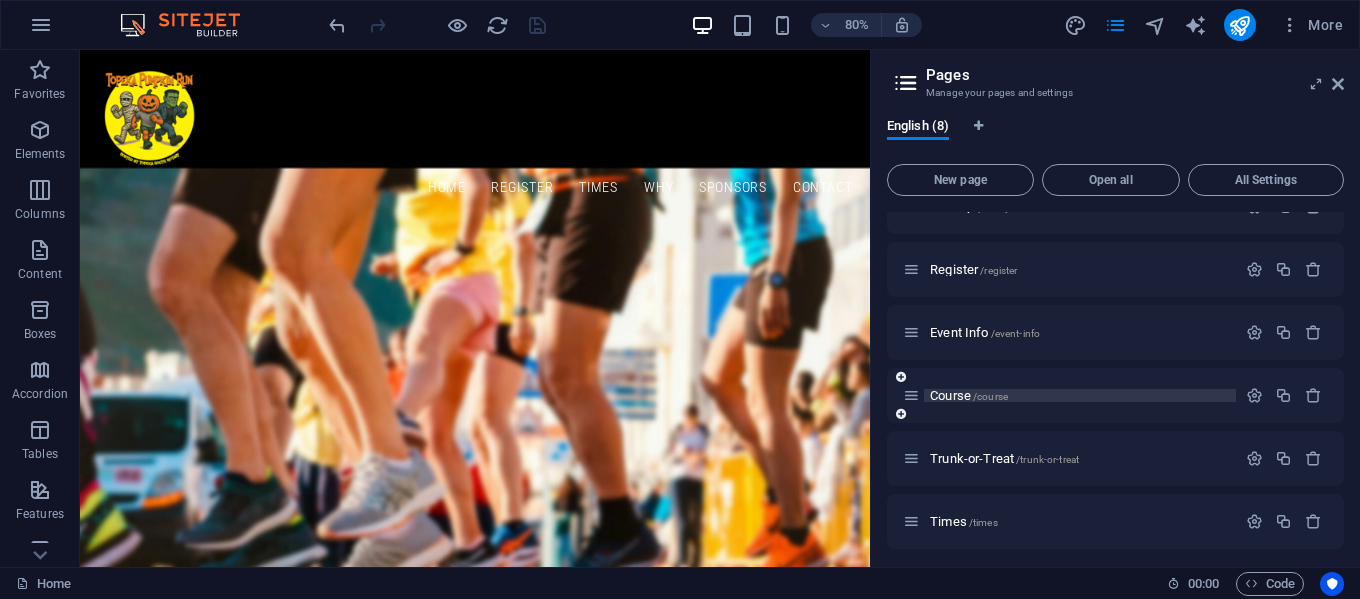 scroll, scrollTop: 165, scrollLeft: 0, axis: vertical 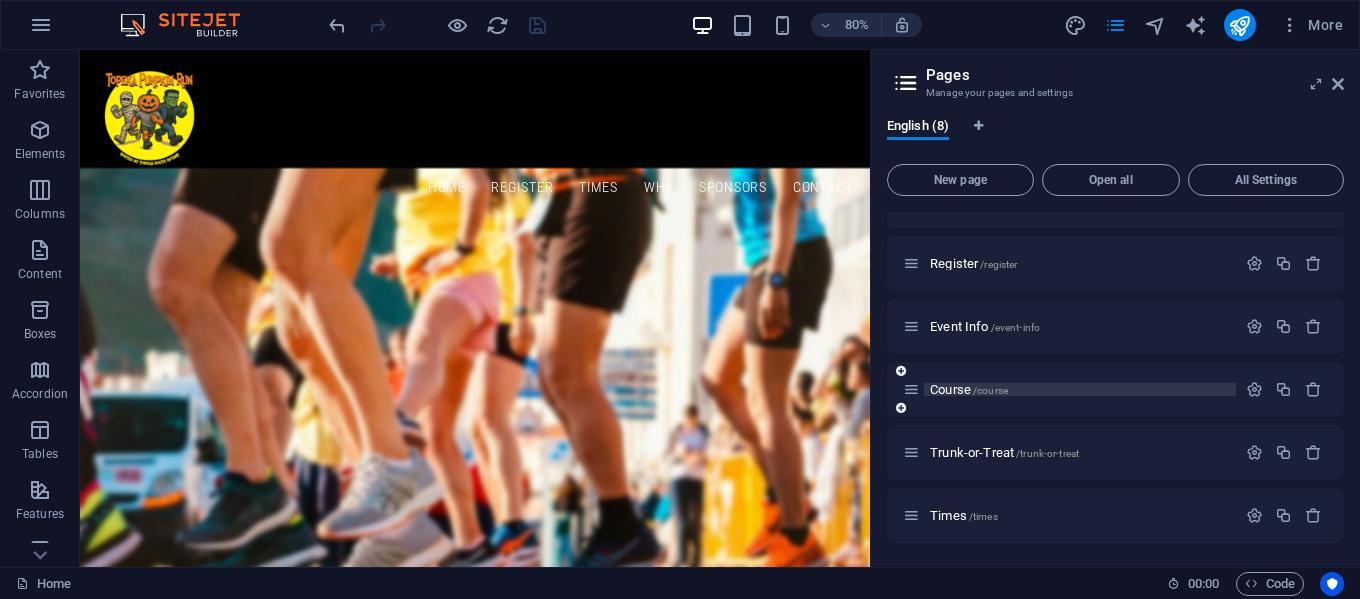 click on "Course /course" at bounding box center (1080, 389) 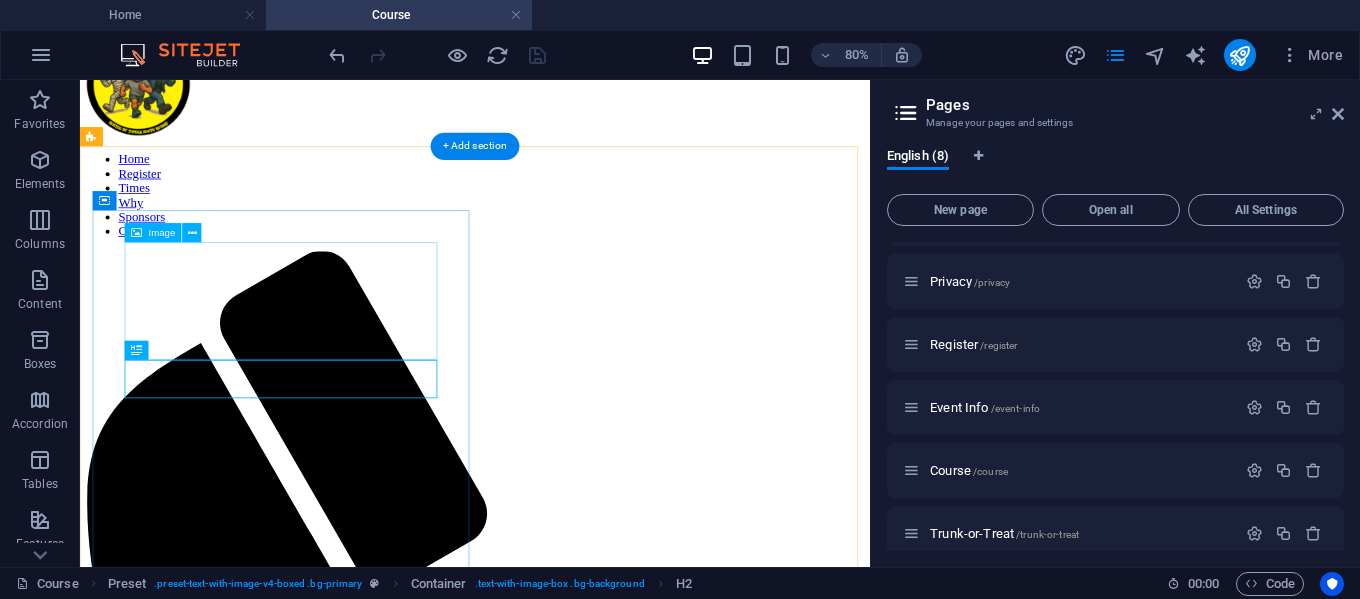 scroll, scrollTop: 100, scrollLeft: 0, axis: vertical 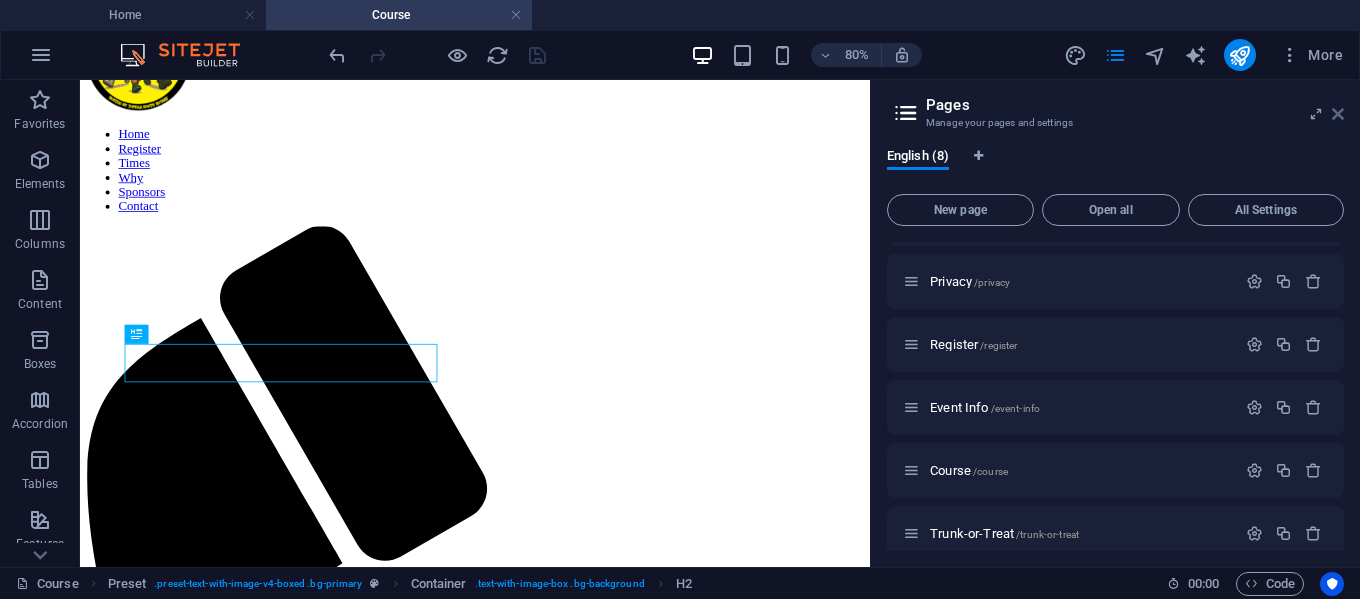 click at bounding box center (1338, 114) 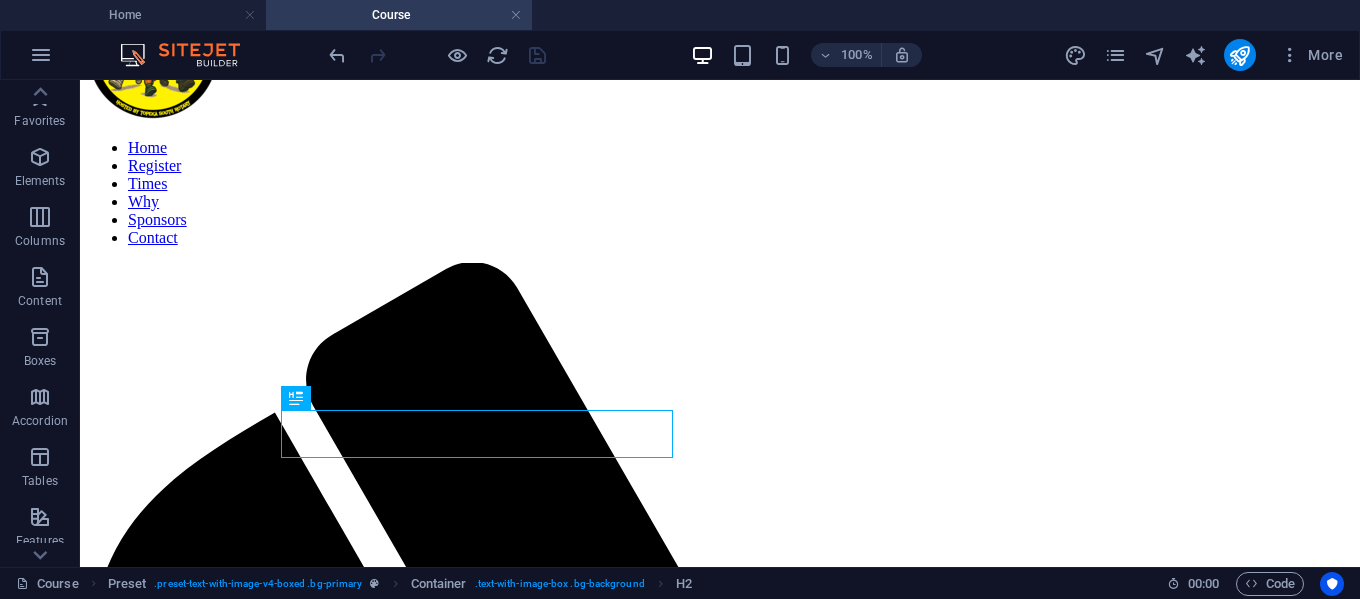 scroll, scrollTop: 0, scrollLeft: 0, axis: both 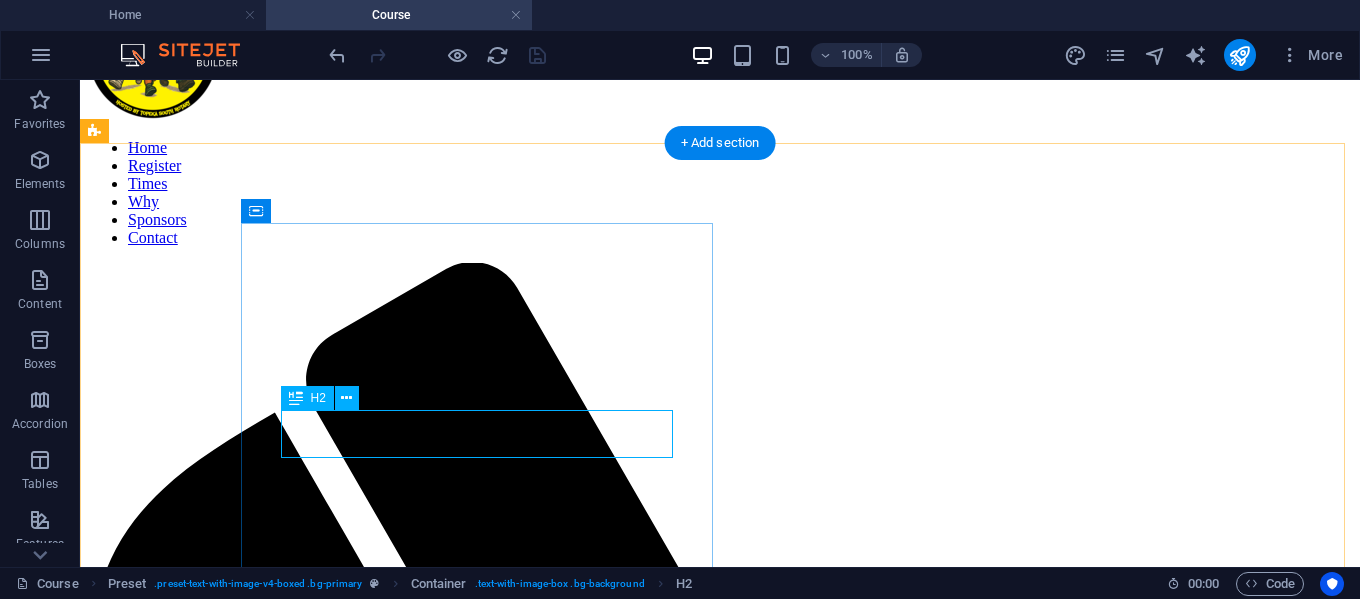 click on "Click for 5K Course" at bounding box center [720, 2442] 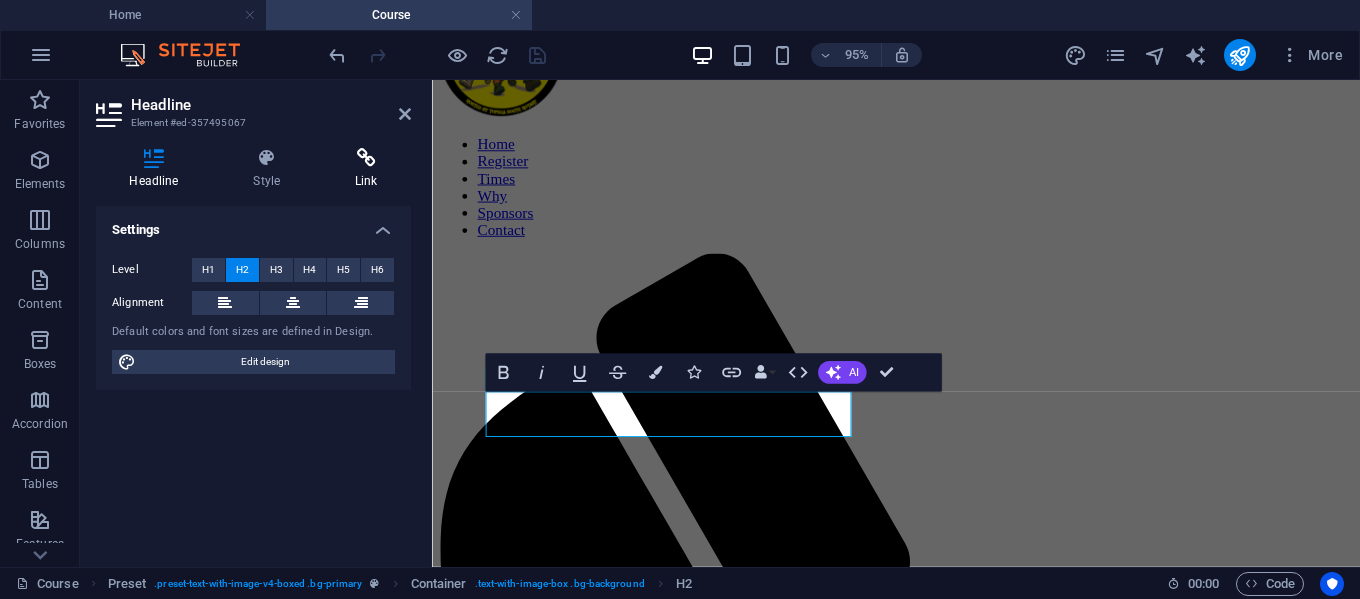 click at bounding box center [366, 158] 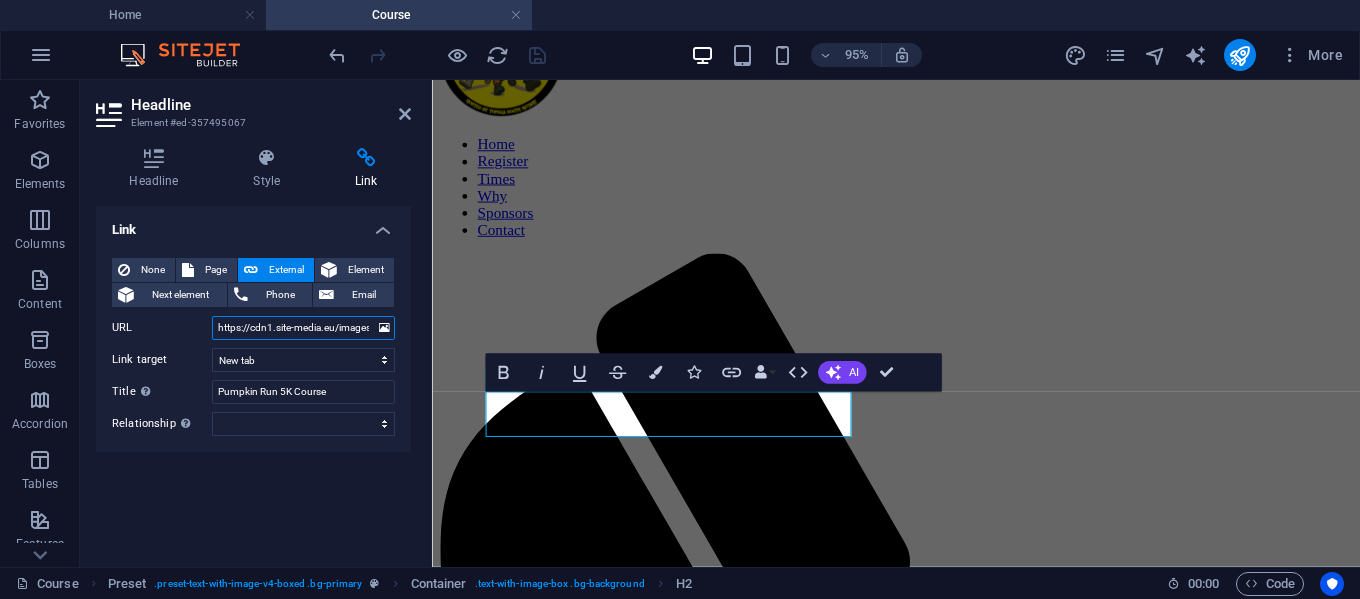 click on "https://cdn1.site-media.eu/images/0/11495057/PRpath.png" at bounding box center [303, 328] 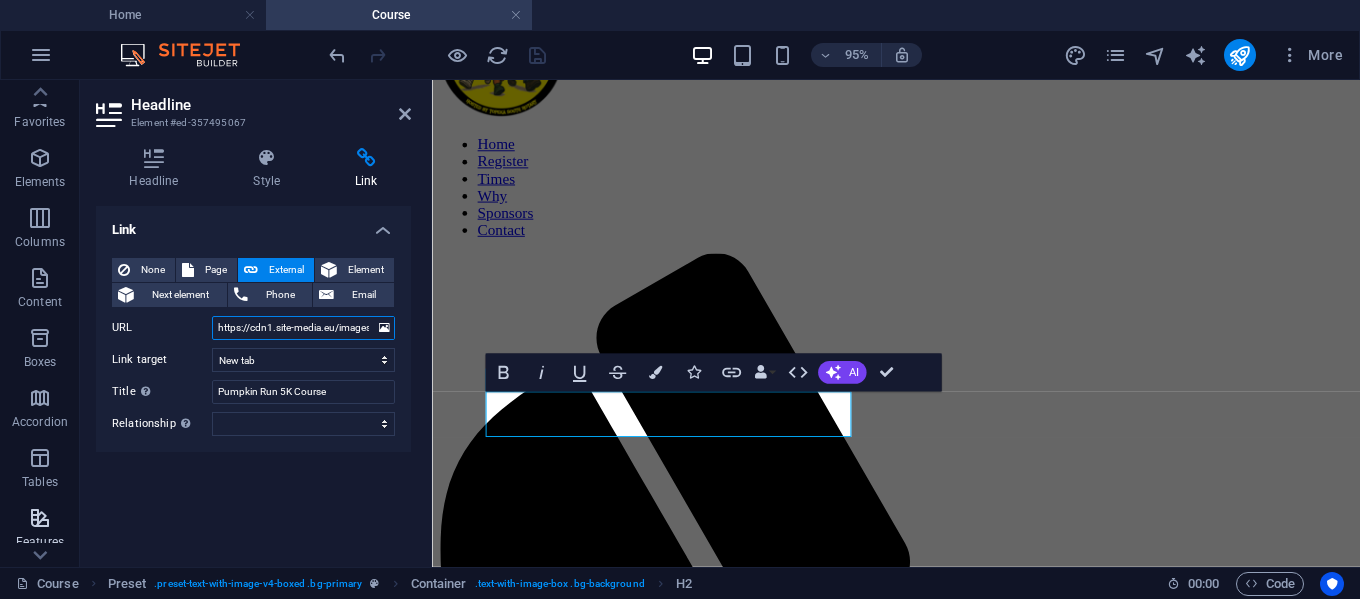scroll, scrollTop: 0, scrollLeft: 0, axis: both 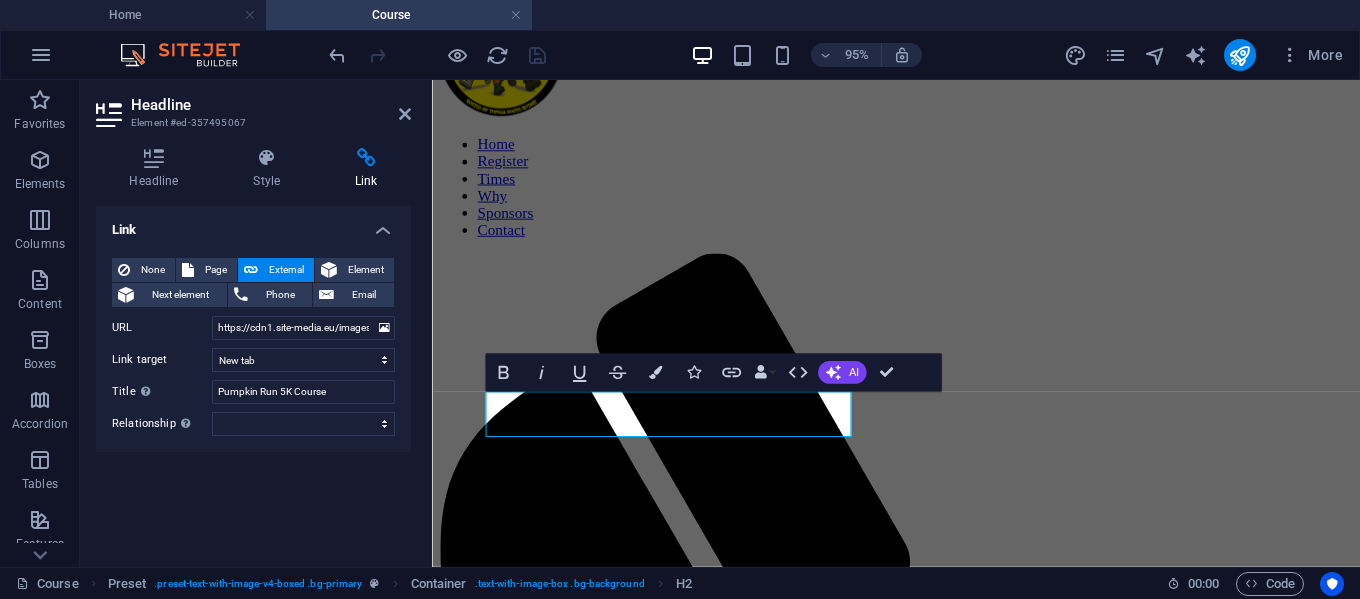 click on "Link None Page External Element Next element Phone Email Page Home Legal Notice Privacy Register Event Info Course Trunk-or-Treat Times Element
URL https://cdn1.site-media.eu/images/0/11495057/PRpath.png Phone Email Link target New tab Same tab Overlay Title Additional link description, should not be the same as the link text. The title is most often shown as a tooltip text when the mouse moves over the element. Leave empty if uncertain. Pumpkin Run 5K Course Relationship Sets the  relationship of this link to the link target . For example, the value "nofollow" instructs search engines not to follow the link. Can be left empty. alternate author bookmark external help license next nofollow noreferrer noopener prev search tag" at bounding box center [253, 378] 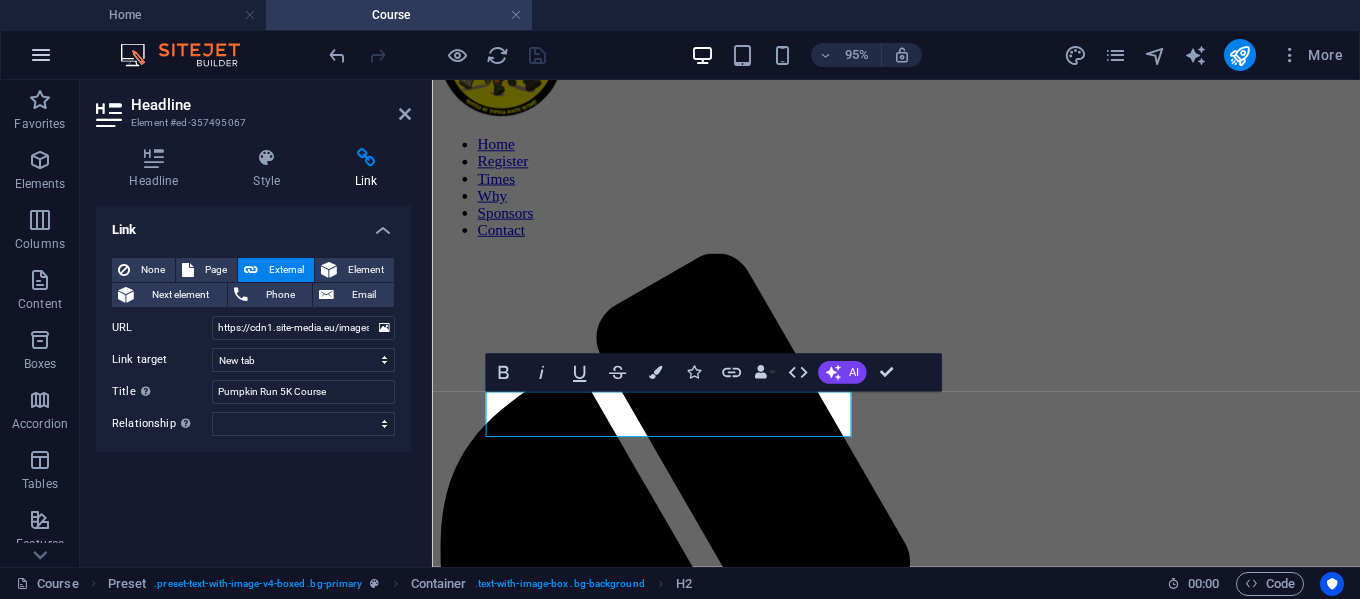 click at bounding box center (41, 55) 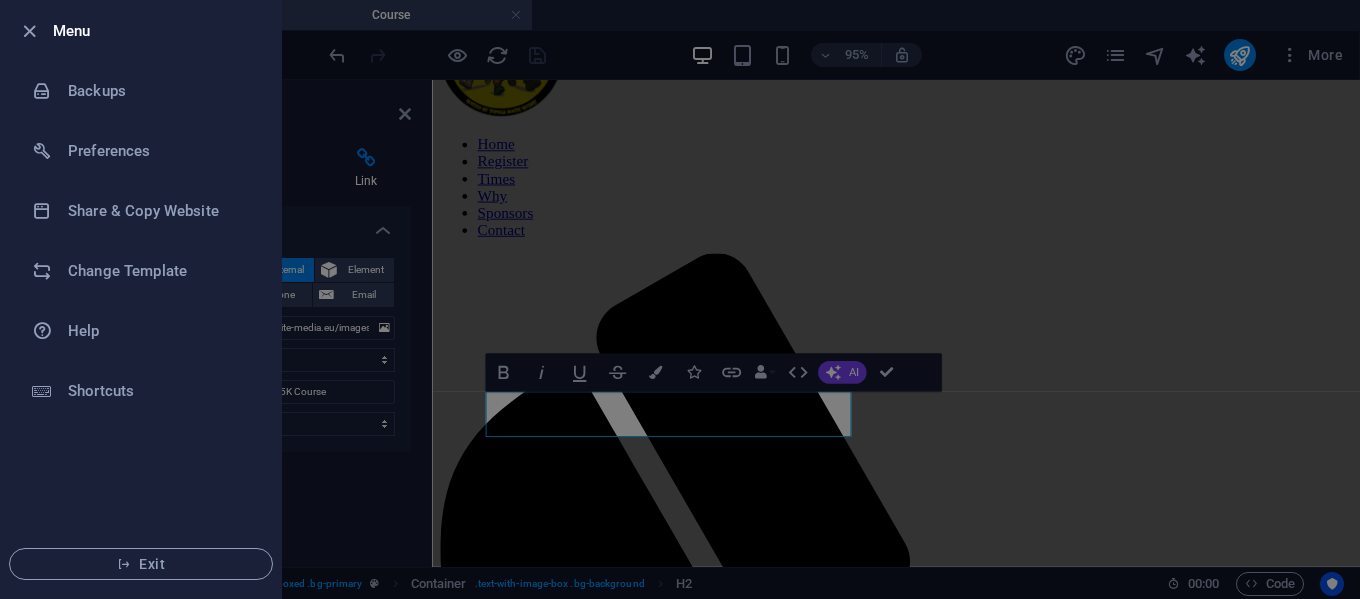 click at bounding box center [680, 299] 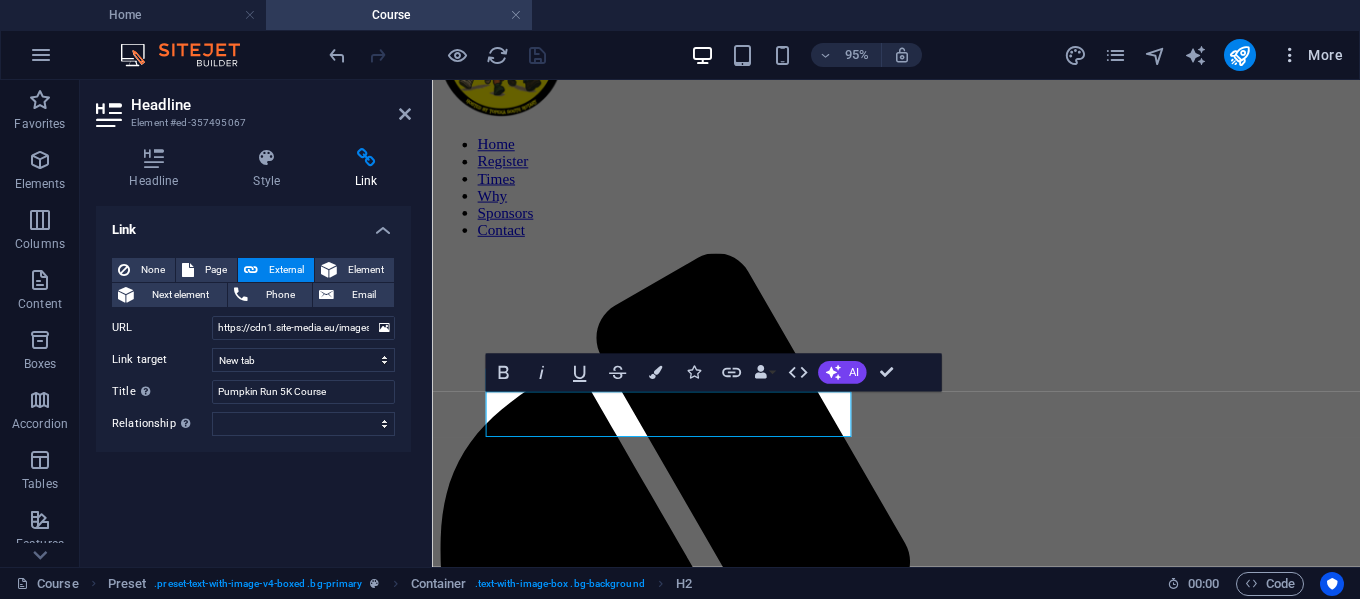 click at bounding box center (1290, 55) 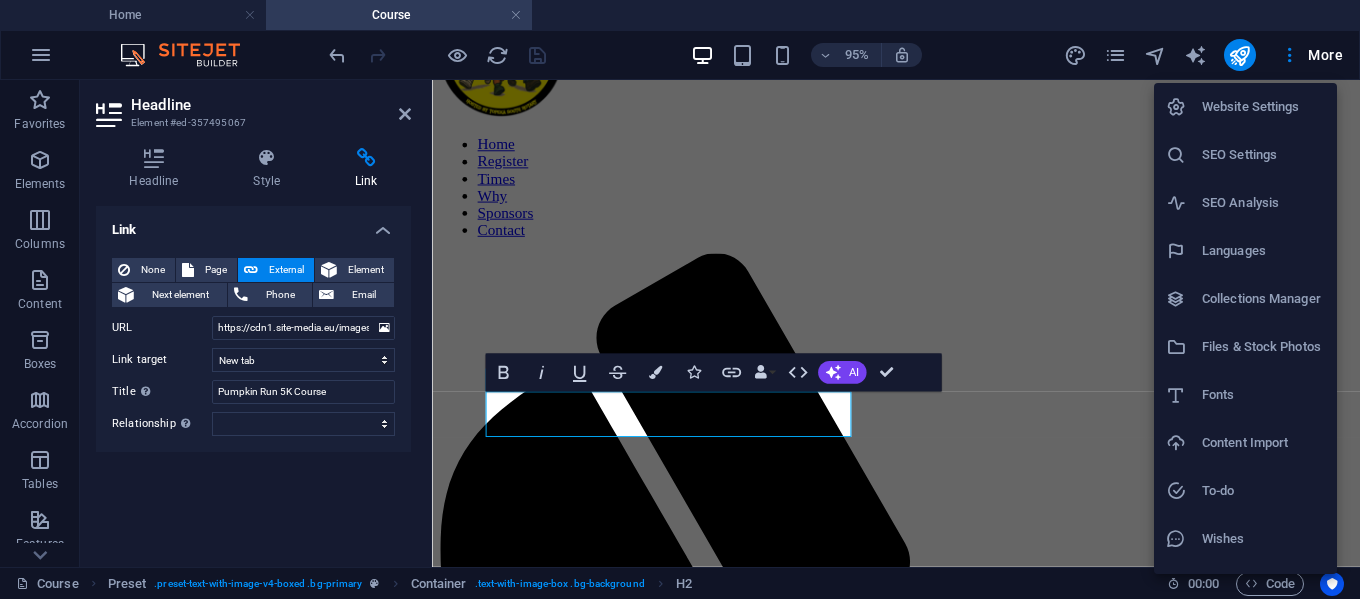 click on "Collections Manager" at bounding box center (1245, 299) 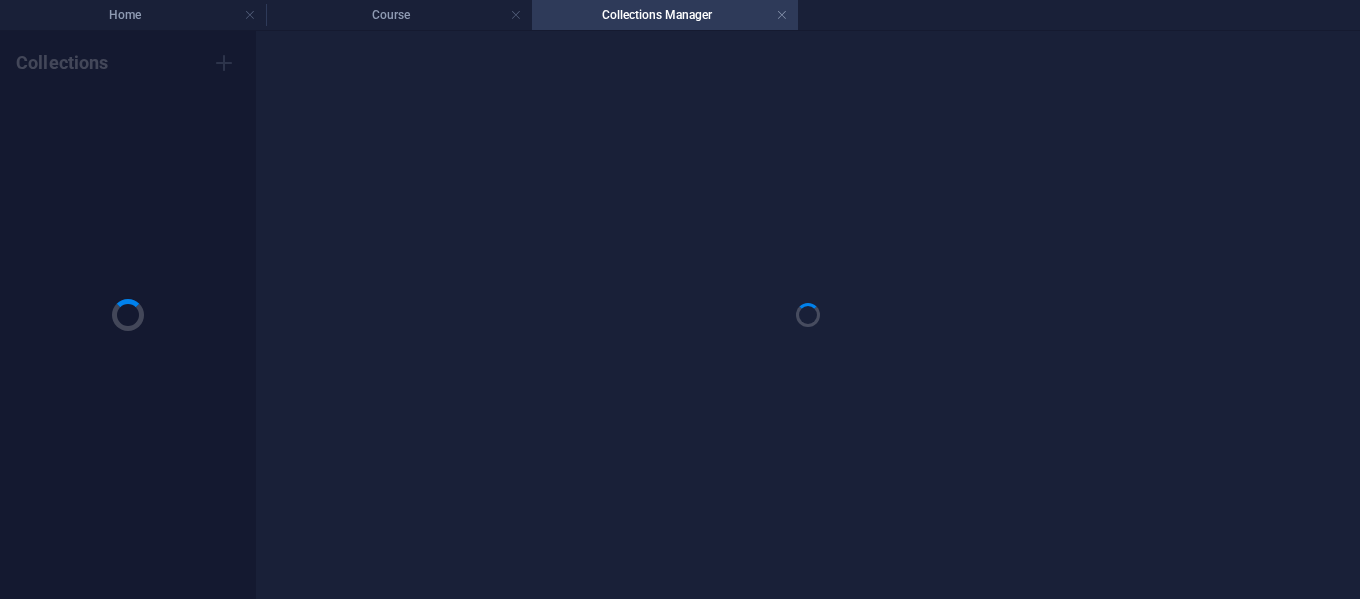 scroll, scrollTop: 0, scrollLeft: 0, axis: both 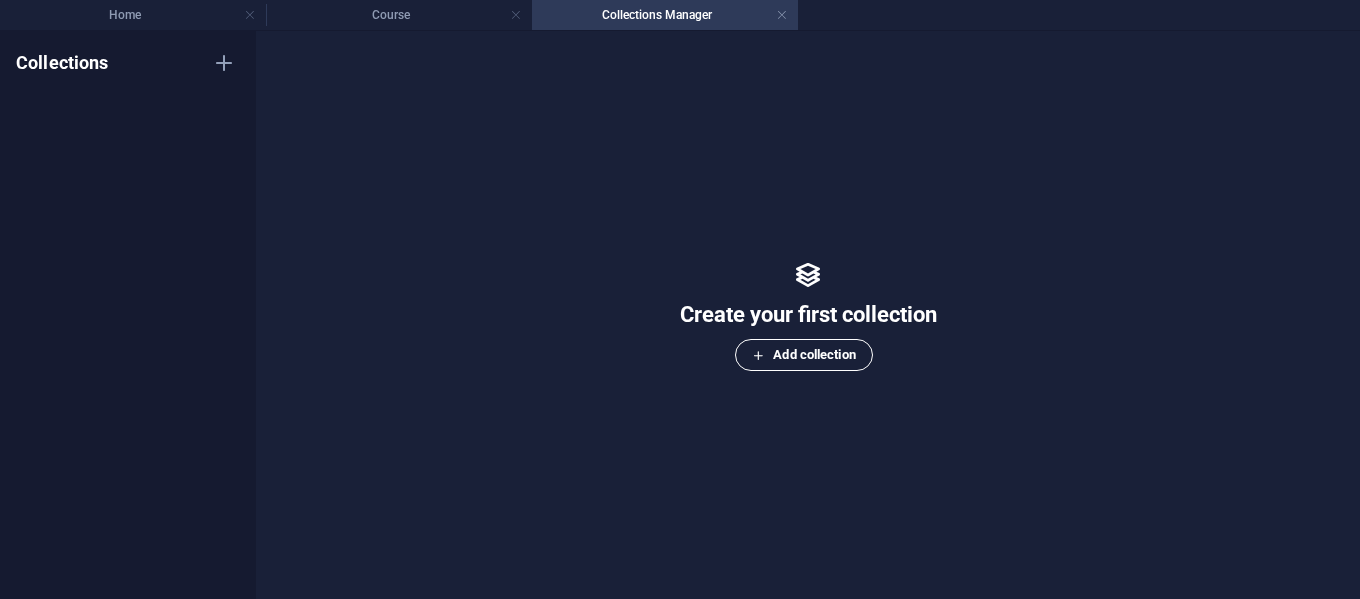 click on "Add collection" at bounding box center [803, 355] 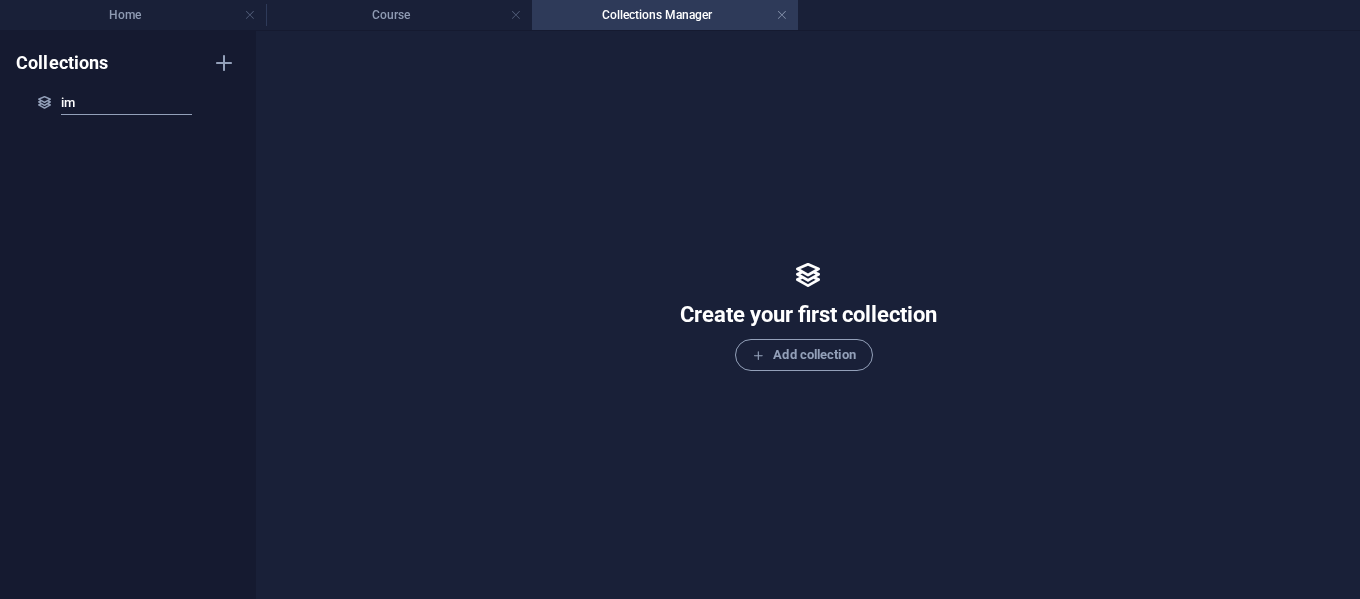 type on "i" 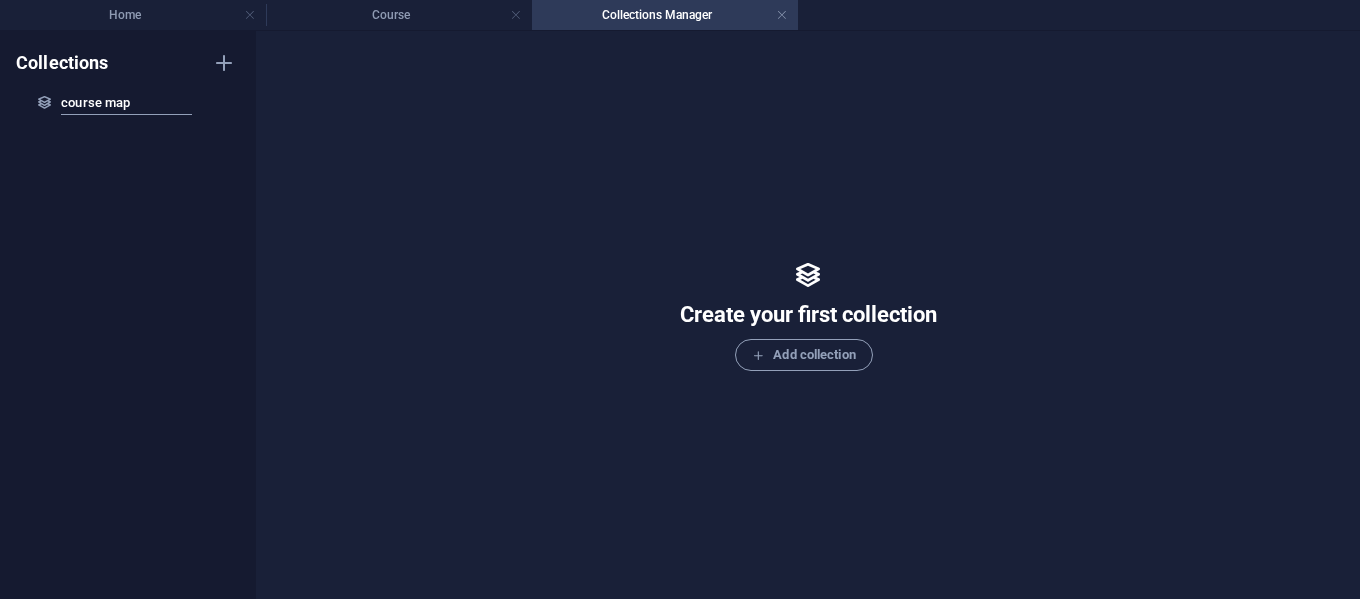 type on "course maps" 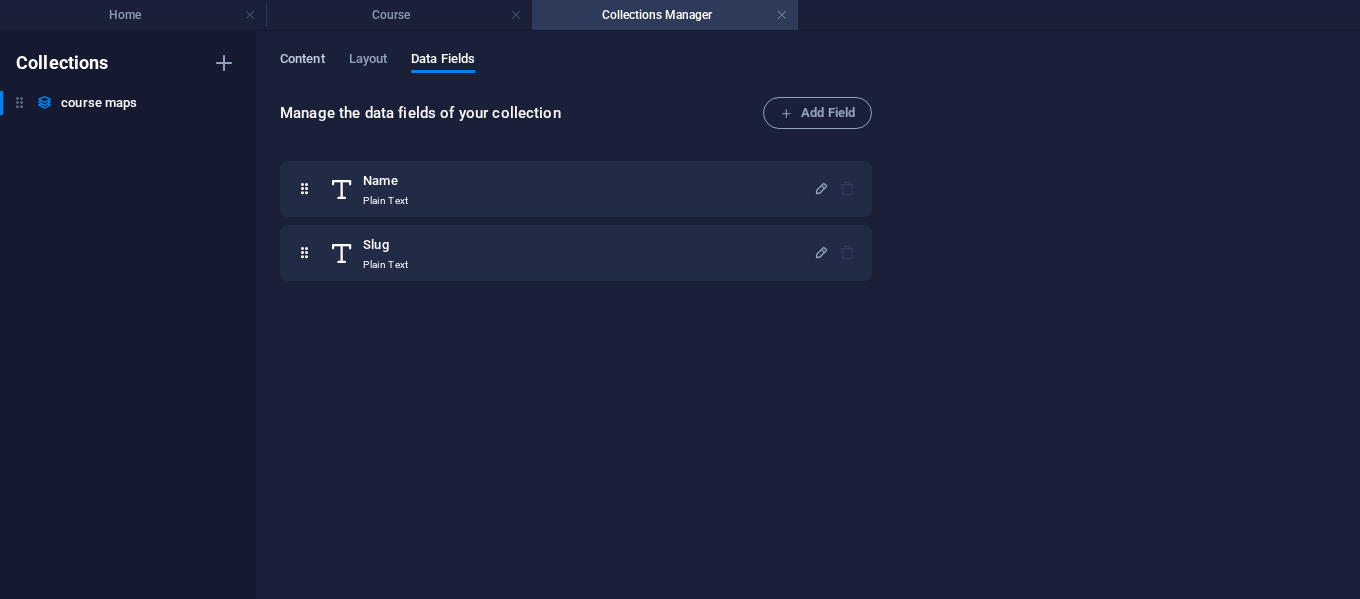 click on "Content" at bounding box center [302, 61] 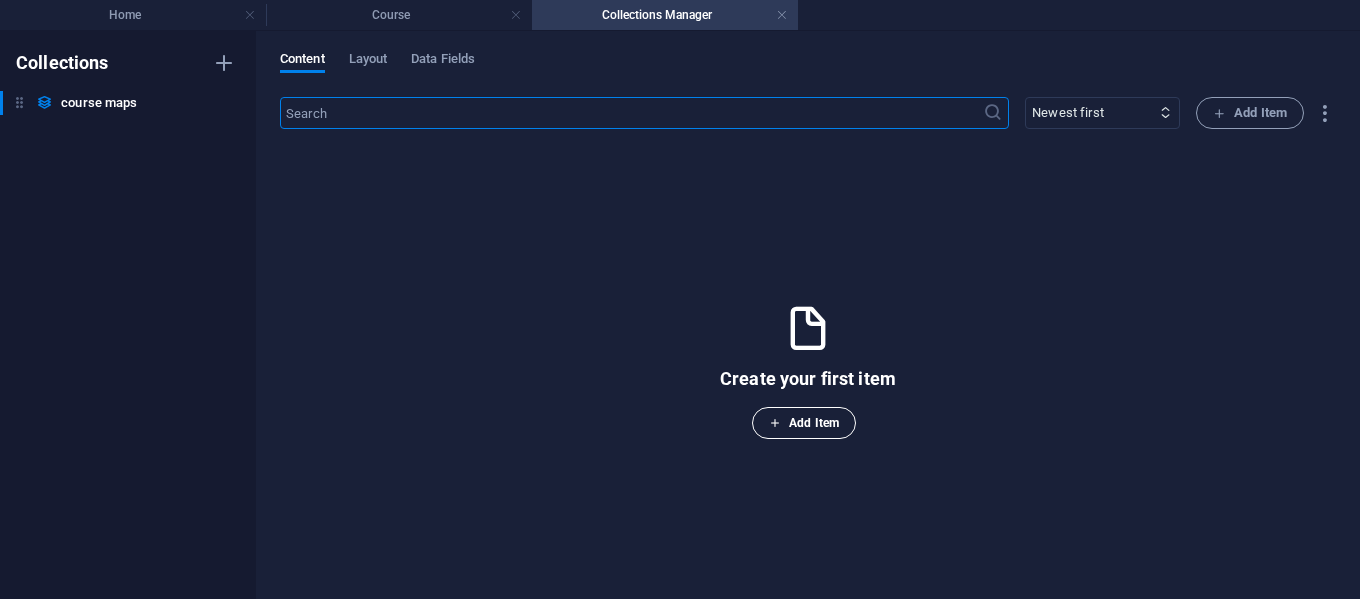 click on "Add Item" at bounding box center (804, 423) 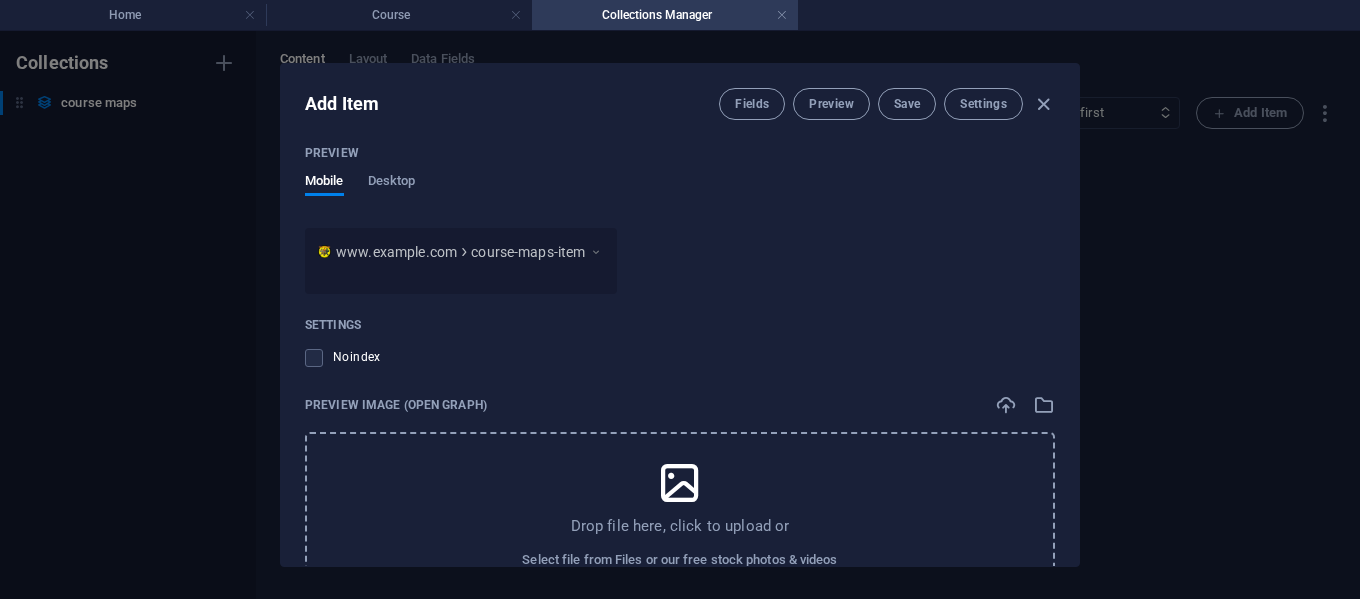 scroll, scrollTop: 841, scrollLeft: 0, axis: vertical 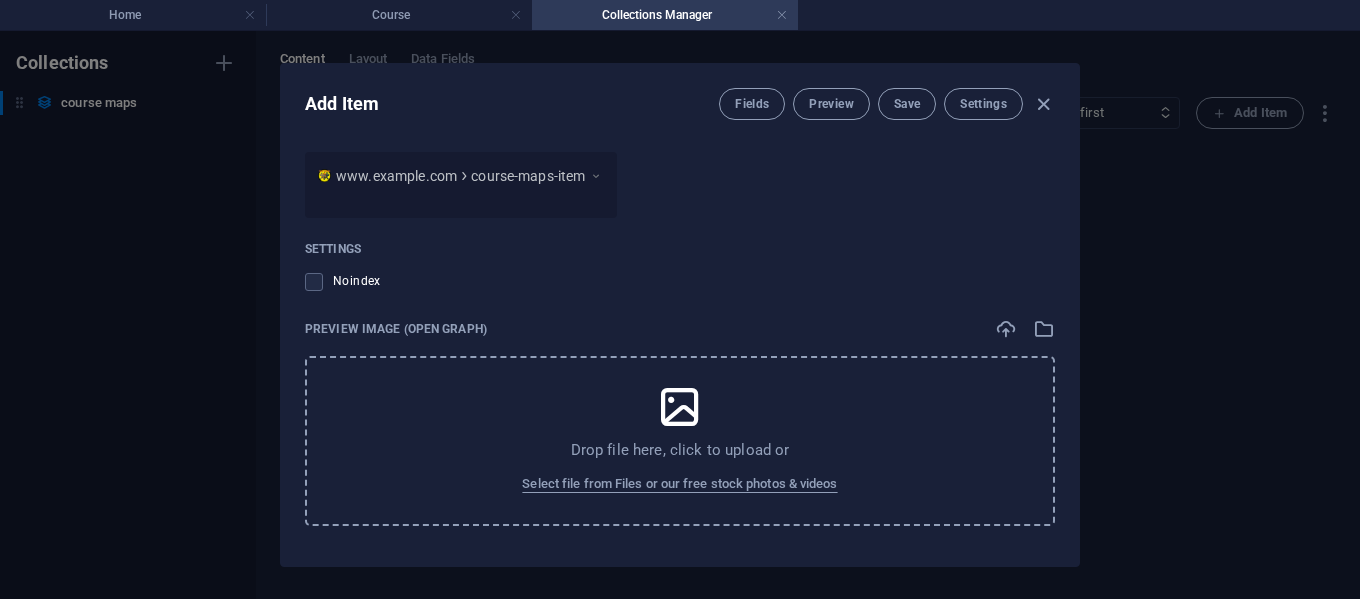 click at bounding box center (680, 407) 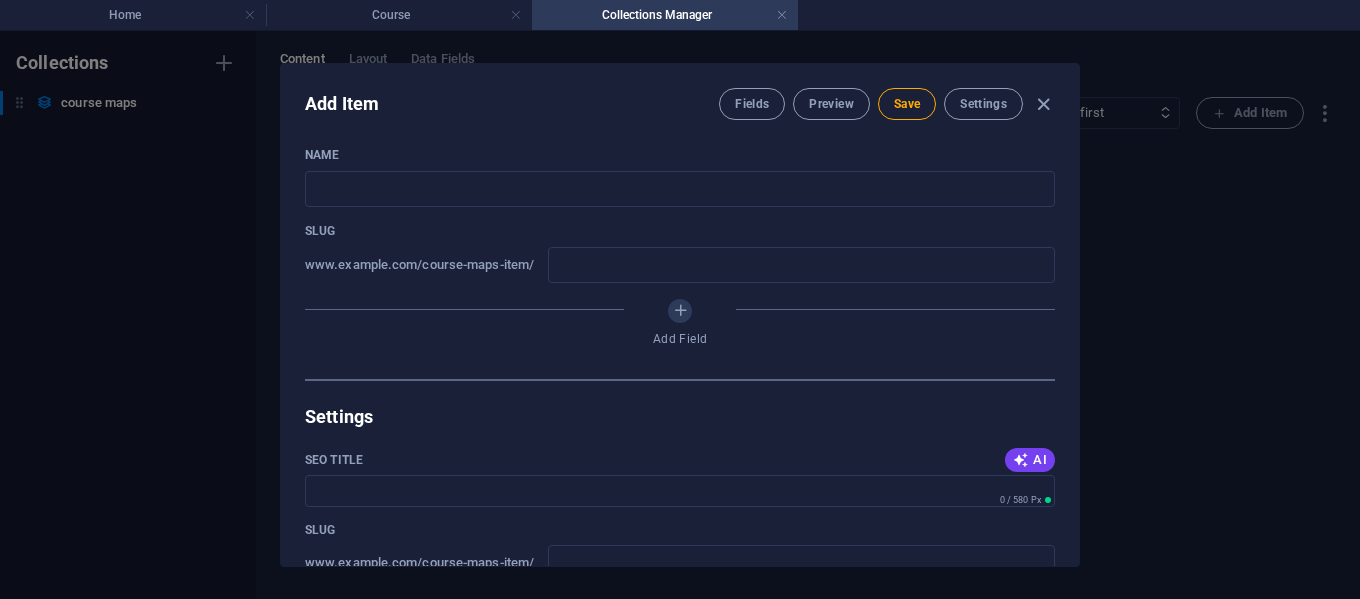 scroll, scrollTop: 0, scrollLeft: 0, axis: both 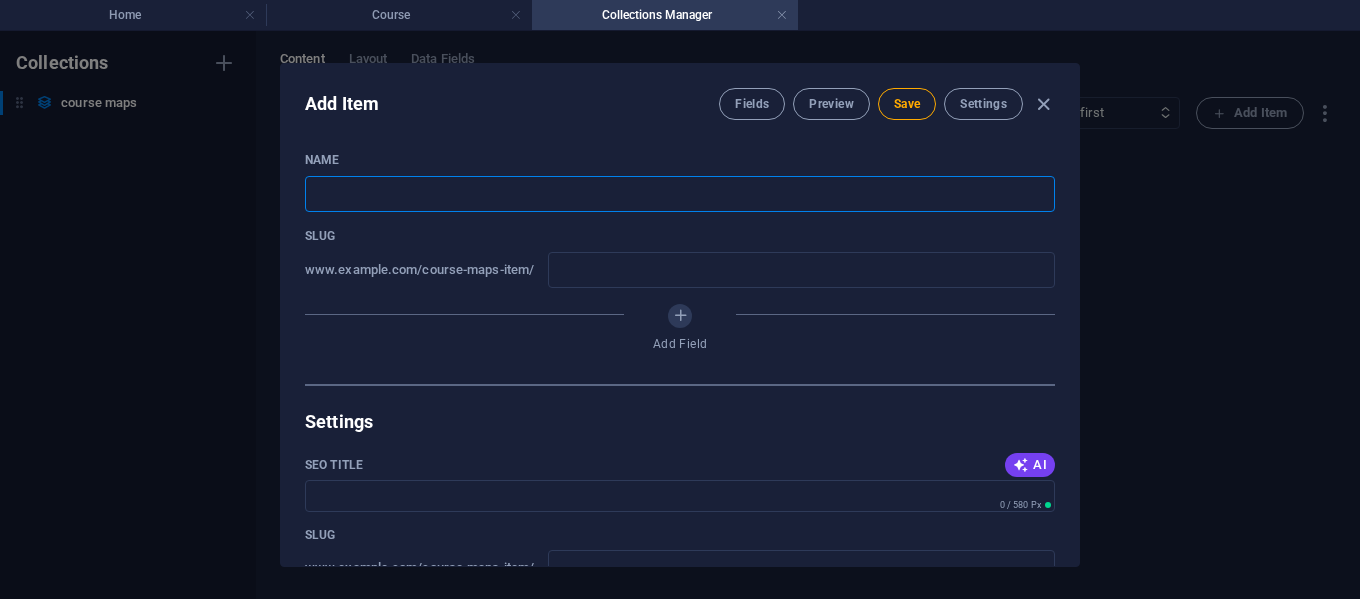 click at bounding box center (680, 194) 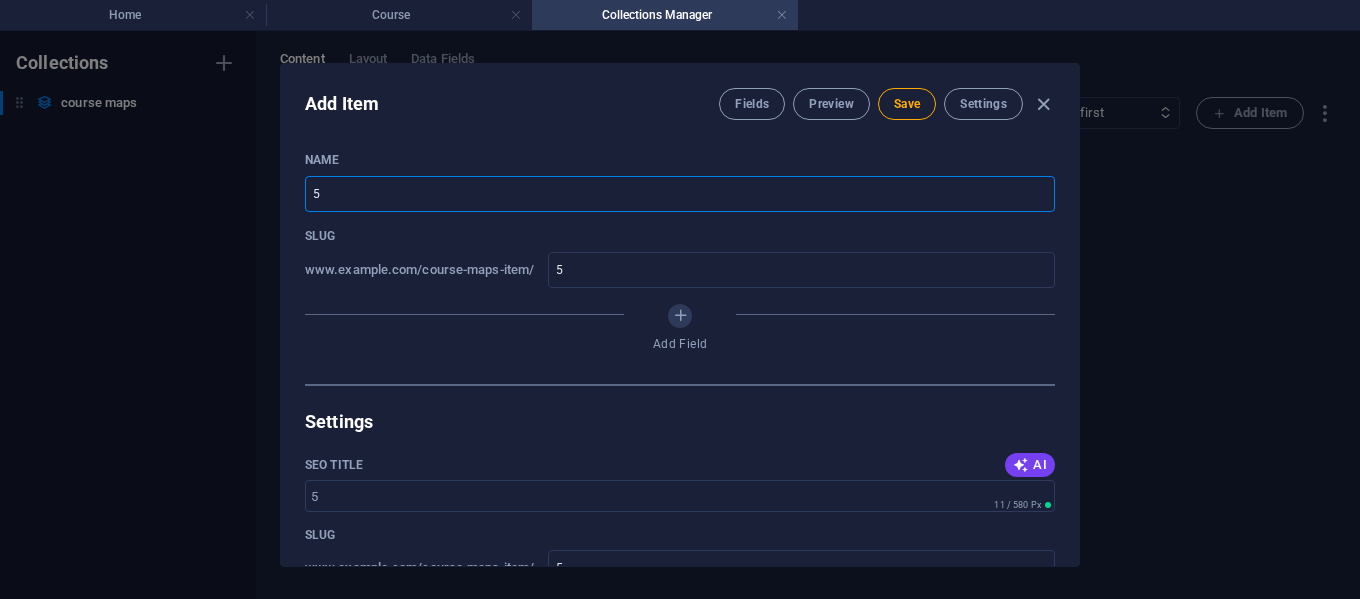 type on "5k" 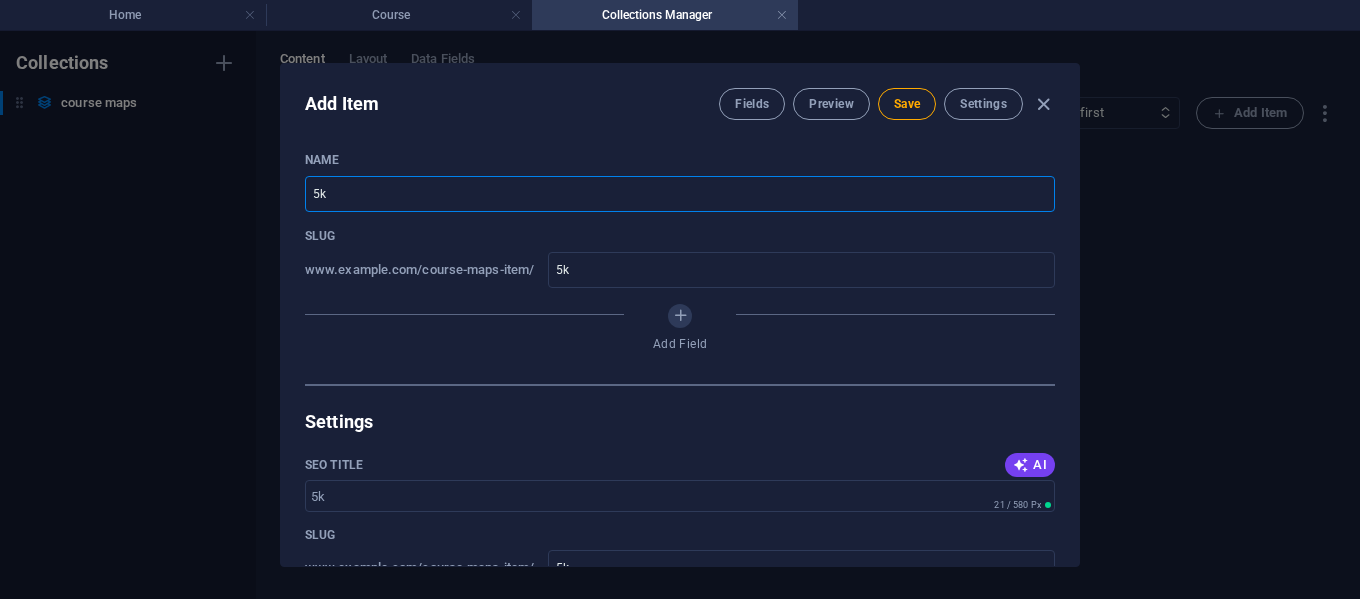 type on "5kc" 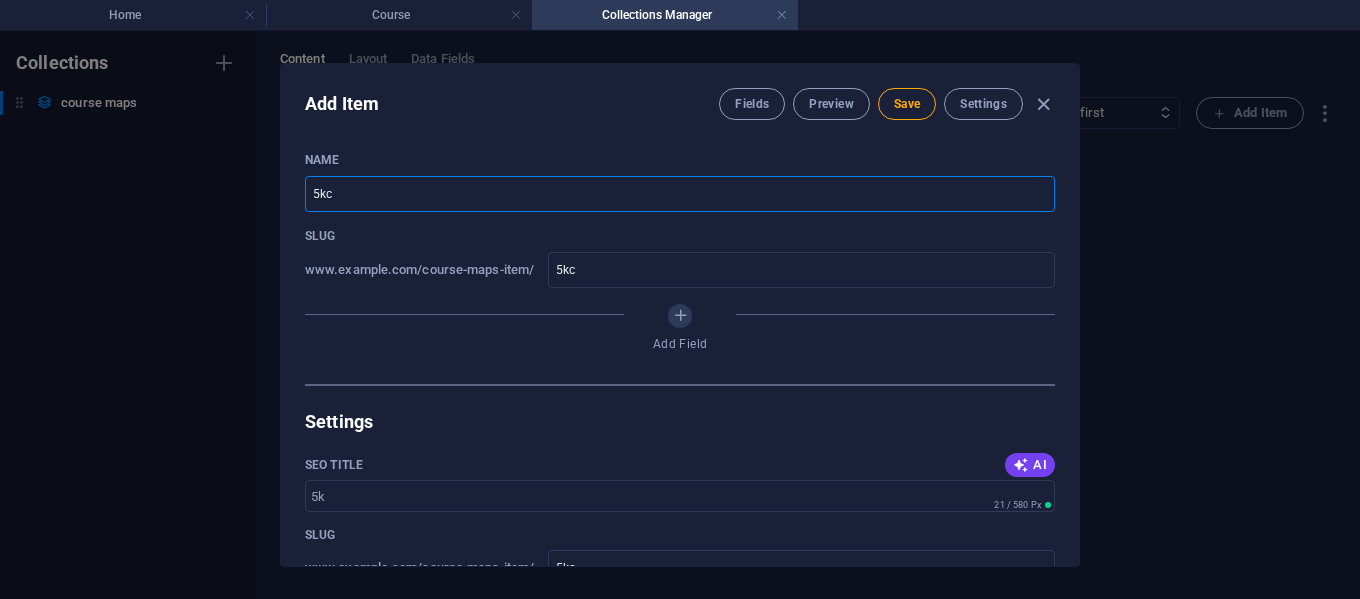 type on "5kco" 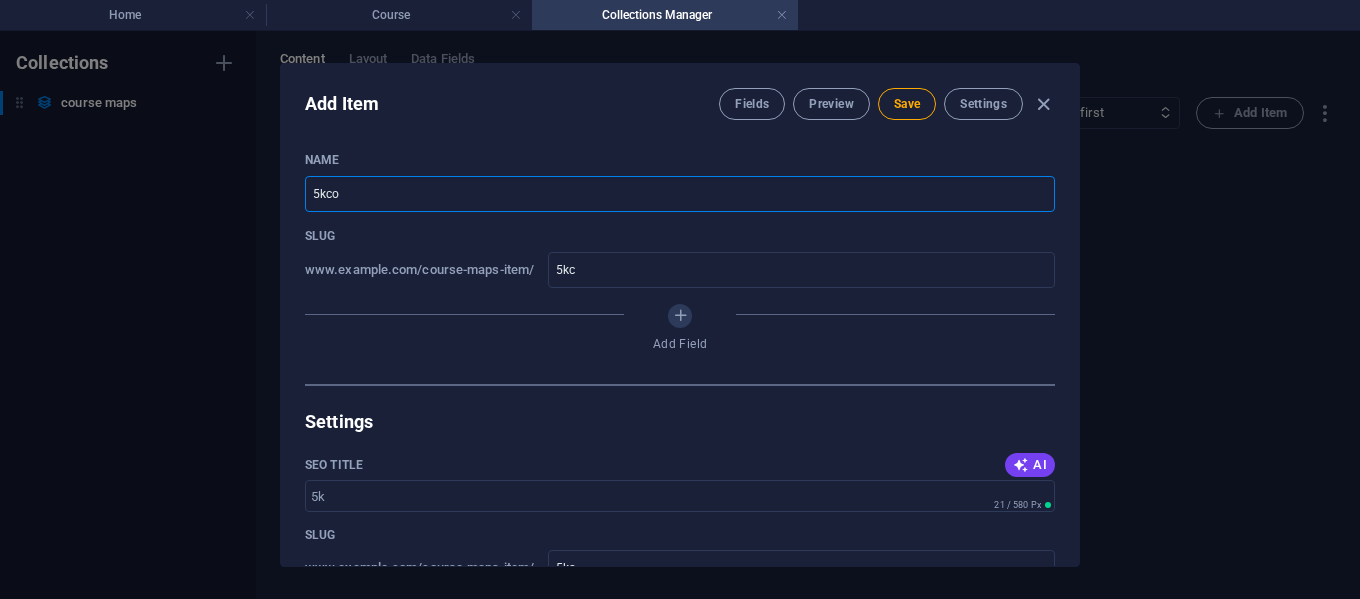 type on "5kco" 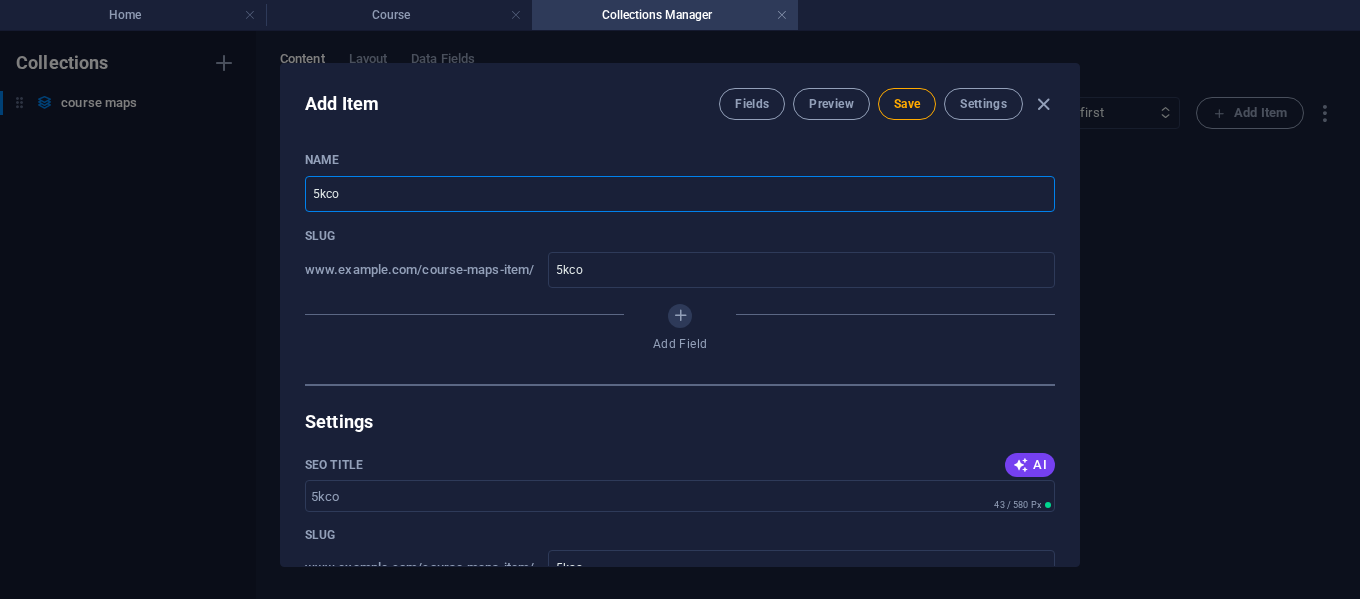 type on "5kcou" 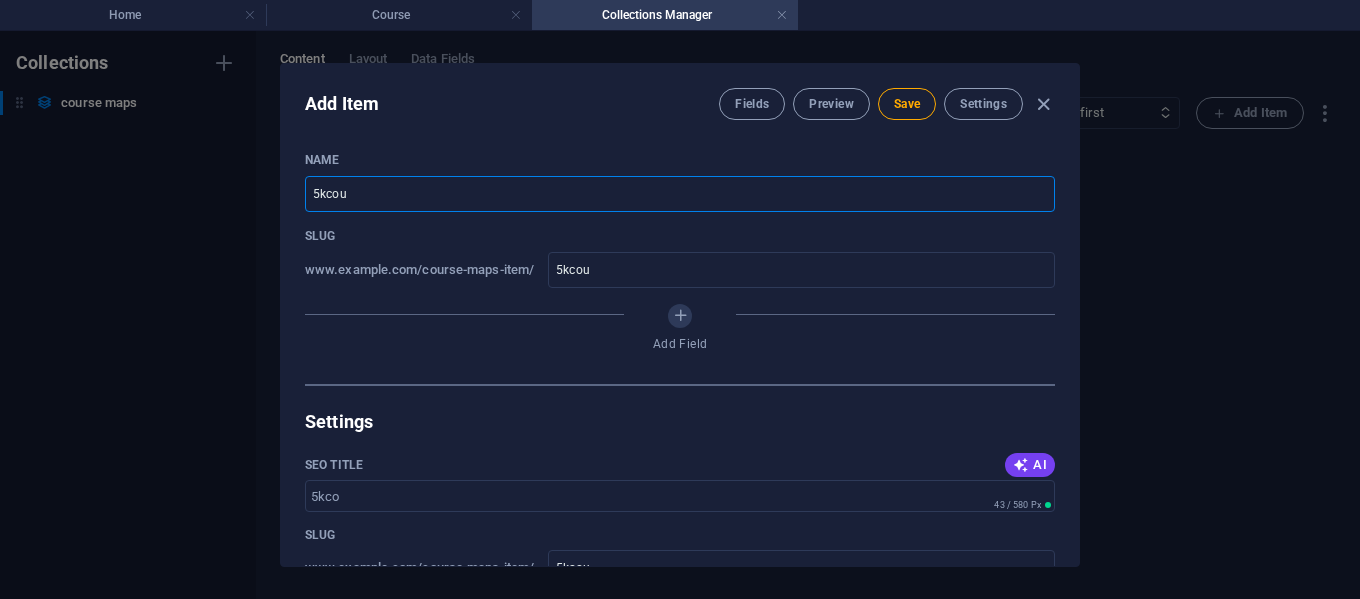 type on "5kcour" 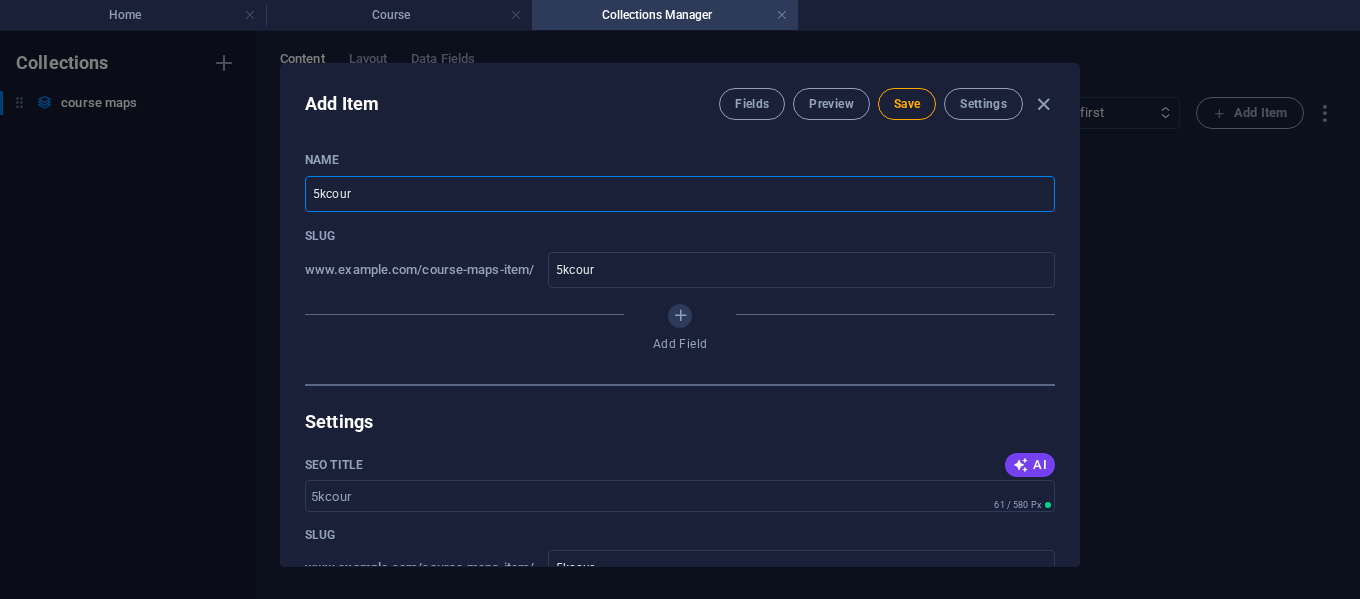 type on "5kcours" 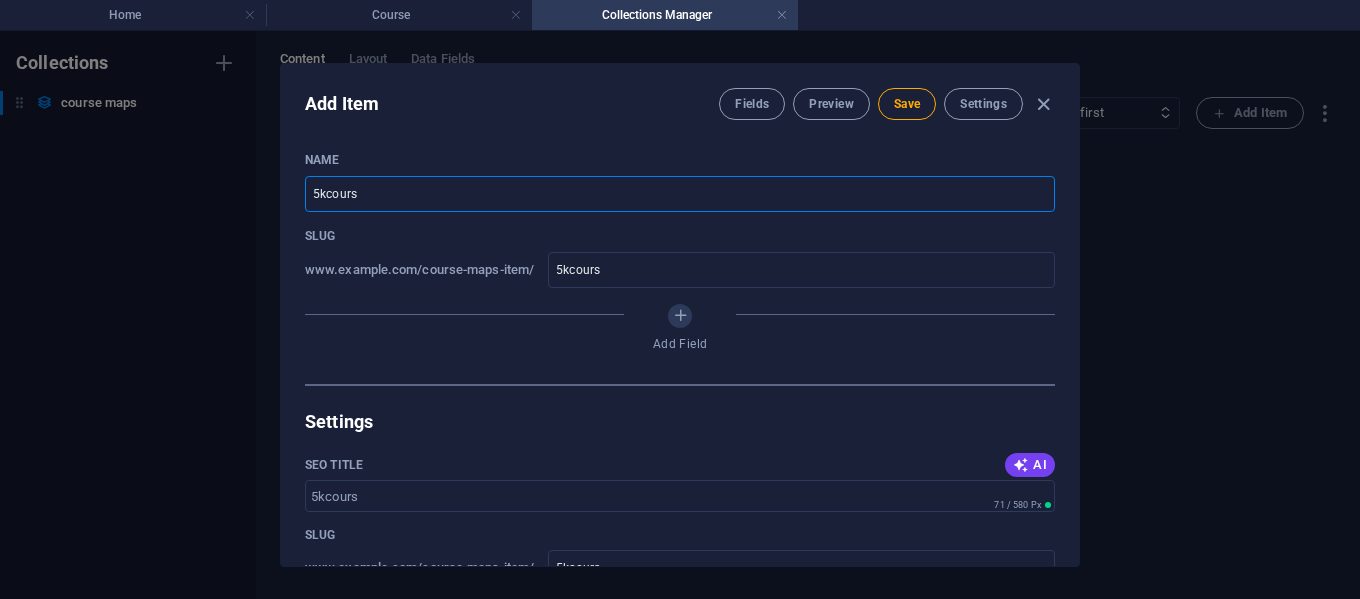 type on "5kcourse" 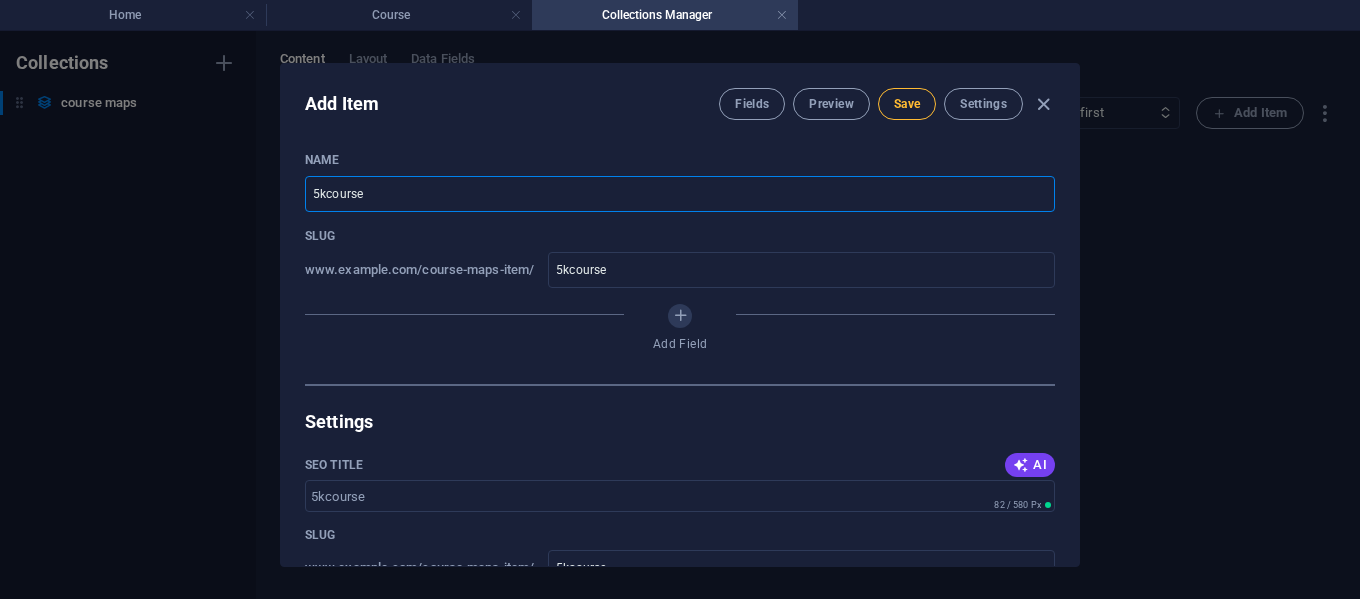 type on "5kcourse" 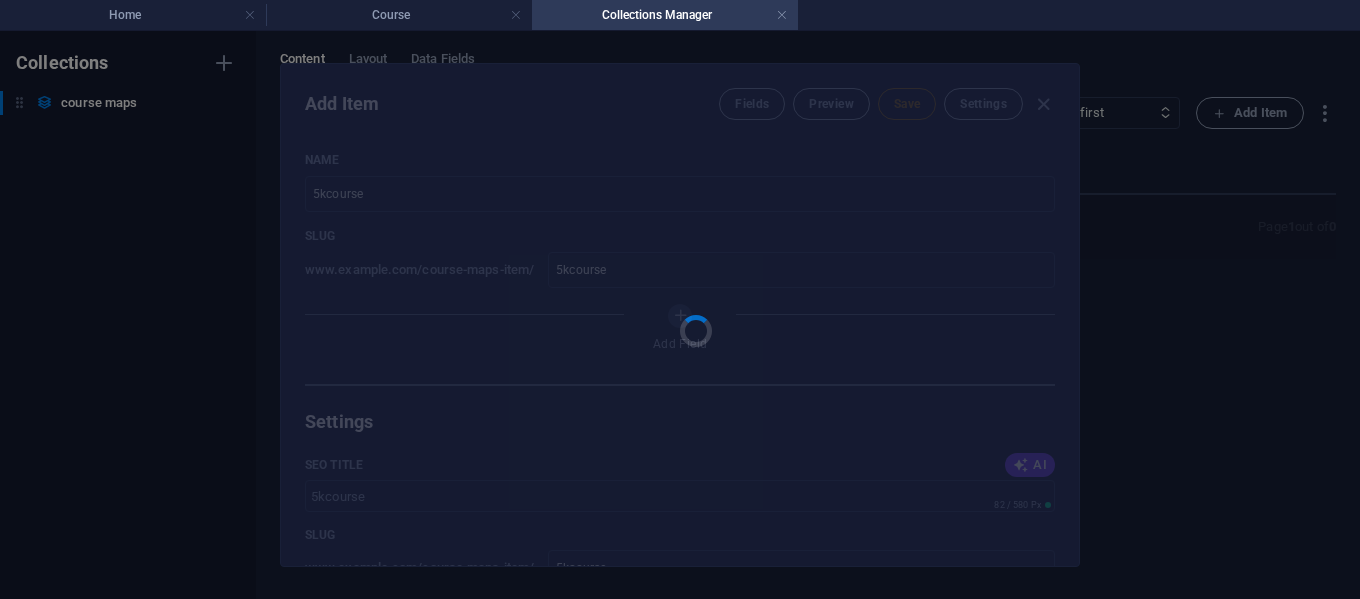 type on "5kcourse" 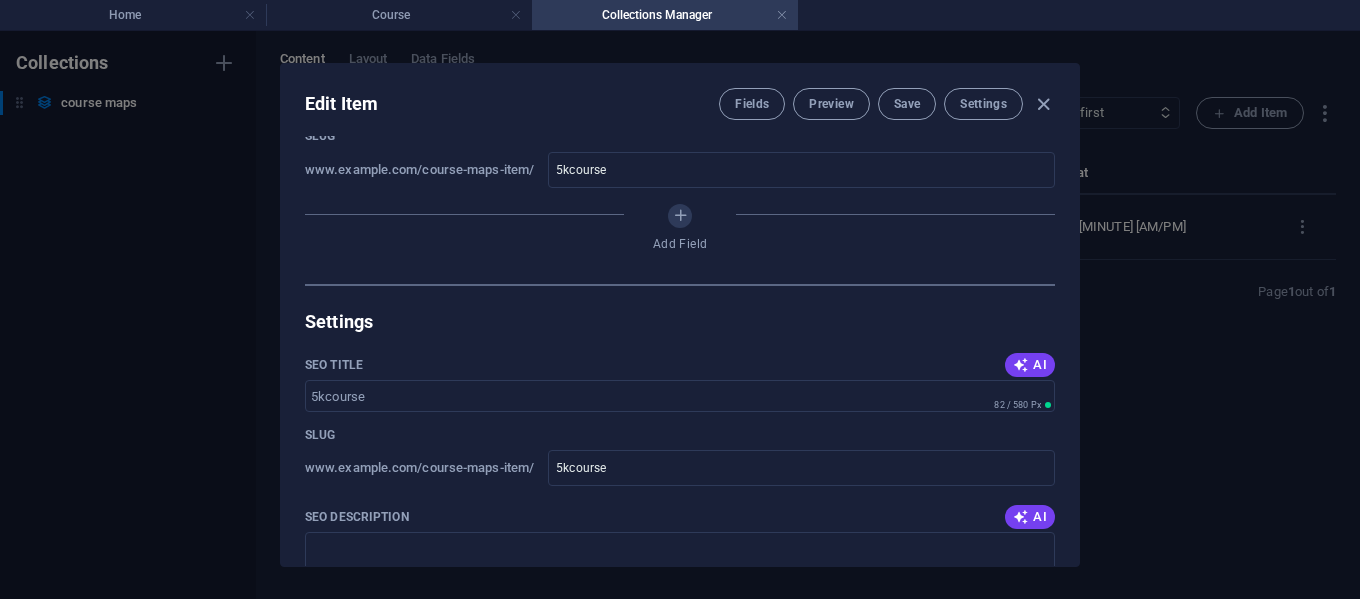 scroll, scrollTop: 300, scrollLeft: 0, axis: vertical 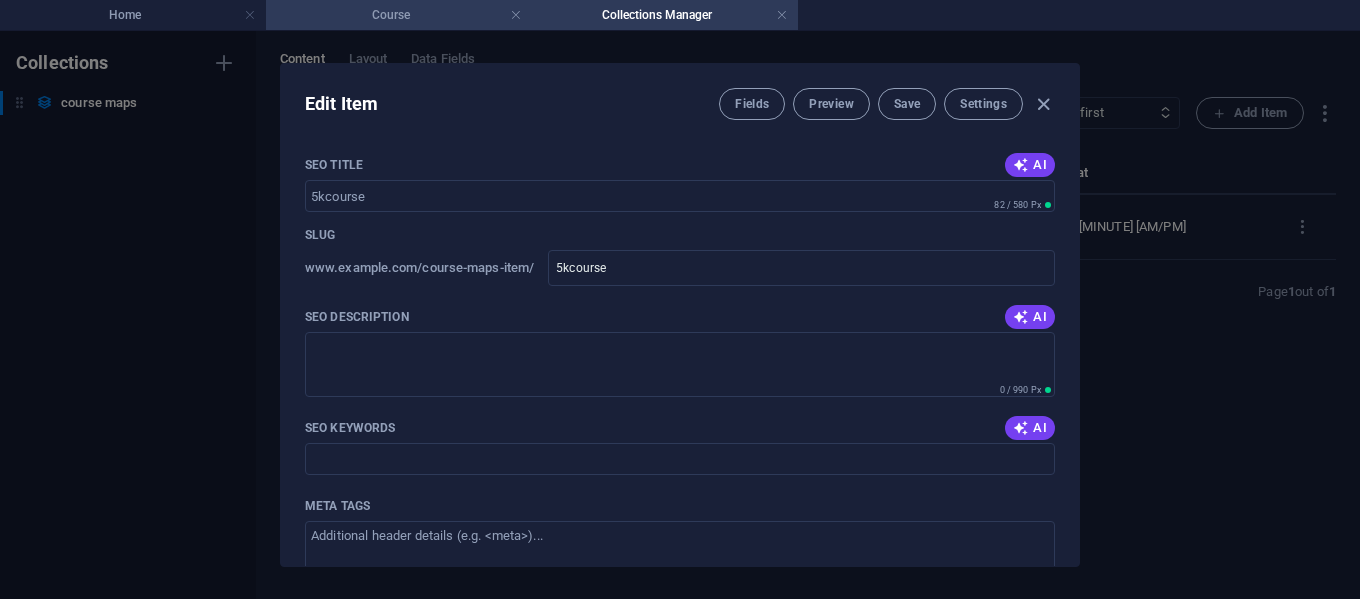 click on "Course" at bounding box center [399, 15] 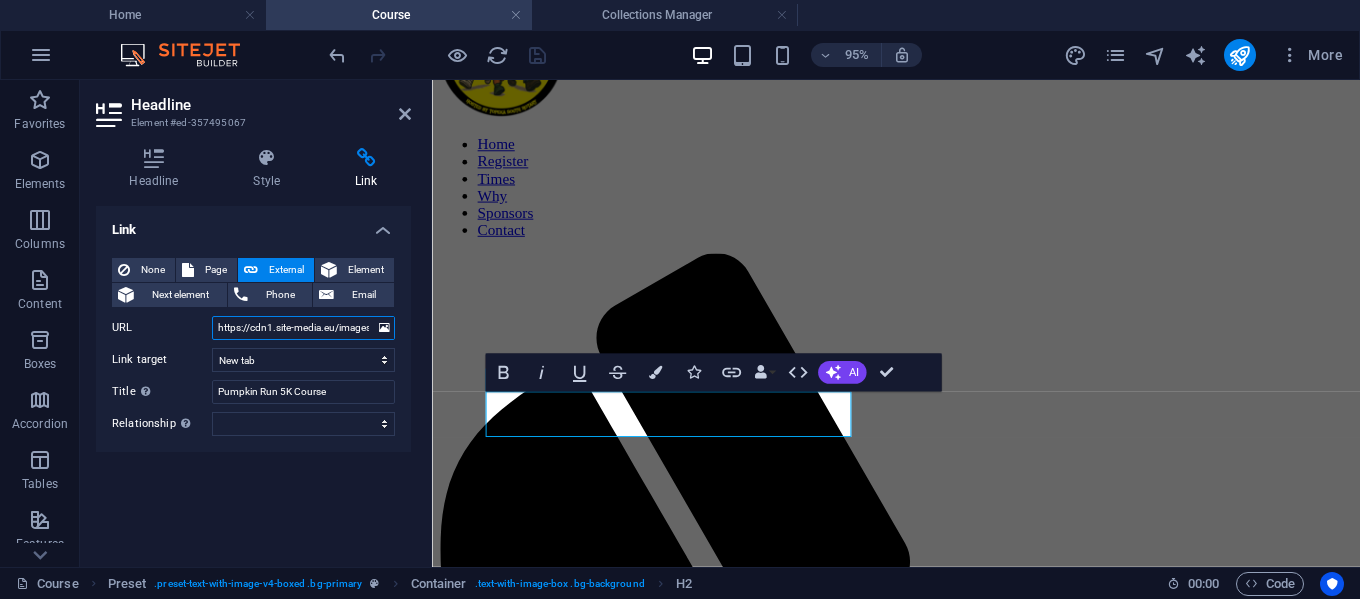 click on "https://cdn1.site-media.eu/images/0/11495057/PRpath.png" at bounding box center (303, 328) 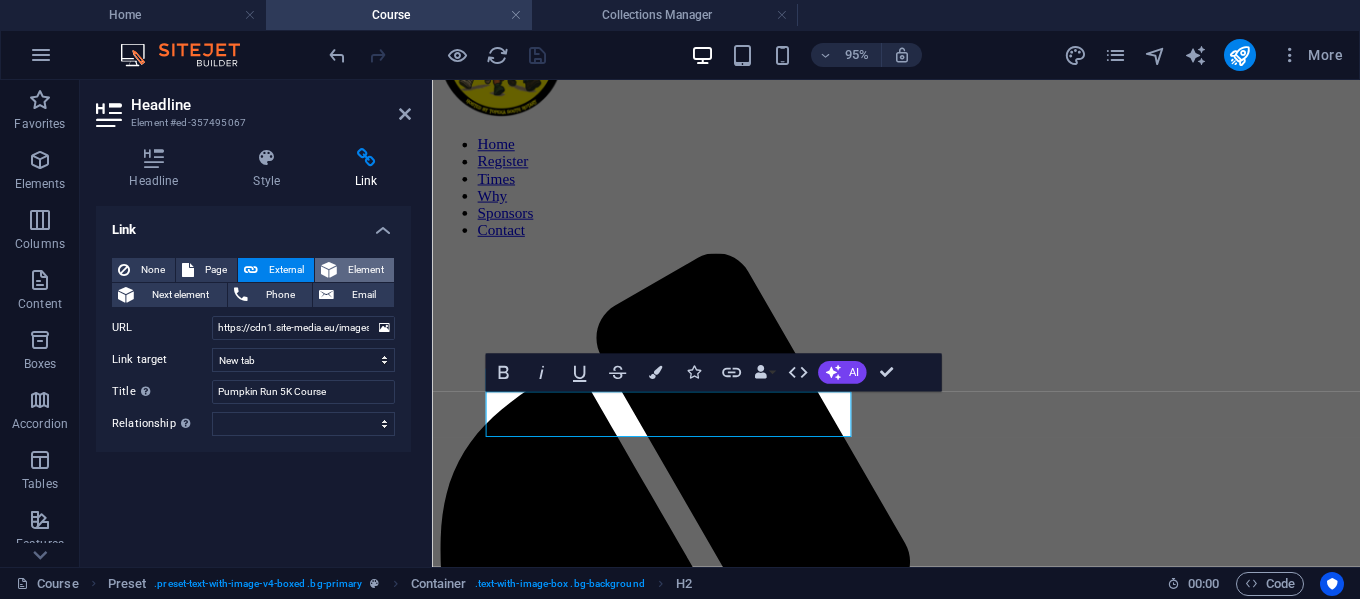 click on "Element" at bounding box center [354, 270] 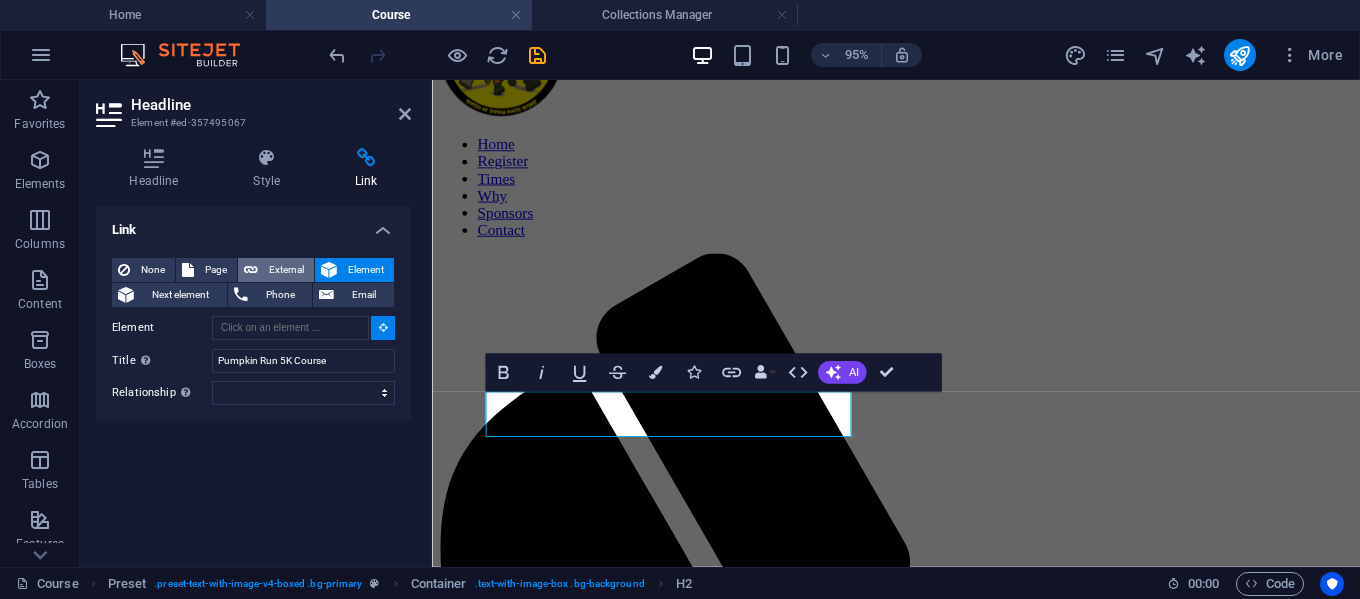 click on "External" at bounding box center (286, 270) 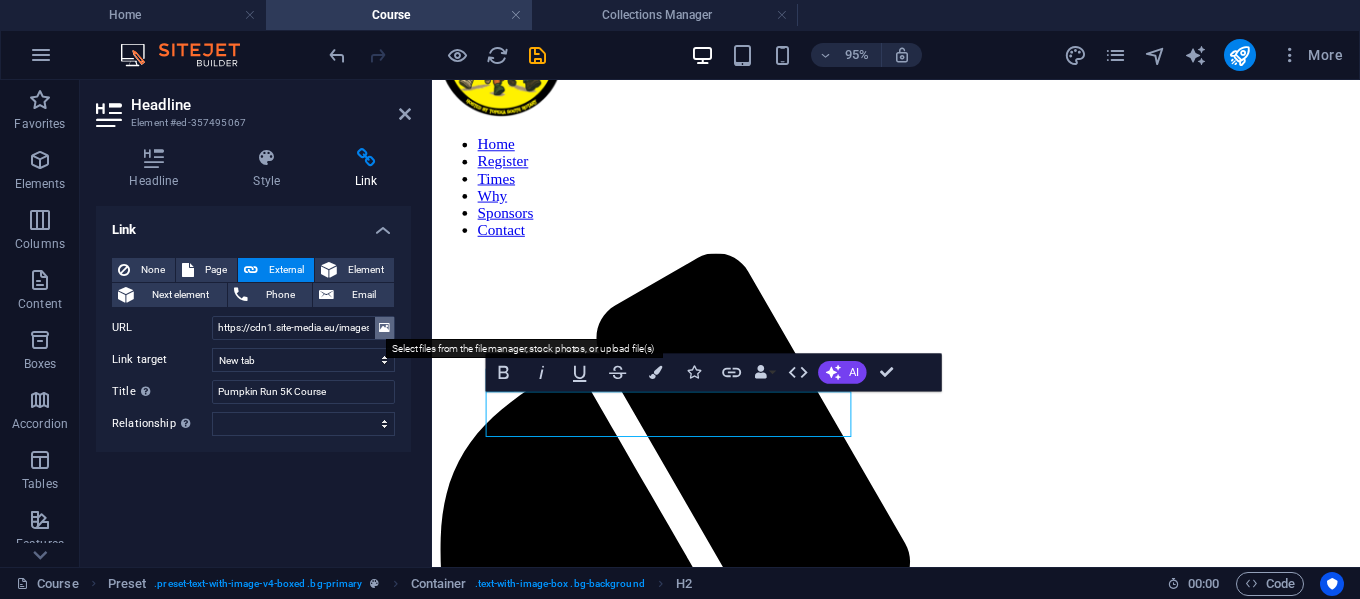 click at bounding box center (384, 328) 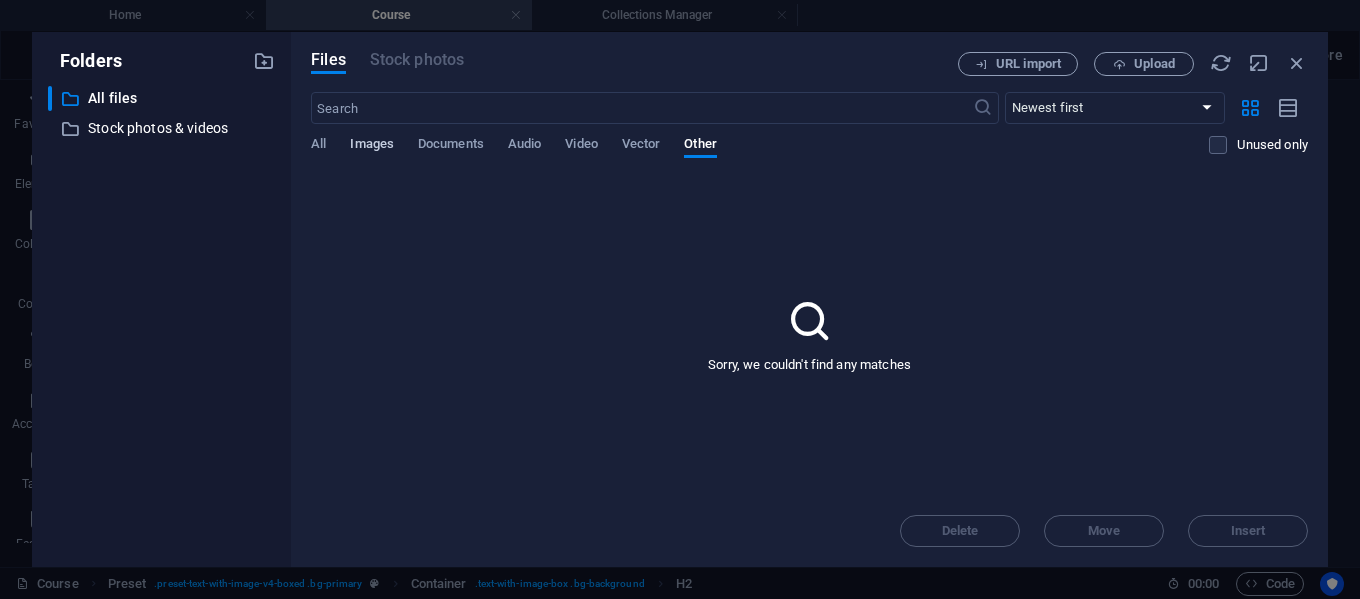 click on "Images" at bounding box center (372, 146) 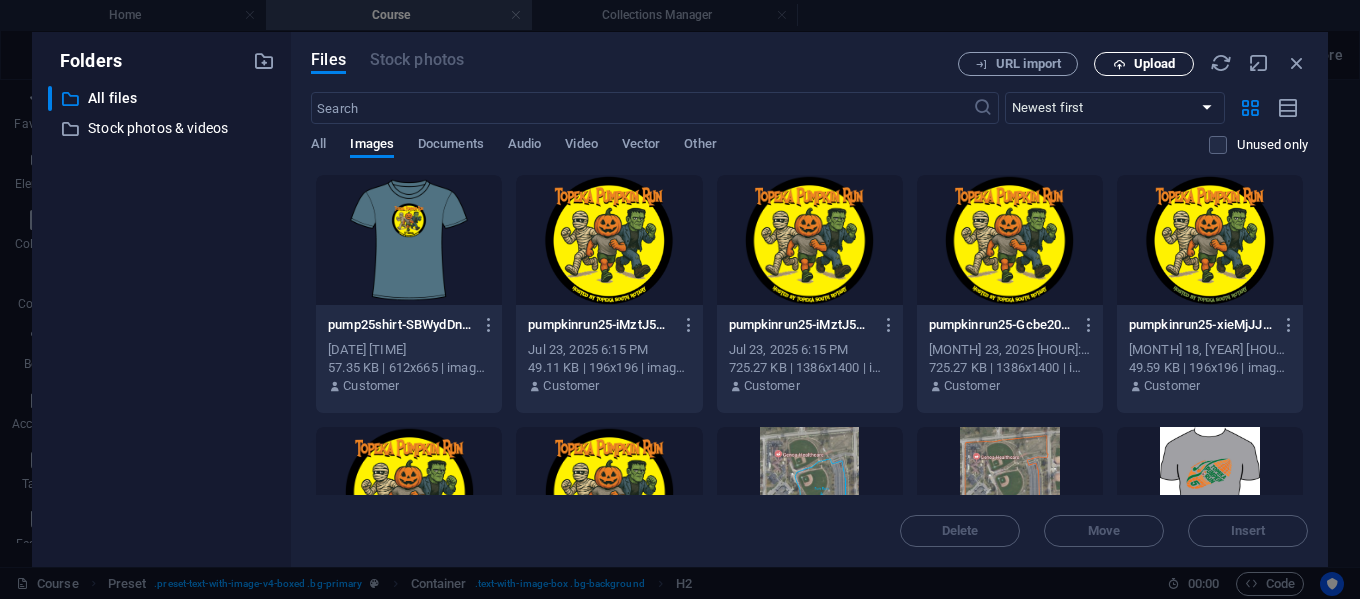 click on "Upload" at bounding box center (1154, 64) 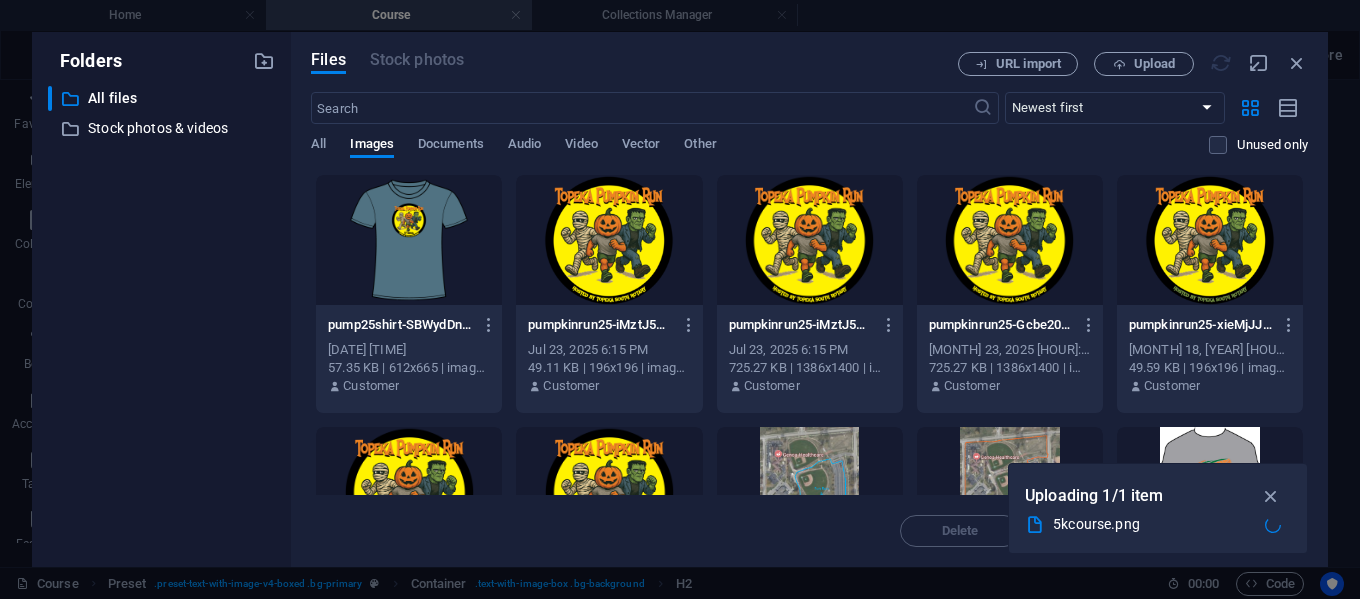 type on "https://cdn1.site-media.eu/images/0/18187372/5kcourse-Tv1OSYPD3kjq27f1Q-_UiQ.png" 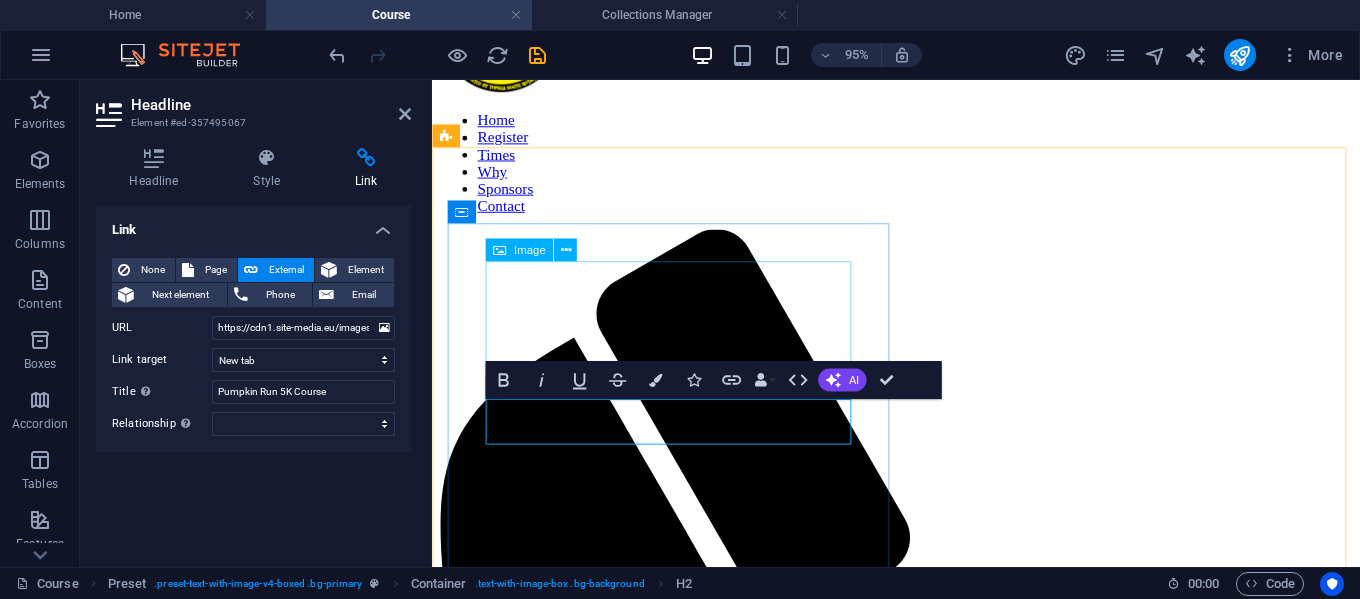 scroll, scrollTop: 200, scrollLeft: 0, axis: vertical 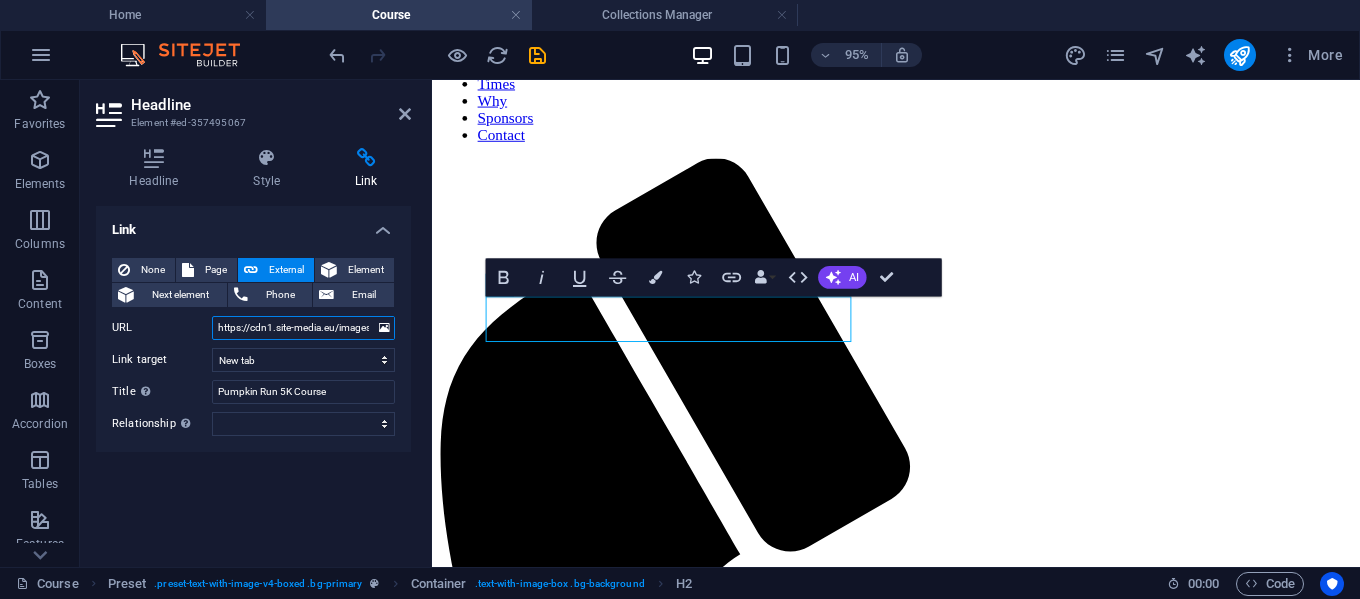 click on "https://cdn1.site-media.eu/images/0/18187372/5kcourse-Tv1OSYPD3kjq27f1Q-_UiQ.png" at bounding box center (303, 328) 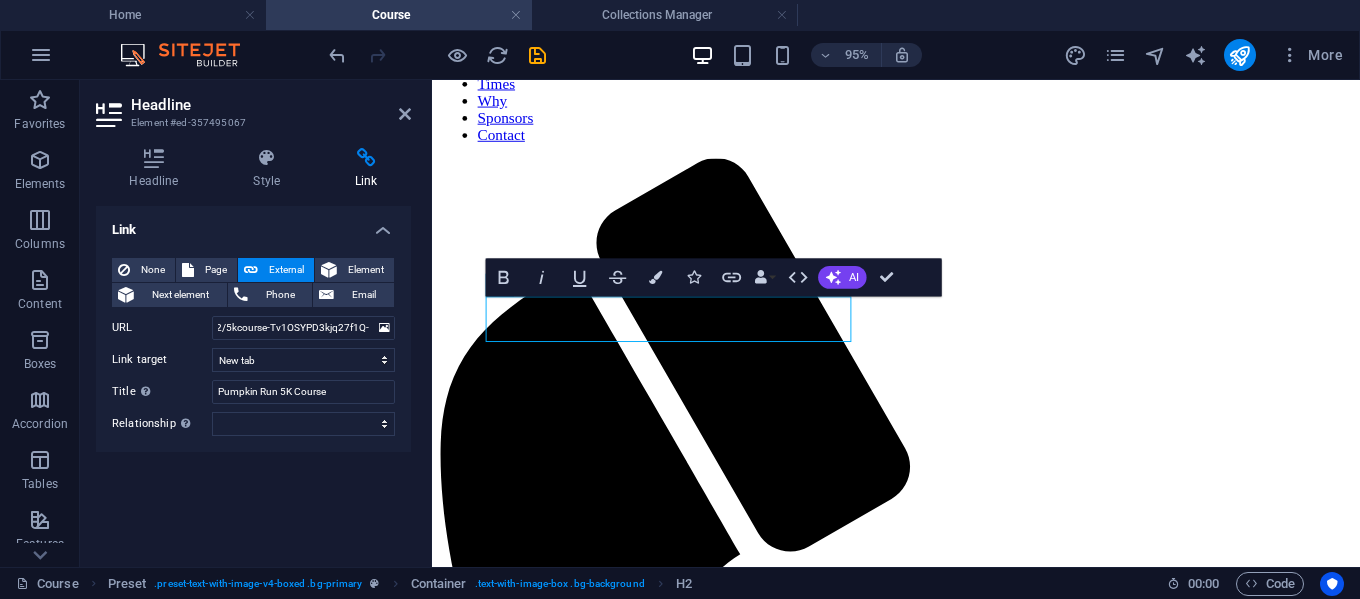 scroll, scrollTop: 0, scrollLeft: 0, axis: both 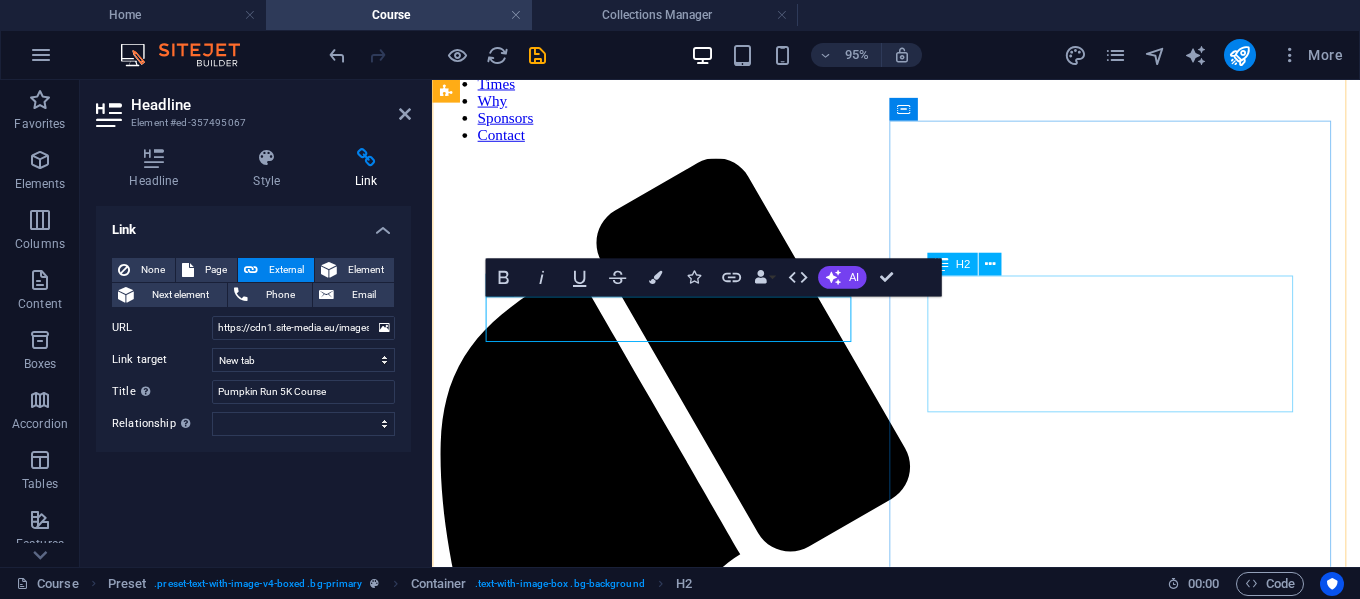 click on "Click for FUN RUN/Family Stroll Course" at bounding box center [920, 2280] 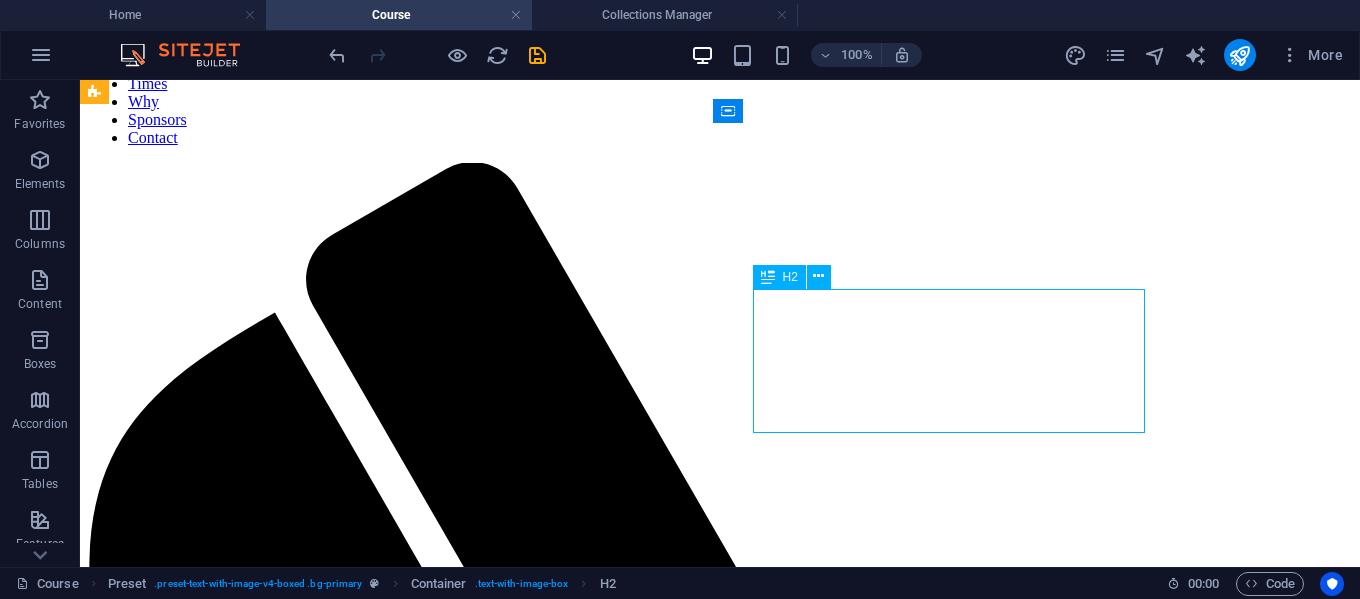 click on "Click for FUN RUN/Family Stroll Course" at bounding box center (720, 2875) 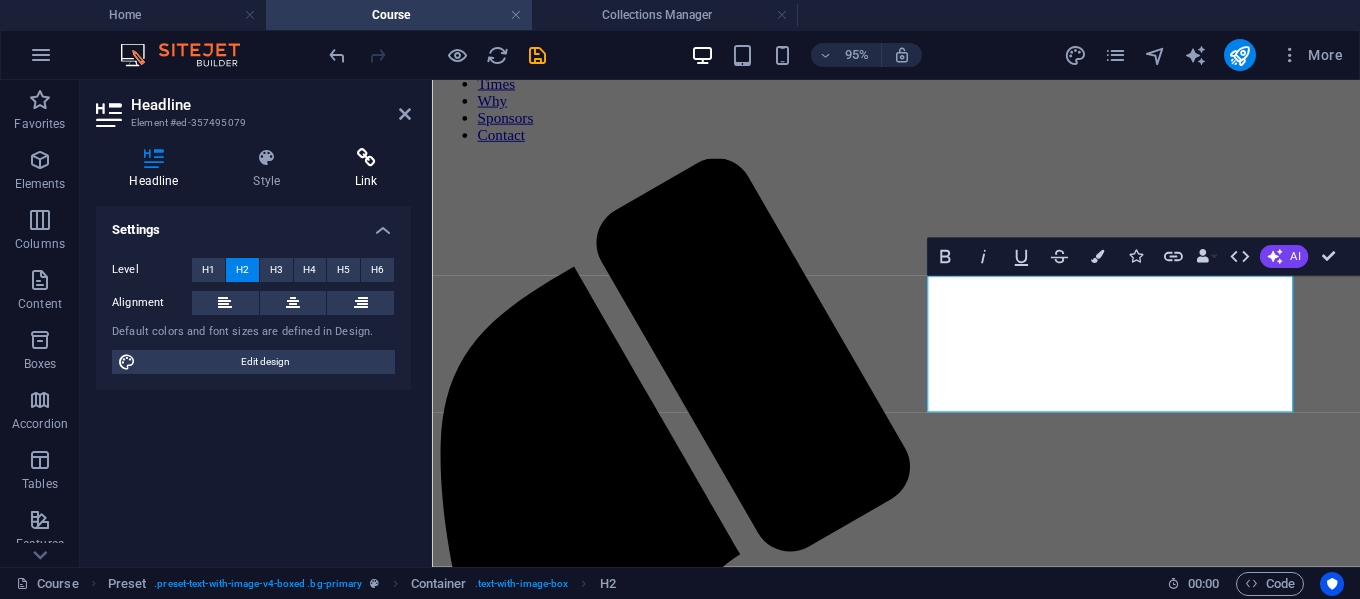 click at bounding box center (366, 158) 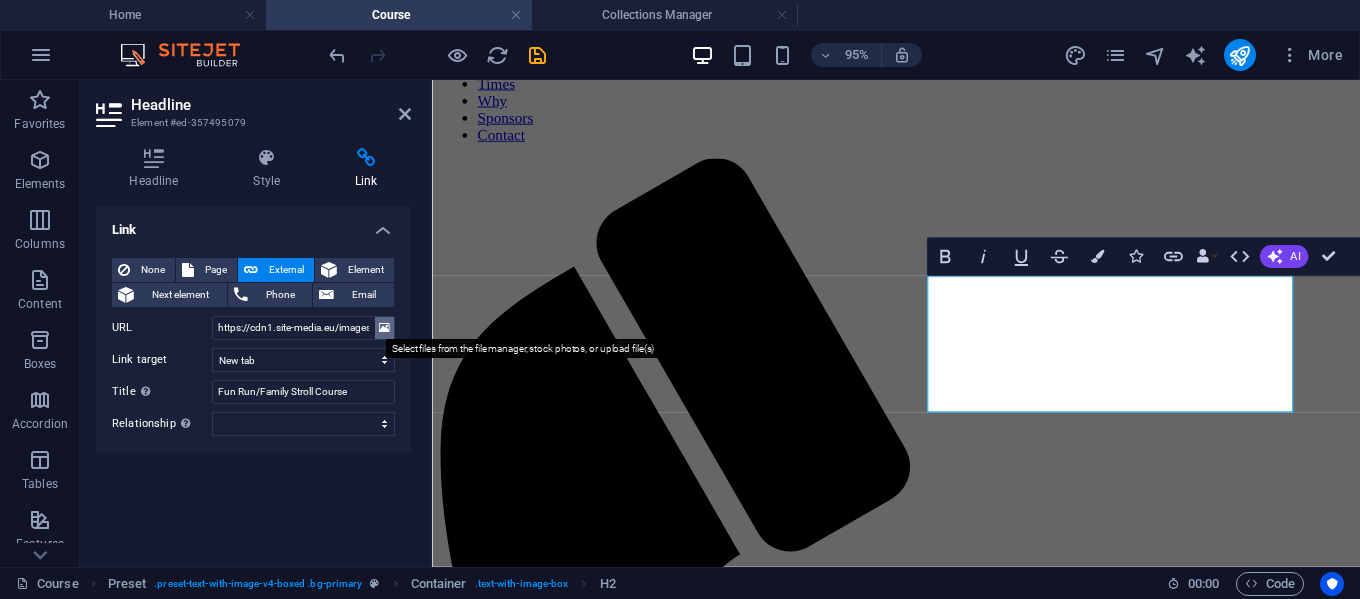 click at bounding box center (384, 328) 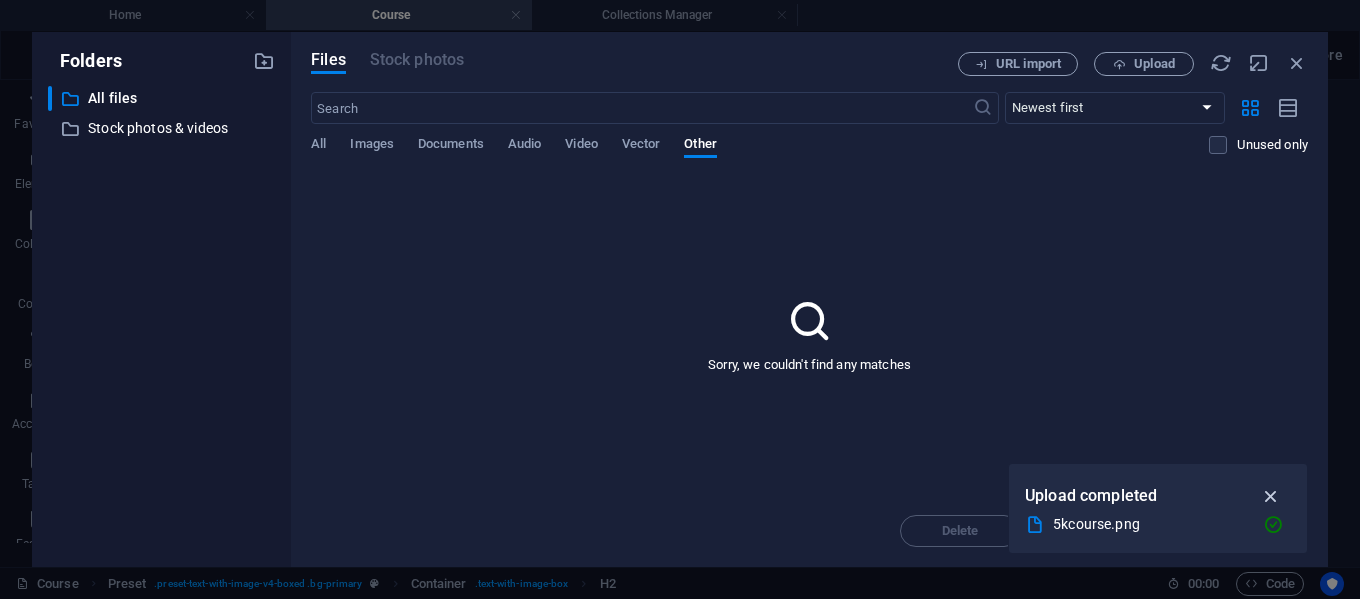 click at bounding box center (1271, 496) 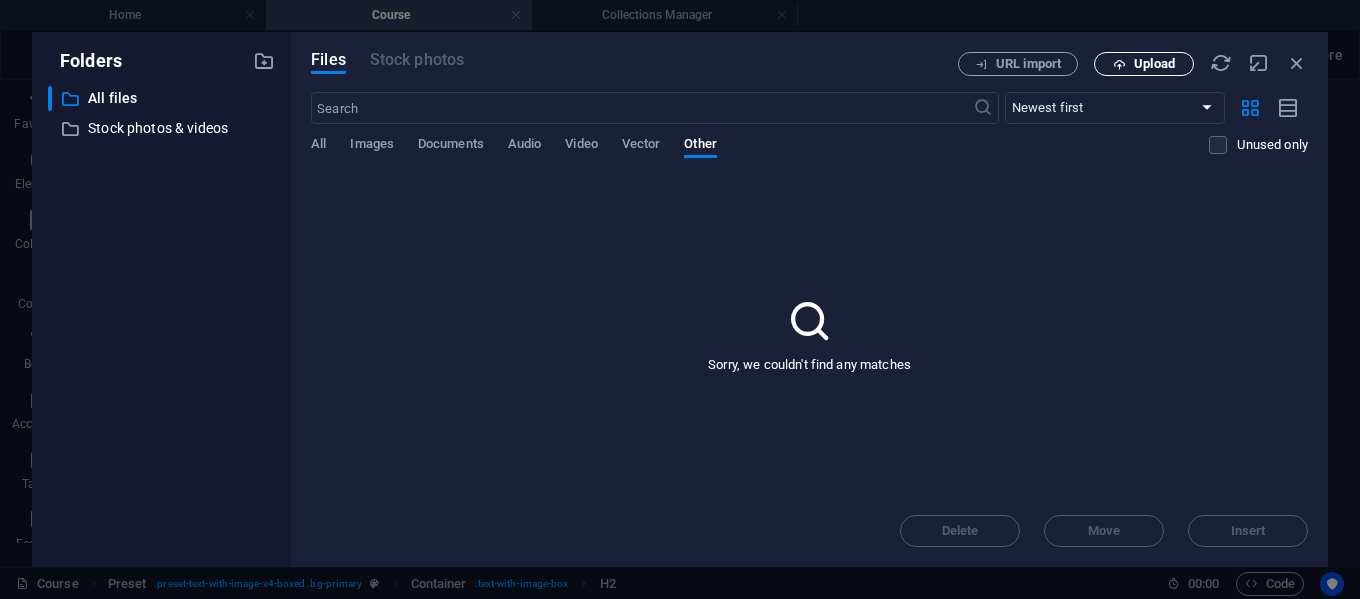 click on "Upload" at bounding box center [1144, 64] 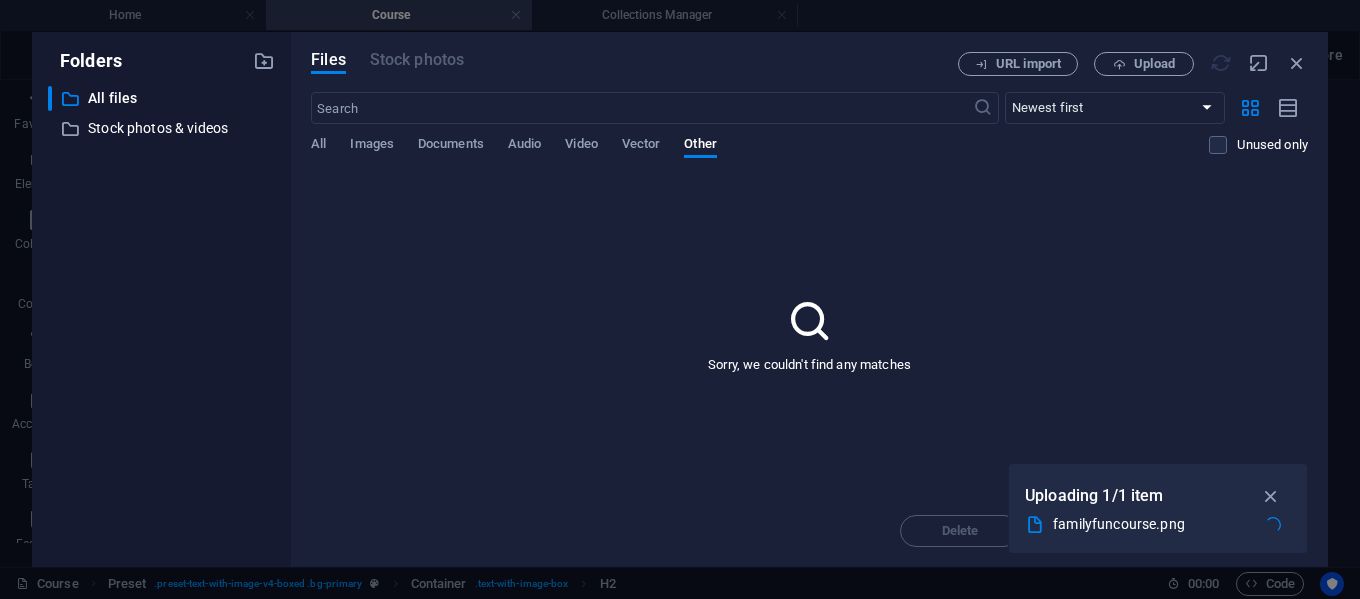 type on "https://cdn1.site-media.eu/images/0/18187947/familyfuncourse-MDogJU5MdUiND6FpL51AKw.png" 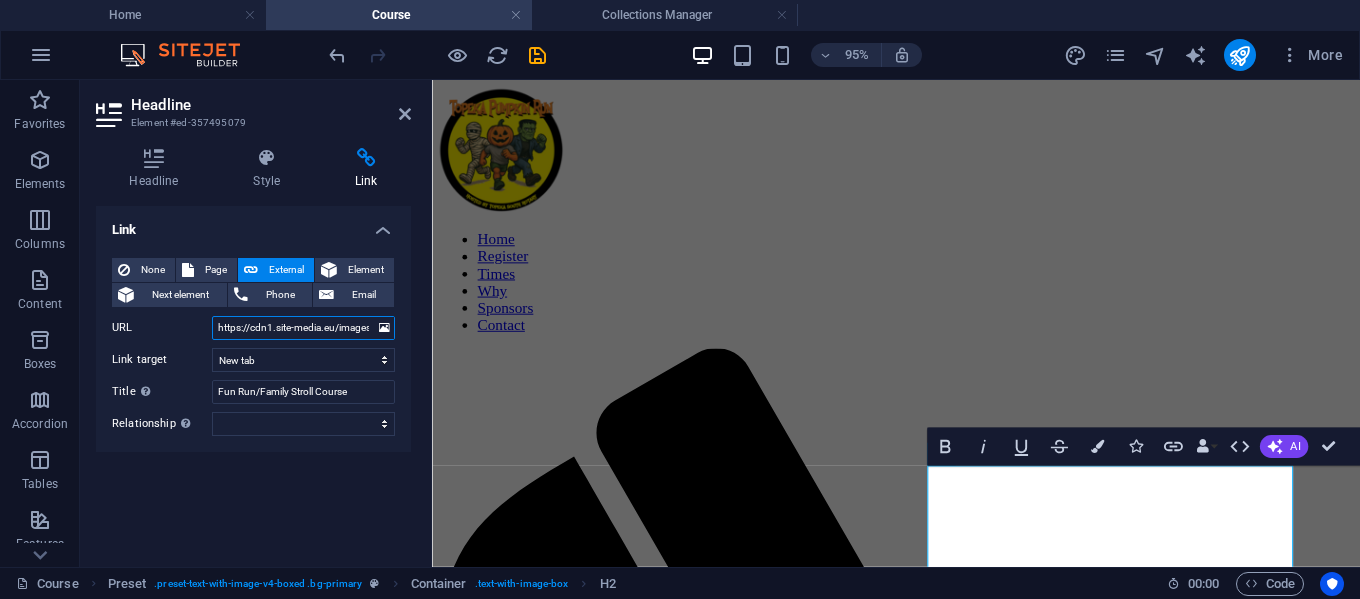 click on "https://cdn1.site-media.eu/images/0/18187947/familyfuncourse-MDogJU5MdUiND6FpL51AKw.png" at bounding box center (303, 328) 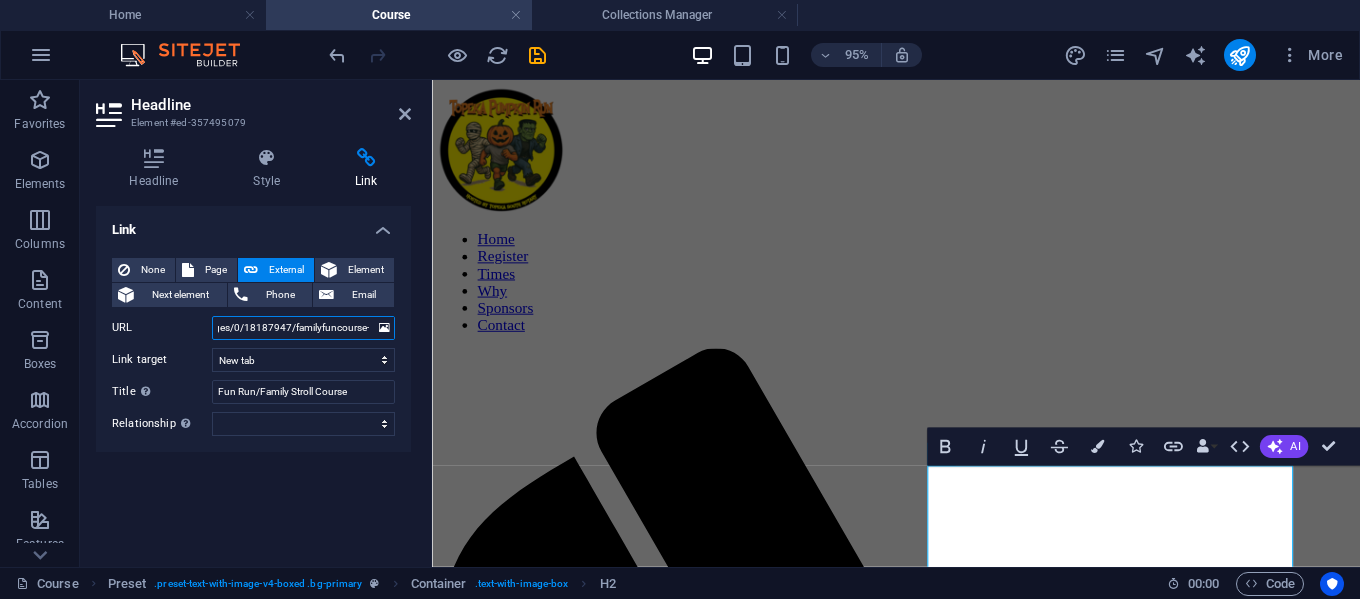 scroll, scrollTop: 0, scrollLeft: 162, axis: horizontal 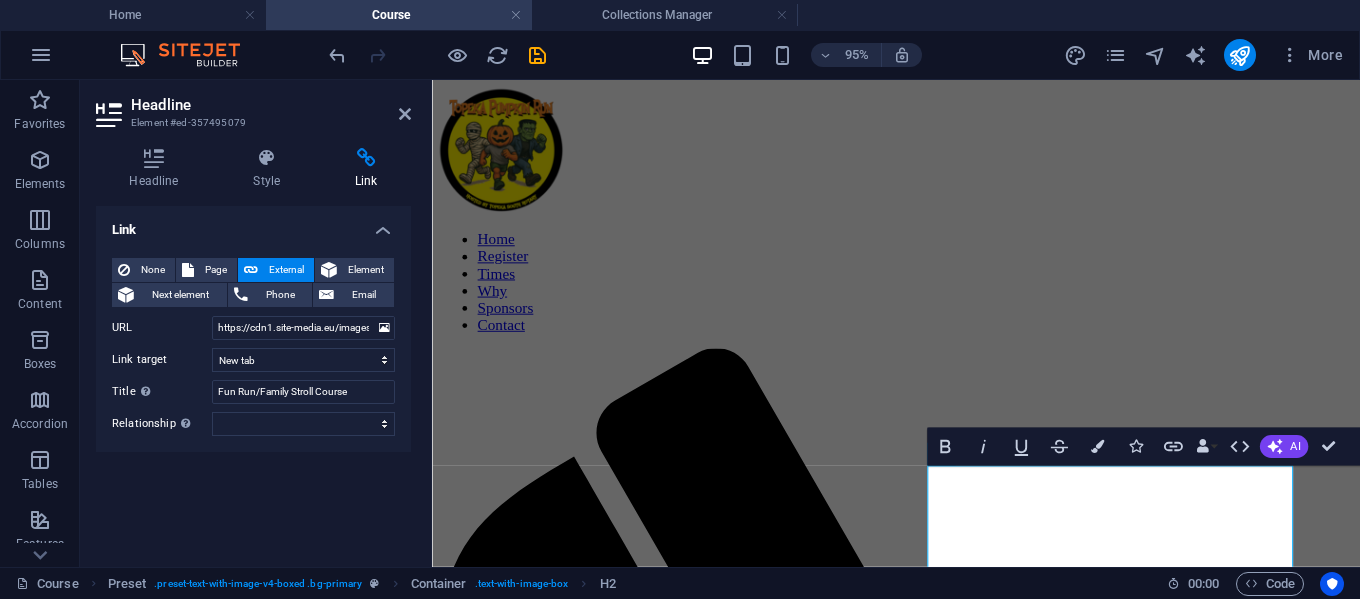 click on "Link None Page External Element Next element Phone Email Page Home Legal Notice Privacy Register Event Info Course Trunk-or-Treat Times Element
URL [URL] Phone Email Link target New tab Same tab Overlay Title Additional link description, should not be the same as the link text. The title is most often shown as a tooltip text when the mouse moves over the element. Leave empty if uncertain. Fun Run/Family Stroll Course Relationship Sets the  relationship of this link to the link target . For example, the value "nofollow" instructs search engines not to follow the link. Can be left empty. alternate author bookmark external help license next nofollow noreferrer noopener prev search tag" at bounding box center (253, 378) 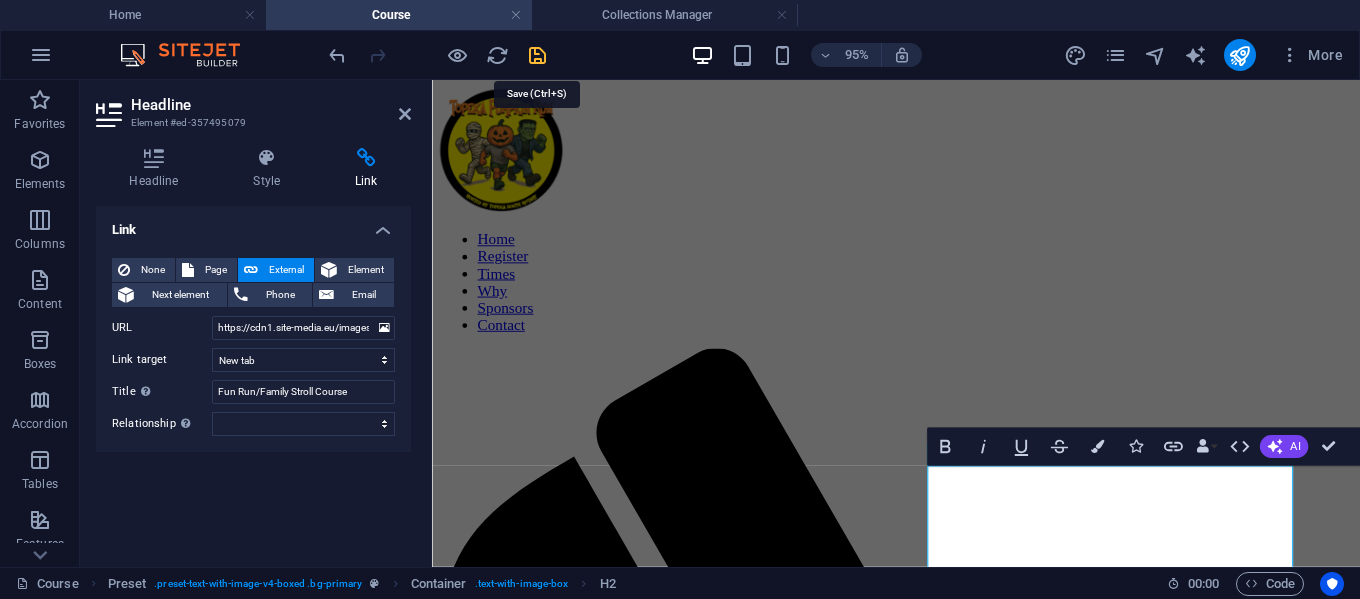 click at bounding box center (537, 55) 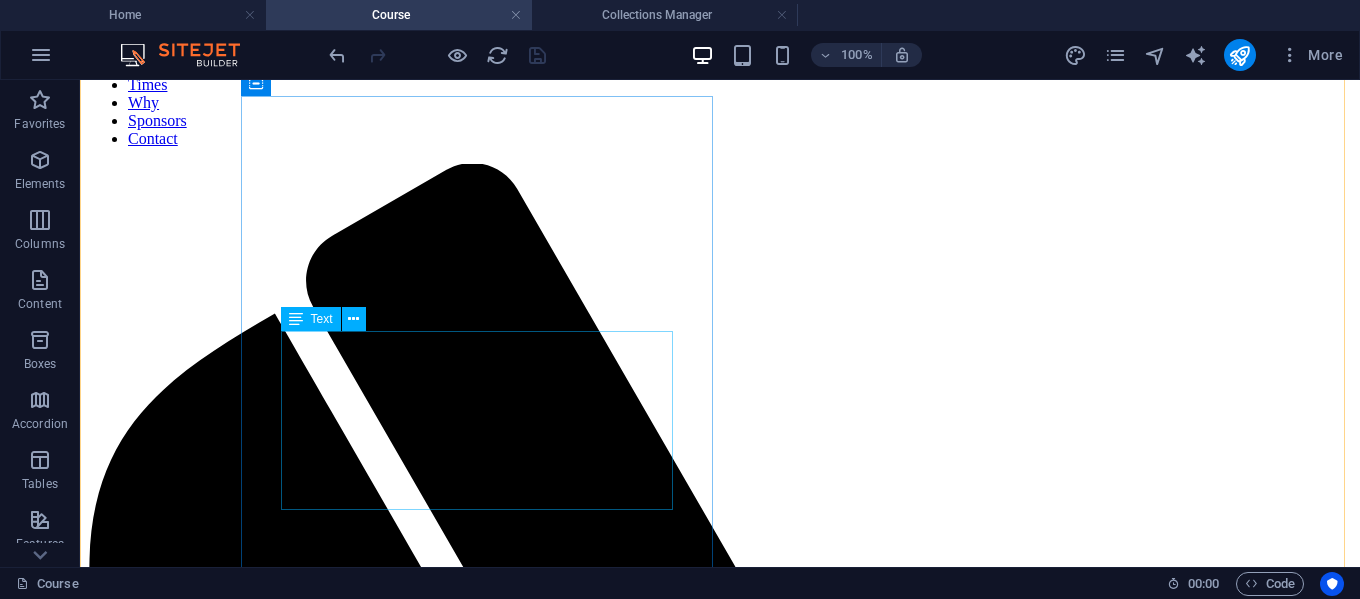 scroll, scrollTop: 230, scrollLeft: 0, axis: vertical 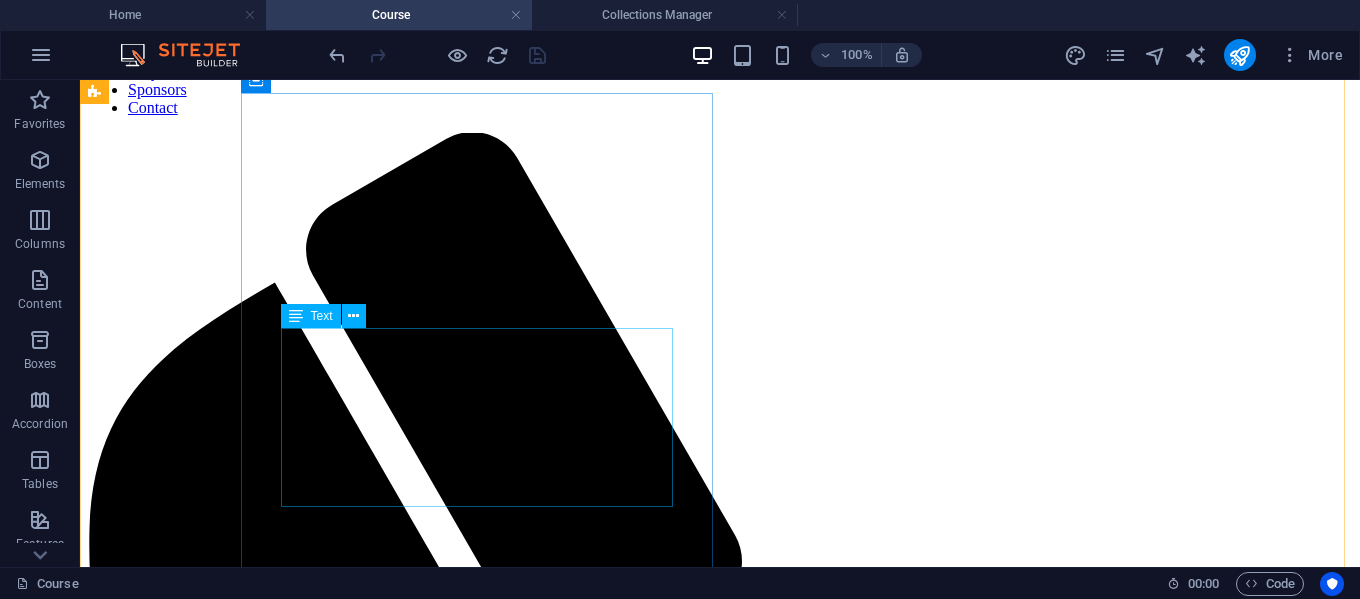 click on "The 5K course consist of a 1.55 mile loop that is run twice.  You will start east of the football field. The course will take you on the track, underneath the haunted bleachers between the football and soccer fields, on the soccer field, around the west parking lot, north, then east past the baseball fields and then ending in the east parking lot." at bounding box center (720, 2364) 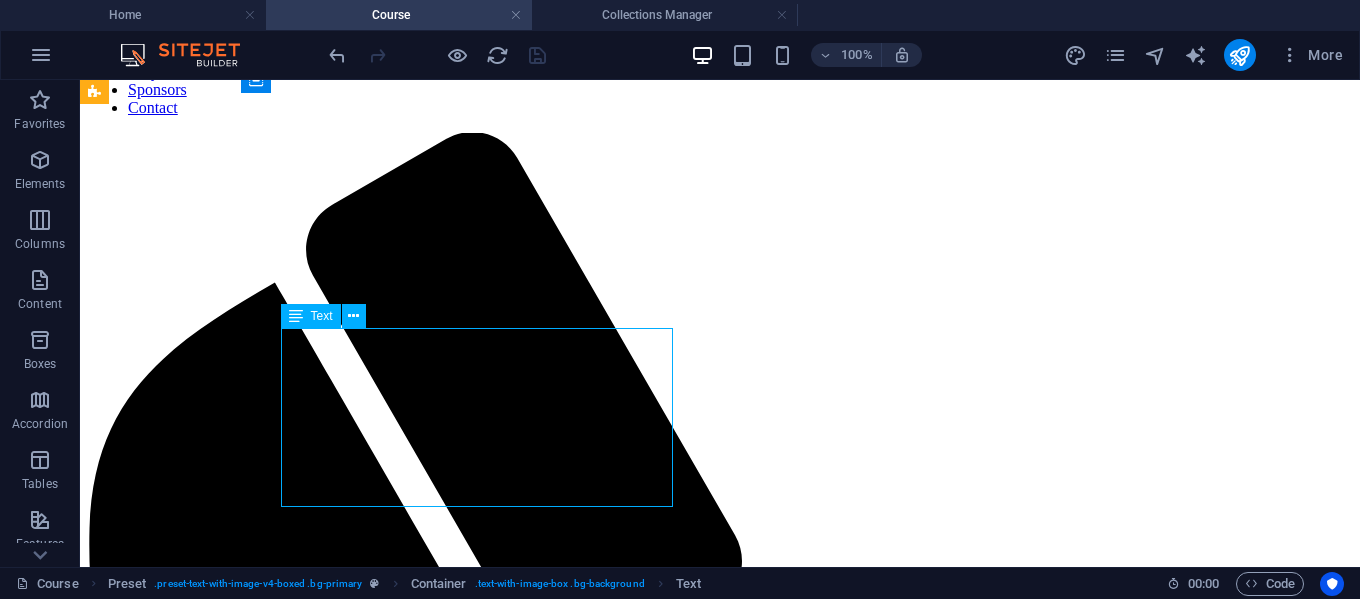 click on "The 5K course consist of a 1.55 mile loop that is run twice.  You will start east of the football field. The course will take you on the track, underneath the haunted bleachers between the football and soccer fields, on the soccer field, around the west parking lot, north, then east past the baseball fields and then ending in the east parking lot." at bounding box center (720, 2364) 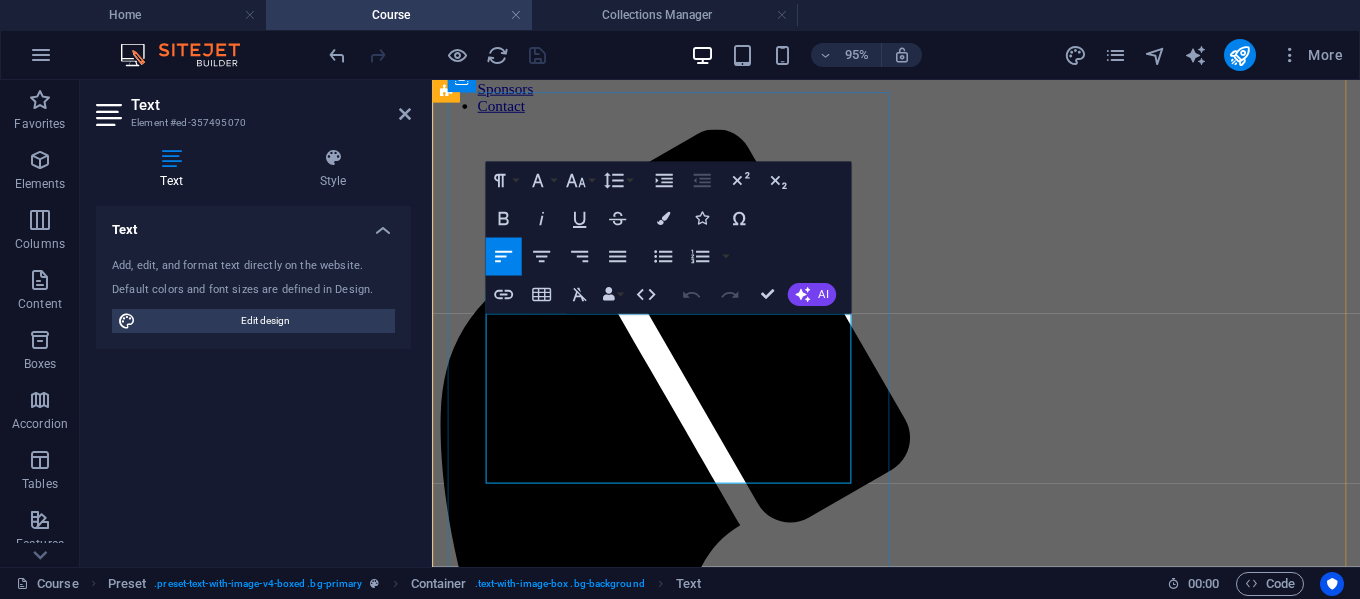 click on "The 5K course consist of a 1.55 mile loop that is run twice.  You will start east of the football field. The course will take you on the track, underneath the haunted bleachers between the football and soccer fields, on the soccer field, around the west parking lot, north, then east past the baseball fields and then ending in the east parking lot." at bounding box center (917, 1856) 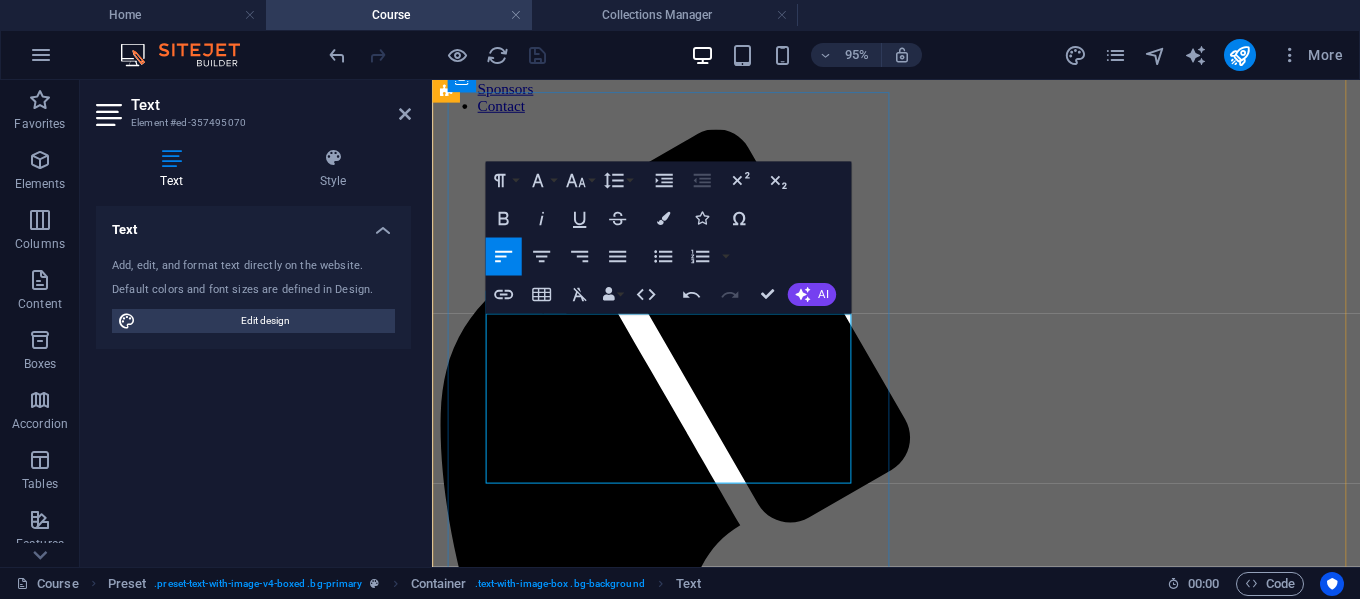 drag, startPoint x: 685, startPoint y: 362, endPoint x: 525, endPoint y: 371, distance: 160.25293 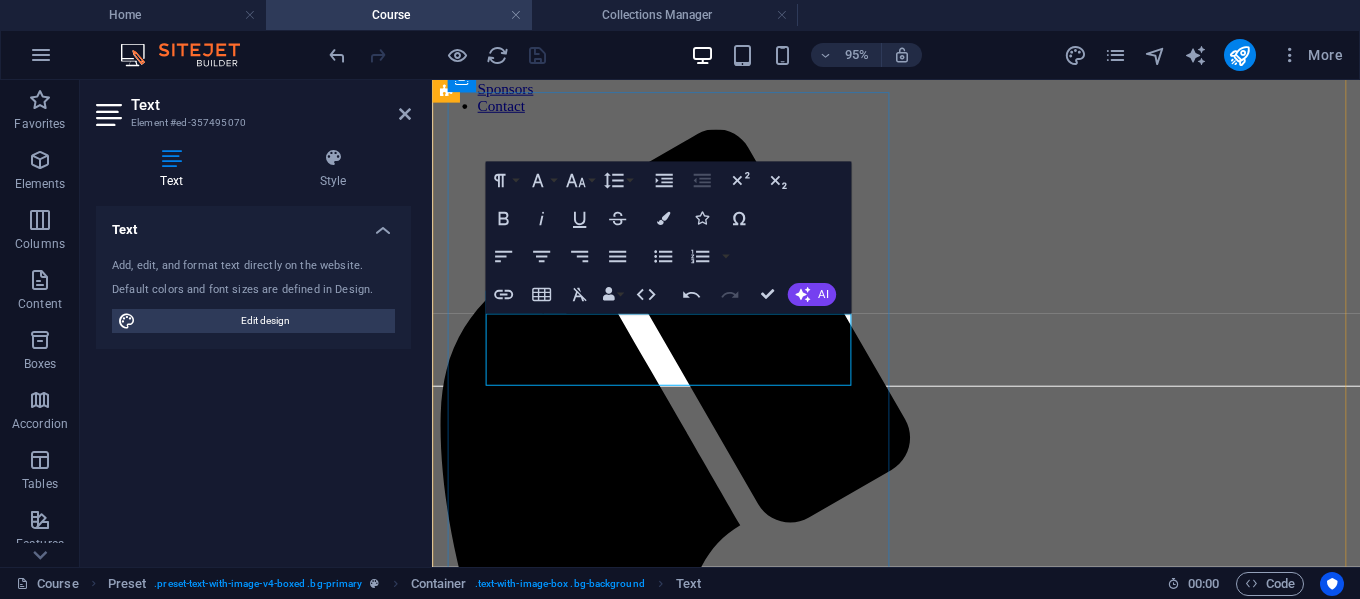 click on "The 5K course consist of a 1.55 mile loop. You will start in the Felker Park parking lot and head south to the Shunga Trail. Take the Shunga Trail east until [CITY]" at bounding box center [920, 1848] 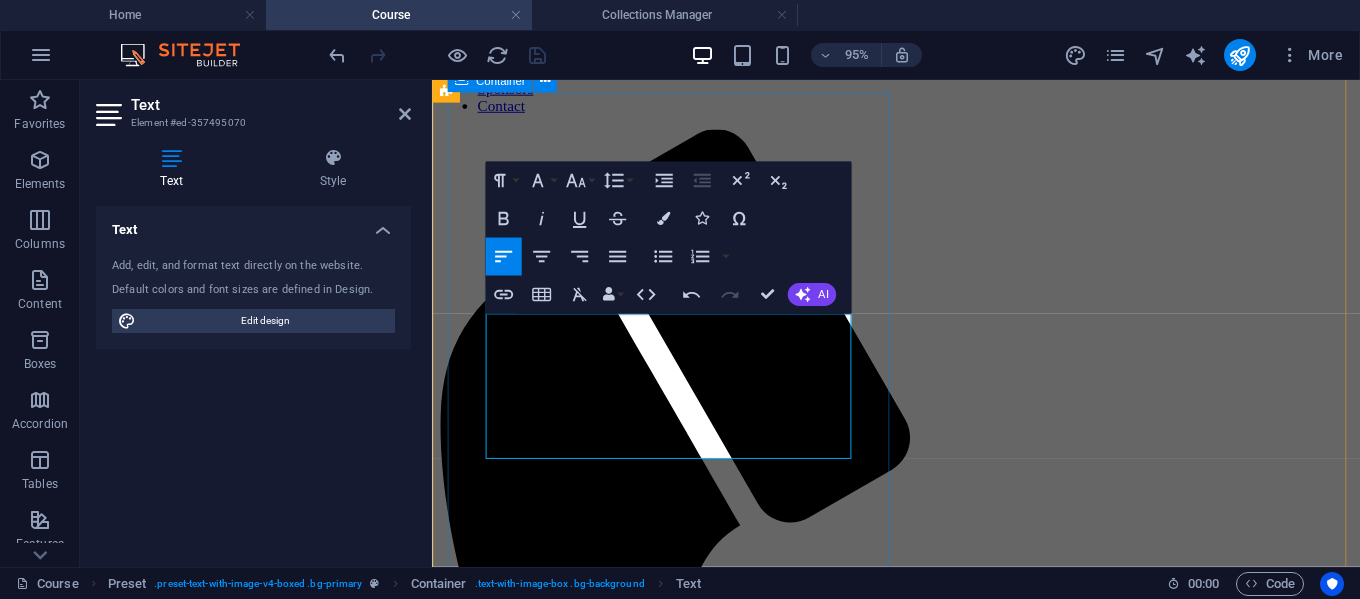 drag, startPoint x: 628, startPoint y: 464, endPoint x: 485, endPoint y: 343, distance: 187.32326 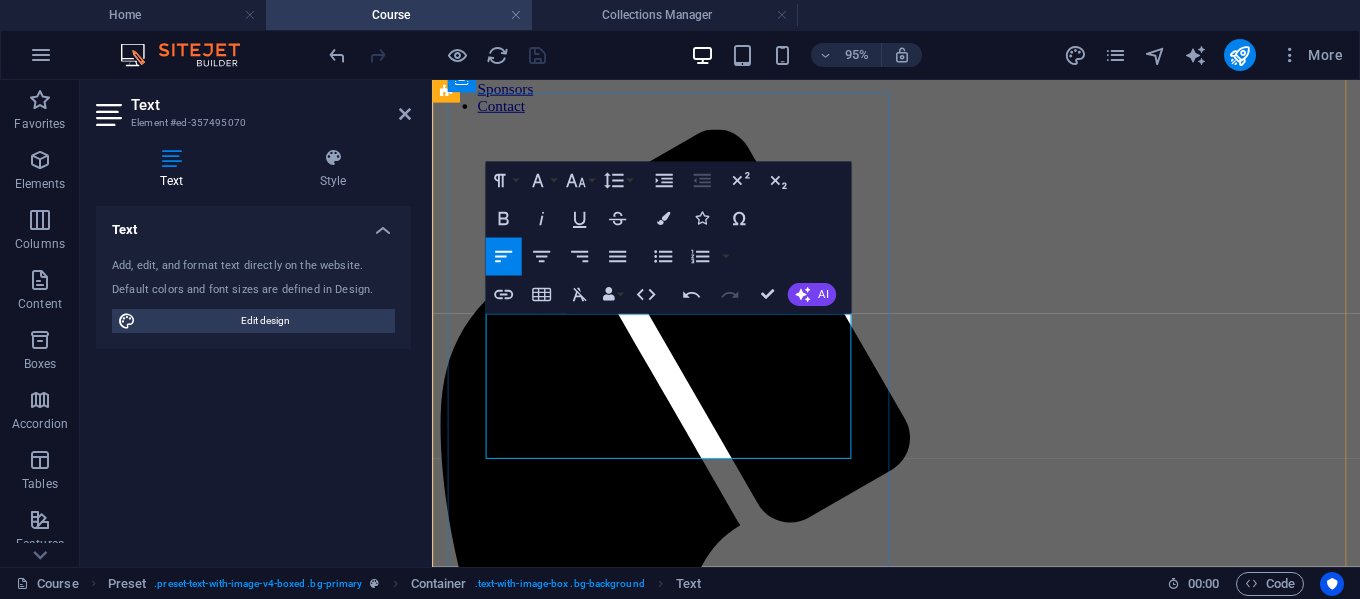 copy on "The 5K course consist of a 1.55 mile loop. You will start in the Felker Park parking lot and head south to the Shunga Trail. Take the Shunga Trail east until McDonald Field's parking lot. This is the turnaround spot. Head back to the start and finish in the Felker Park Parking lot." 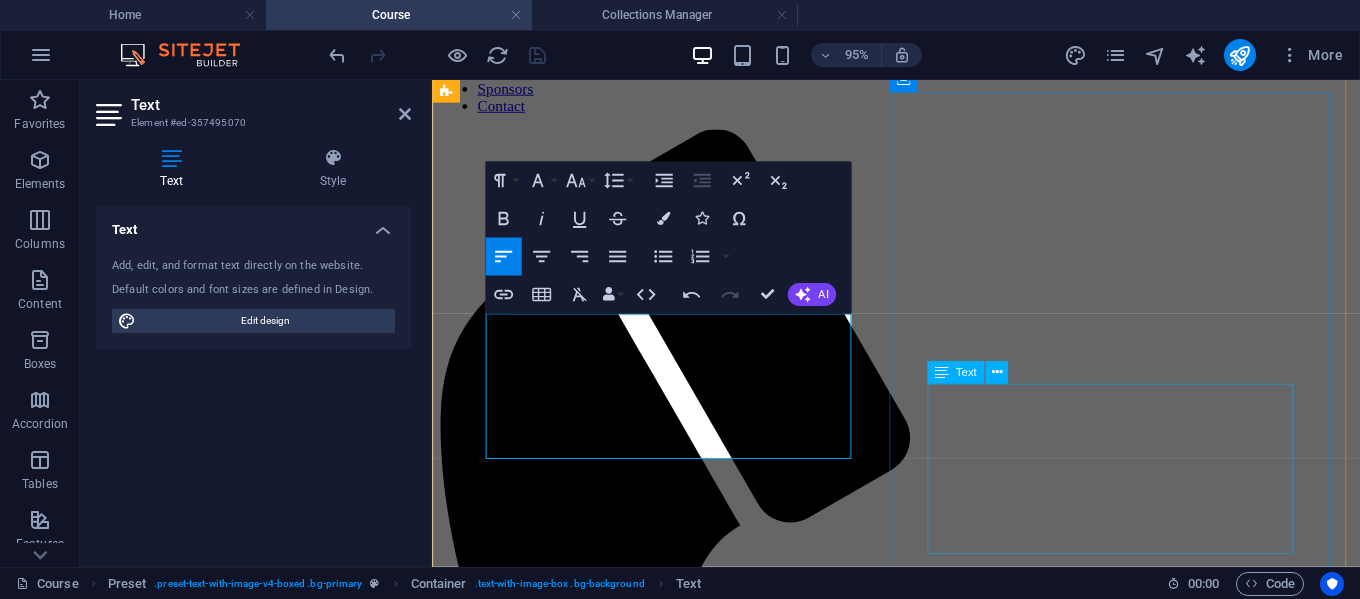 click on "The Fun Run/Family Stroll course is a 1.3 mile loop.  You will start east of the football field. The course will take you on the track, underneath the haunted bleachers between the football and soccer fields, on the soccer field, around the west parking lot, behind the locker rooms, north and then east between the baseball fields and ending in the east parking lot." at bounding box center (920, 2292) 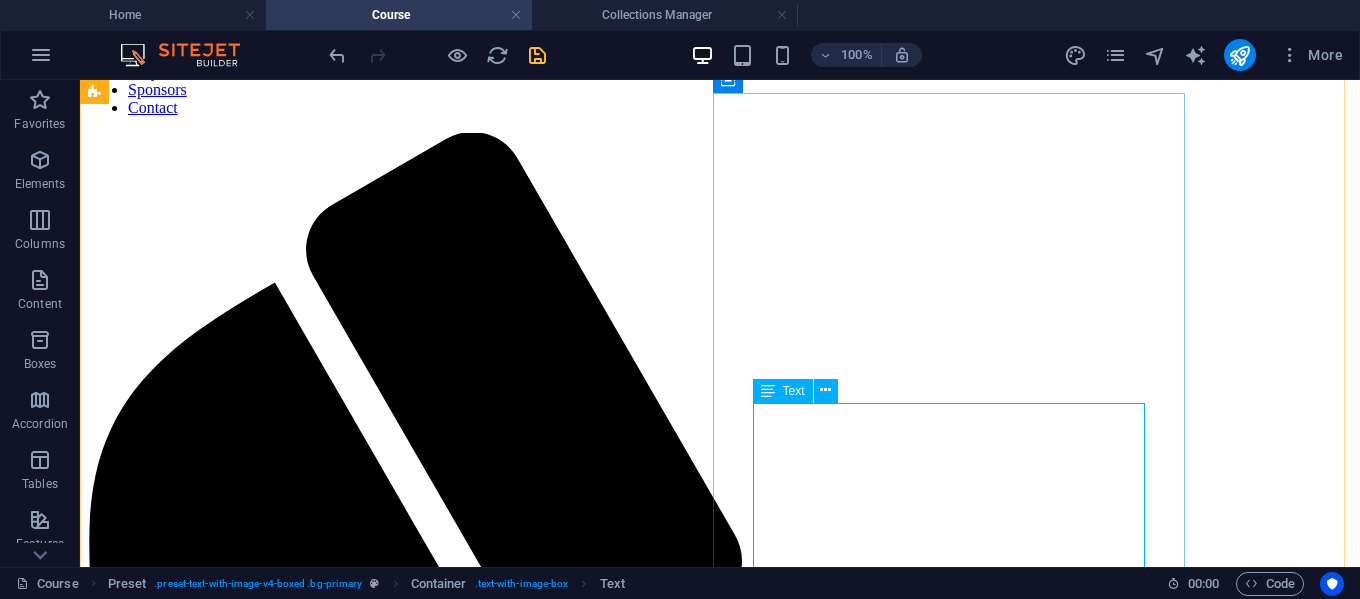 click on "The Fun Run/Family Stroll course is a 1.3 mile loop.  You will start east of the football field. The course will take you on the track, underneath the haunted bleachers between the football and soccer fields, on the soccer field, around the west parking lot, behind the locker rooms, north and then east between the baseball fields and ending in the east parking lot." at bounding box center (720, 2897) 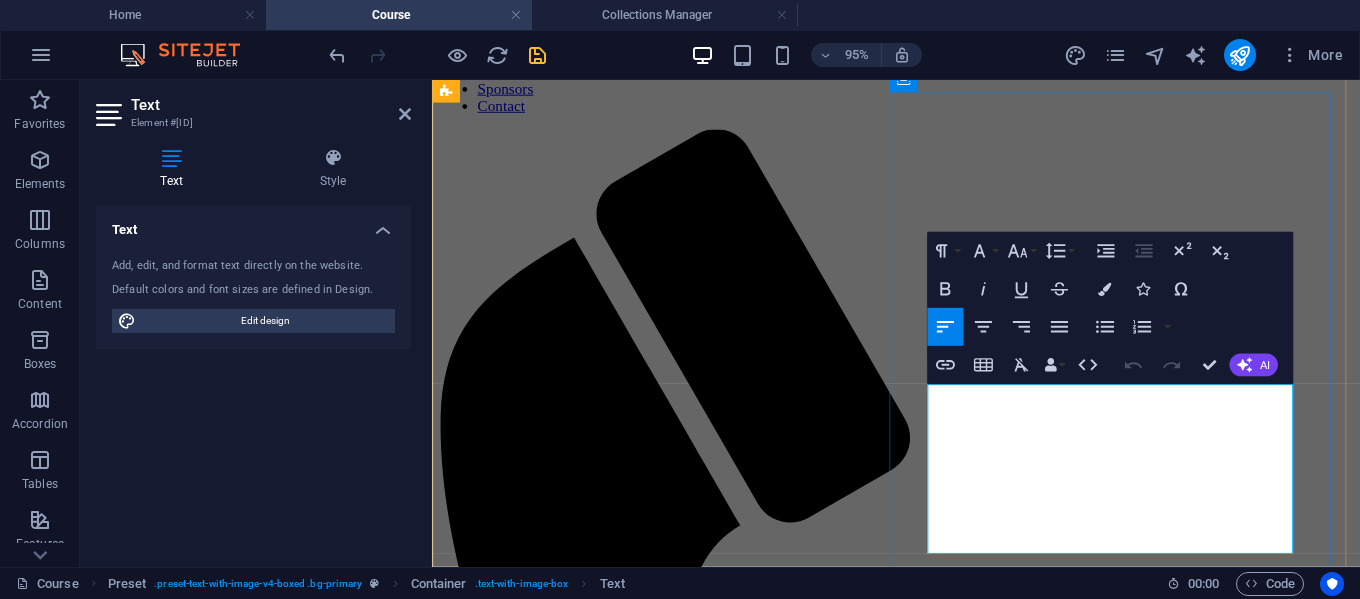 click on "The Fun Run/Family Stroll course is a 1.3 mile loop.  You will start east of the football field. The course will take you on the track, underneath the haunted bleachers between the football and soccer fields, on the soccer field, around the west parking lot, behind the locker rooms, north and then east between the baseball fields and ending in the east parking lot." at bounding box center [908, 2291] 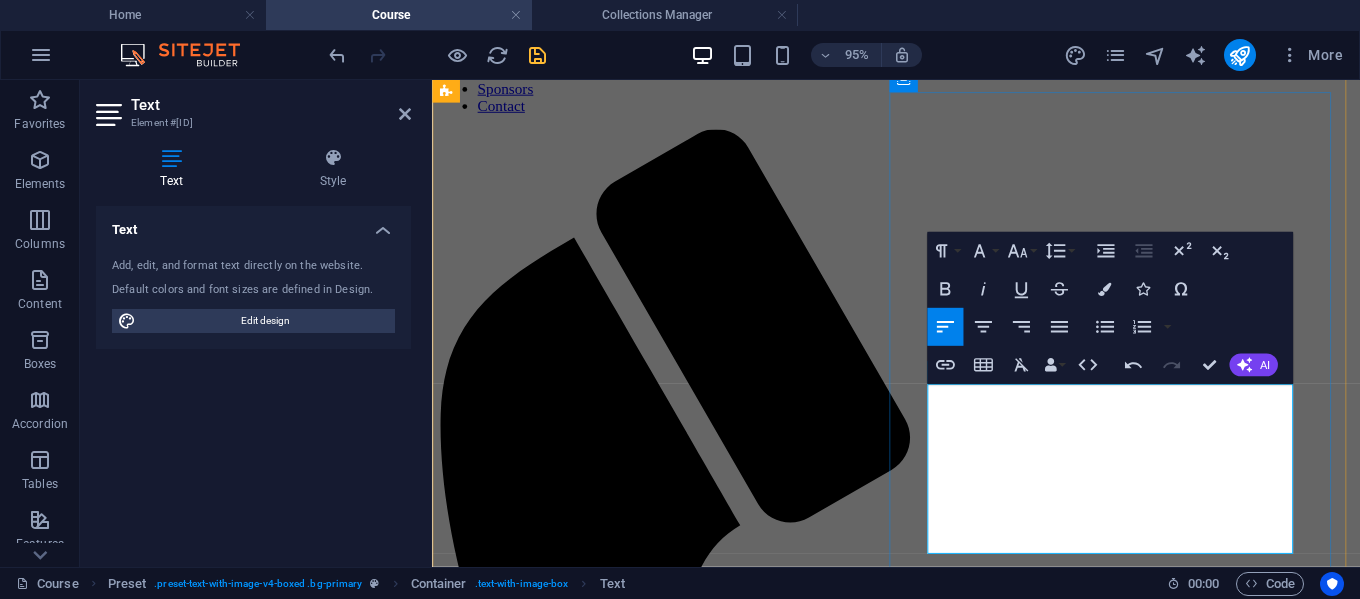 click on "The Fun Run/Family Stroll course is a 1.2 mile loop.  You will start east of the football field. The course will take you on the track, underneath the haunted bleachers between the football and soccer fields, on the soccer field, around the west parking lot, behind the locker rooms, north and then east between the baseball fields and ending in the east parking lot." at bounding box center (908, 2291) 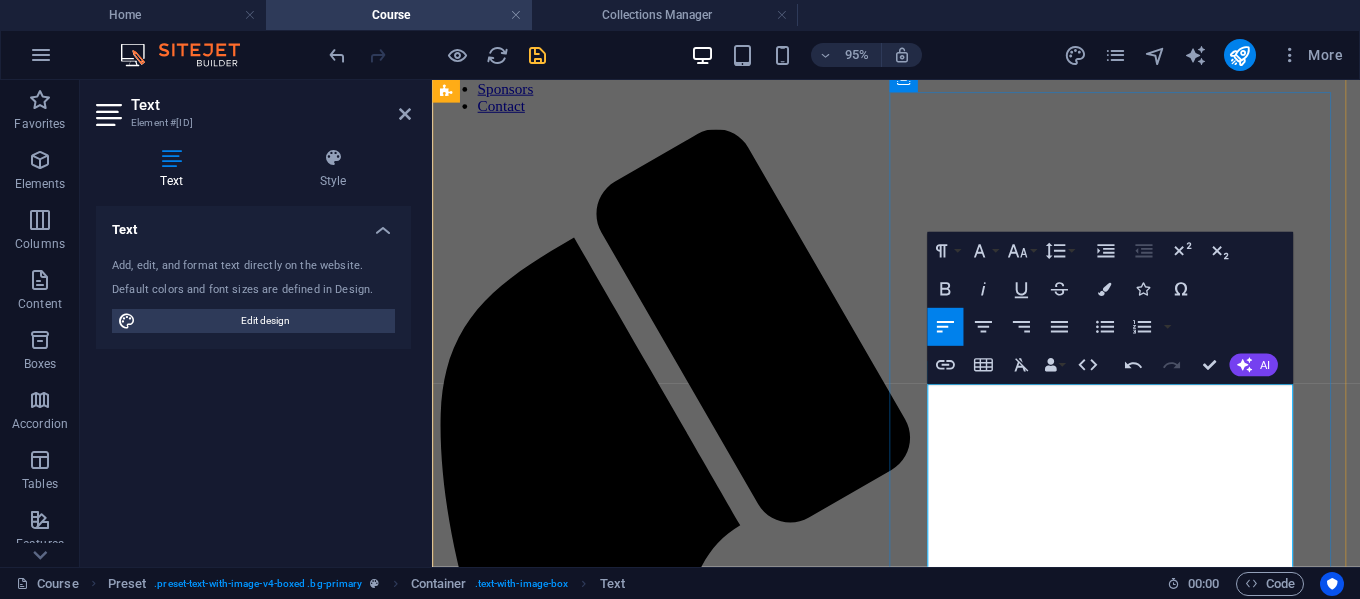 drag, startPoint x: 1244, startPoint y: 436, endPoint x: 957, endPoint y: 445, distance: 287.14108 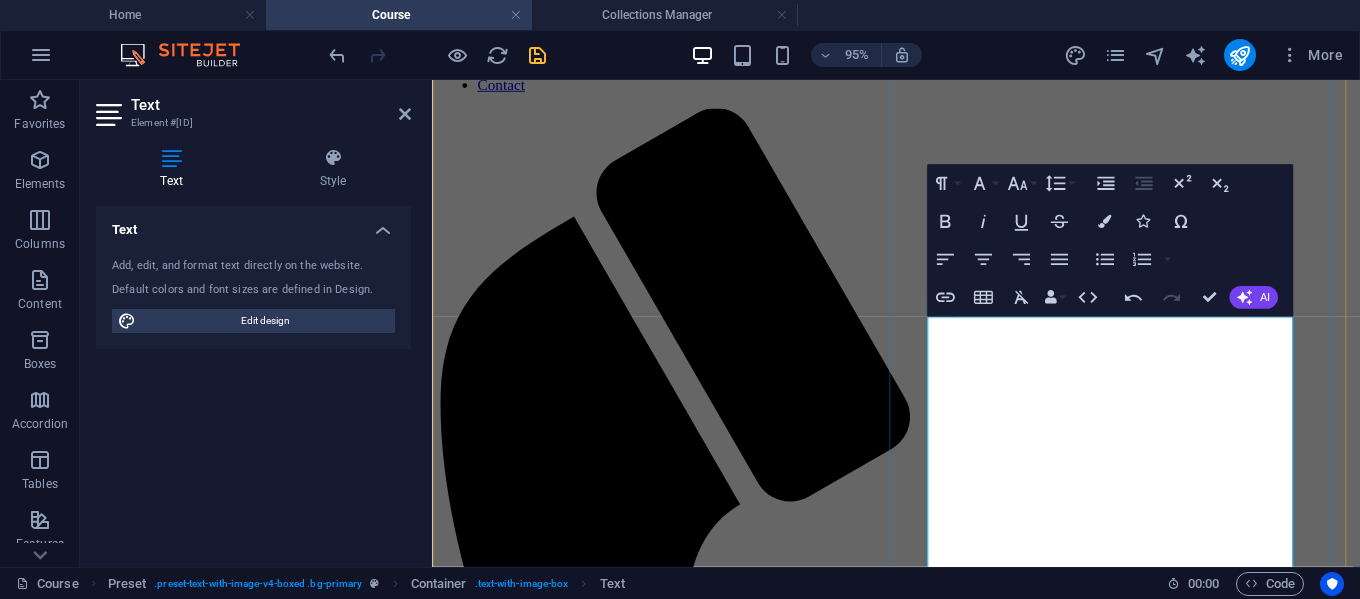 scroll, scrollTop: 530, scrollLeft: 0, axis: vertical 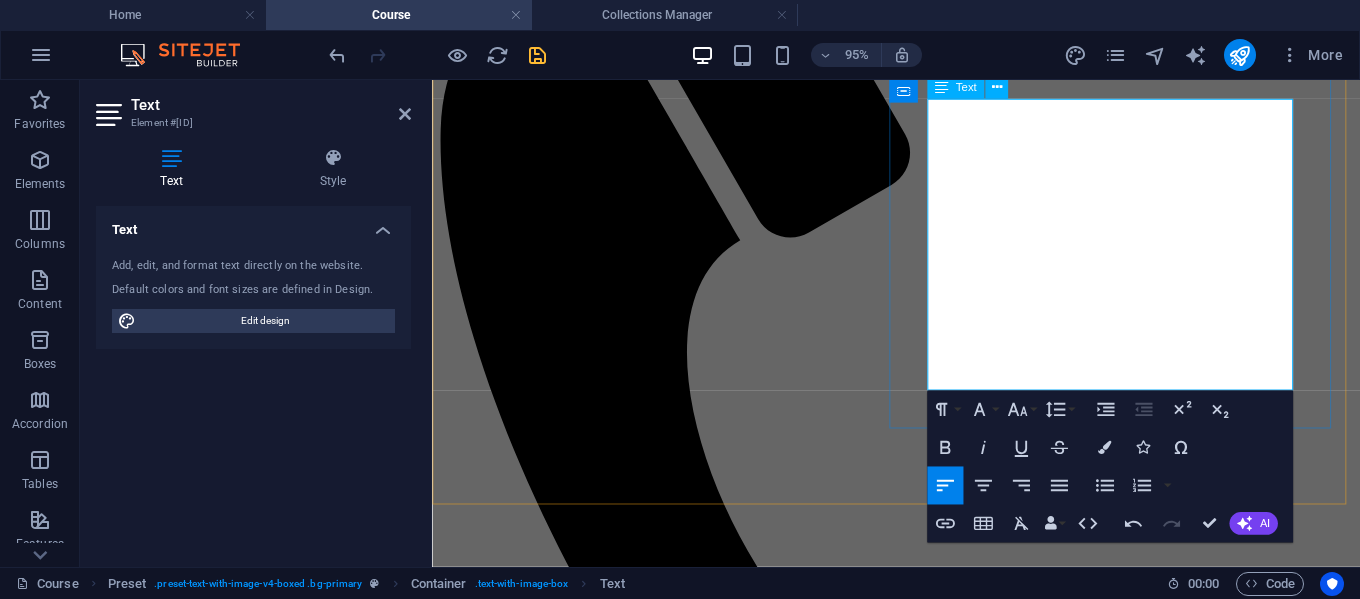 drag, startPoint x: 985, startPoint y: 190, endPoint x: 1181, endPoint y: 192, distance: 196.01021 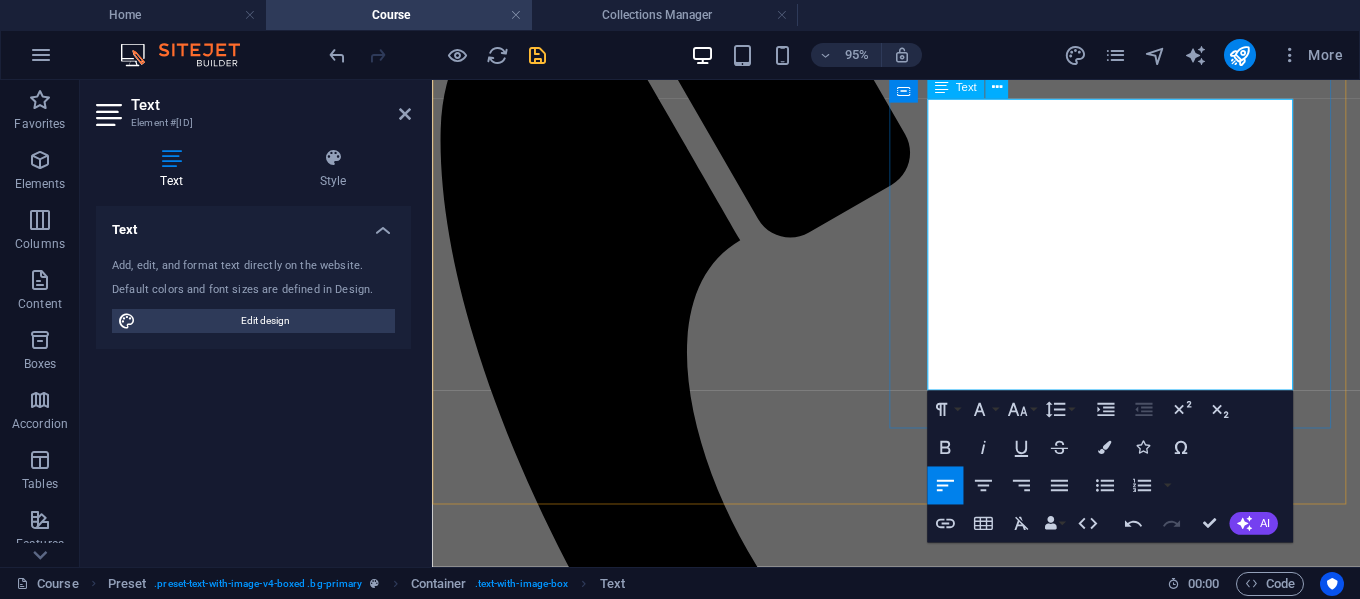 scroll, scrollTop: 504, scrollLeft: 0, axis: vertical 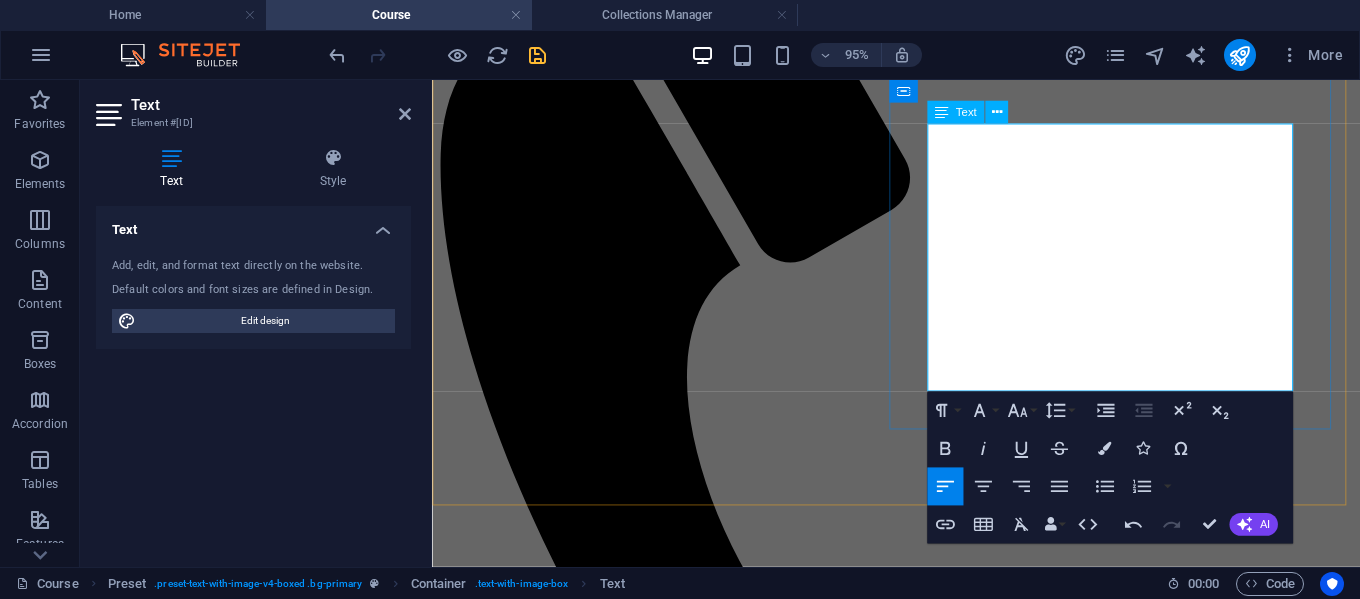 click on "The Fun Run/Family Stroll course is a 1.2 mile loop. You will start in the Felker Park parking lot and head south to the Shunga Trail. Take the Shunga Trail east until un. This is the turnaround spot. Head back to the start and finish in the Felker Park Parking lot. You will start east of the football field. The course will take you on the track, underneath the haunted bleachers between the football and soccer fields, on the soccer field, around the west parking lot, behind the locker rooms, north and then east between the baseball fields and ending in the east parking lot." at bounding box center (920, 2027) 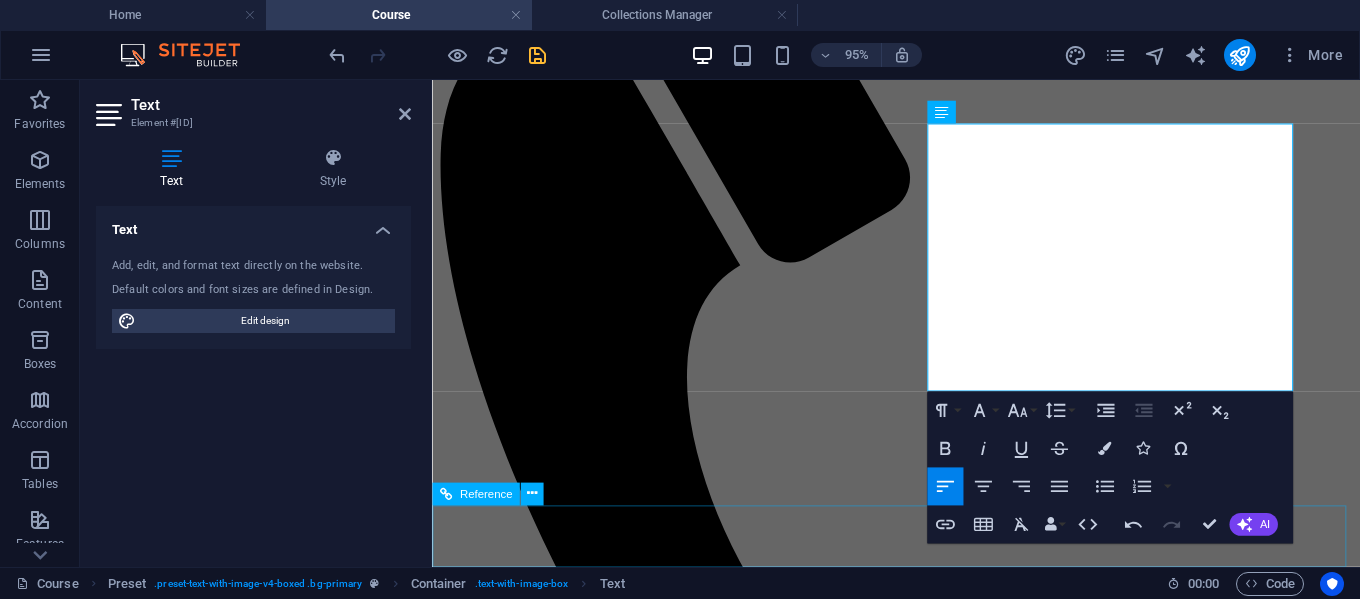 click on "©  [BRAND]  All rights reserved. Home Times Why Sponsors" at bounding box center [920, 2132] 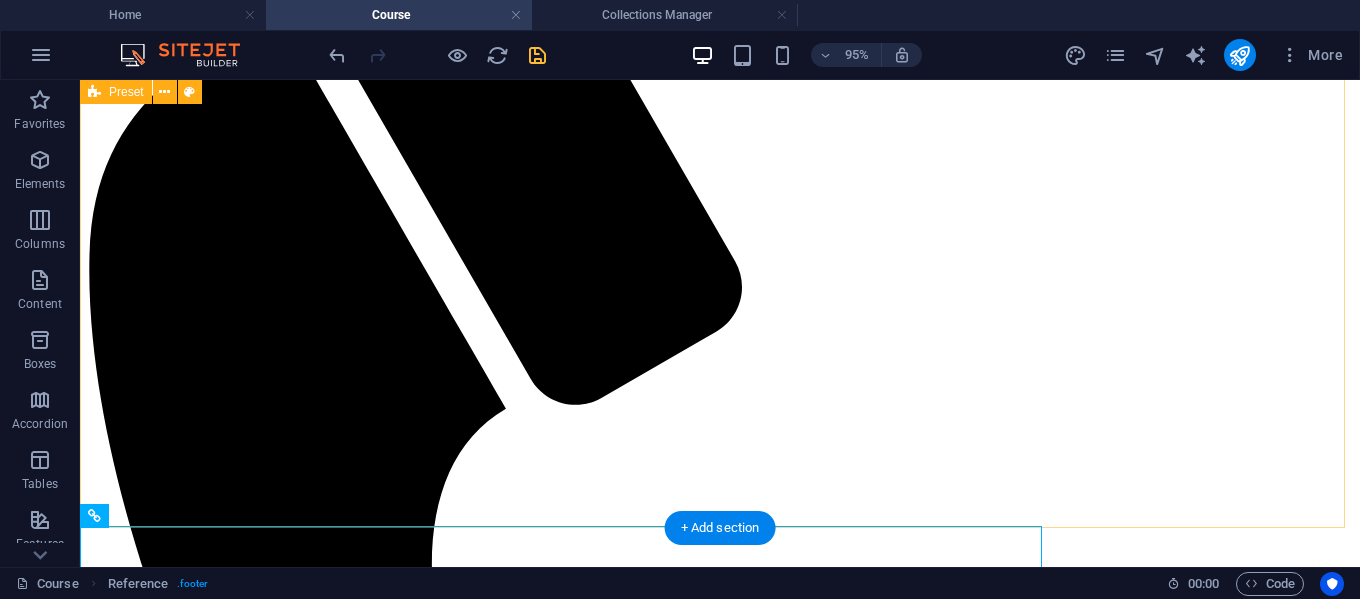 scroll, scrollTop: 506, scrollLeft: 0, axis: vertical 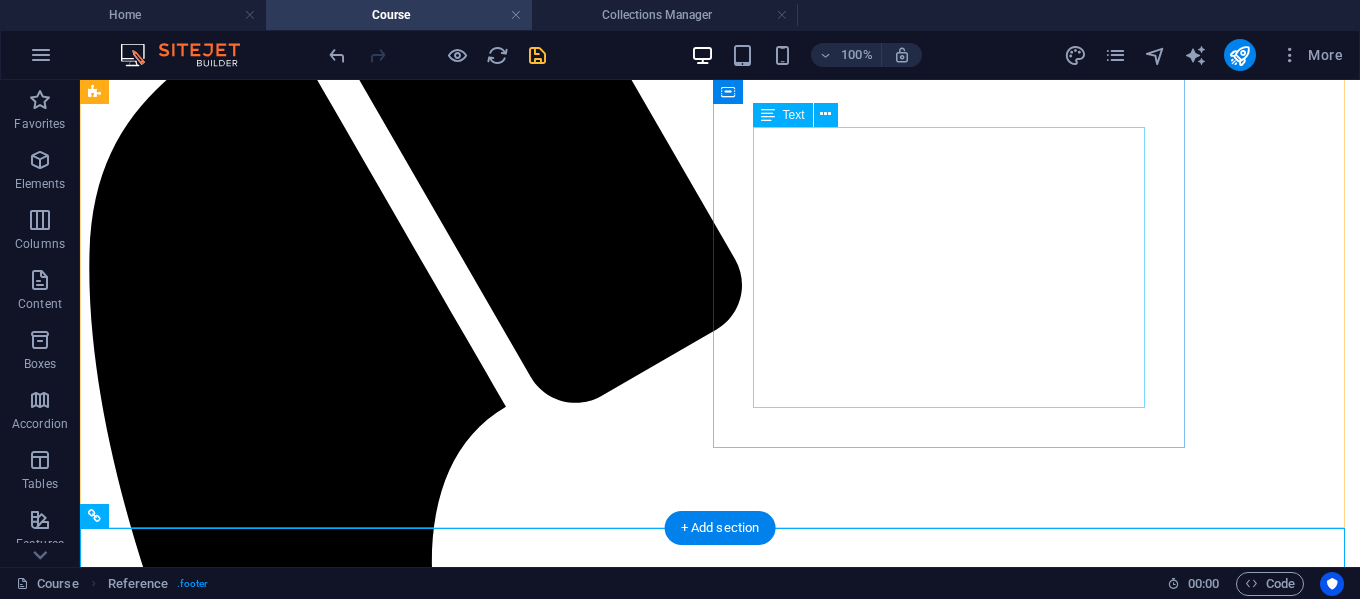 click on "The Fun Run/Family Stroll course is a 1.2 mile loop. You will start in the Felker Park parking lot and head south to the Shunga Trail. Take the Shunga Trail east until un. This is the turnaround spot. Head back to the start and finish in the Felker Park Parking lot. You will start east of the football field. The course will take you on the track, underneath the haunted bleachers between the football and soccer fields, on the soccer field, around the west parking lot, behind the locker rooms, north and then east between the baseball fields and ending in the east parking lot." at bounding box center (720, 2630) 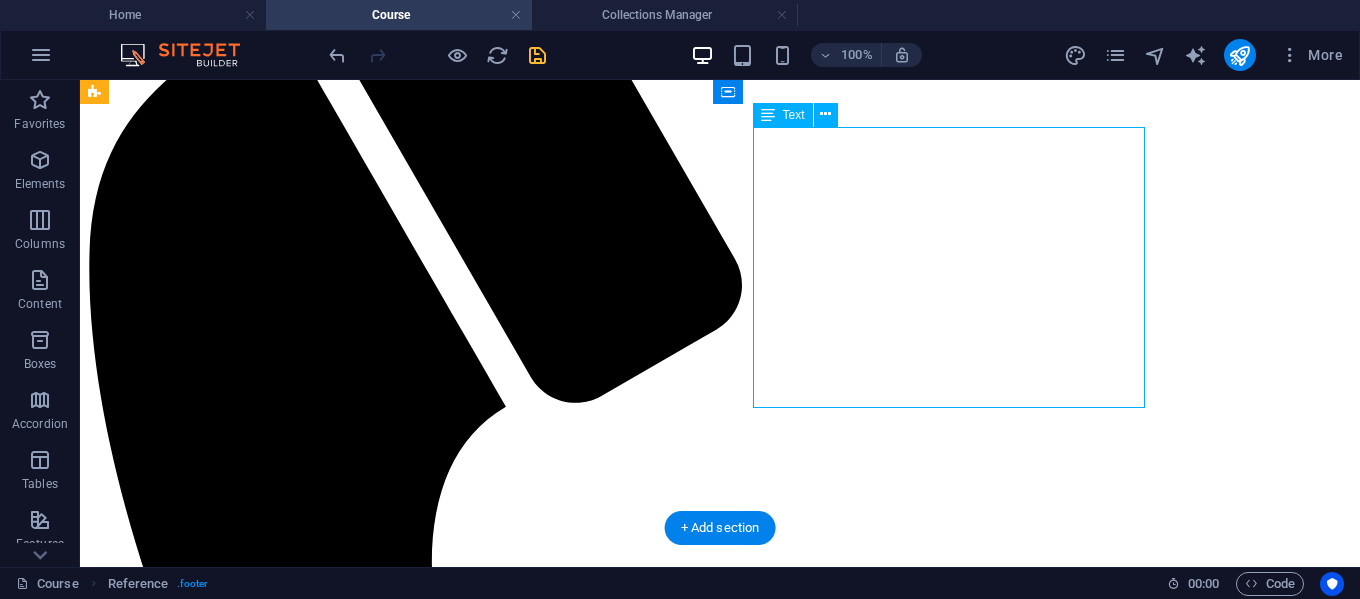click on "The Fun Run/Family Stroll course is a 1.2 mile loop. You will start in the Felker Park parking lot and head south to the Shunga Trail. Take the Shunga Trail east until un. This is the turnaround spot. Head back to the start and finish in the Felker Park Parking lot. You will start east of the football field. The course will take you on the track, underneath the haunted bleachers between the football and soccer fields, on the soccer field, around the west parking lot, behind the locker rooms, north and then east between the baseball fields and ending in the east parking lot." at bounding box center (720, 2630) 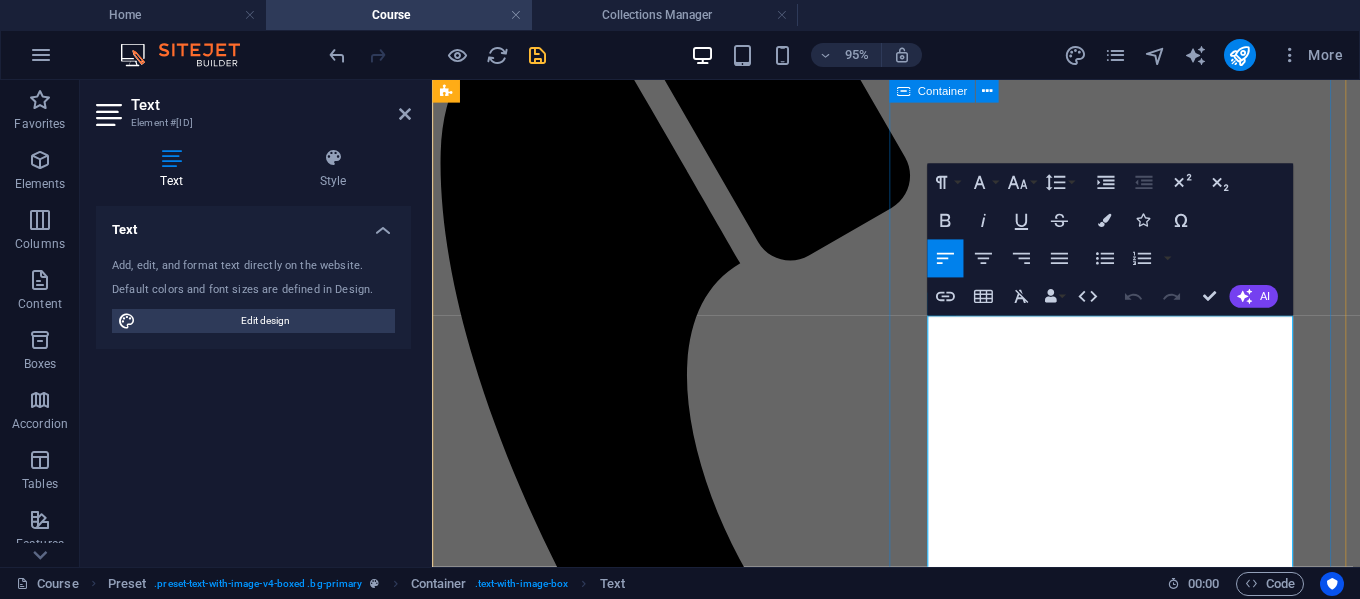 scroll, scrollTop: 302, scrollLeft: 0, axis: vertical 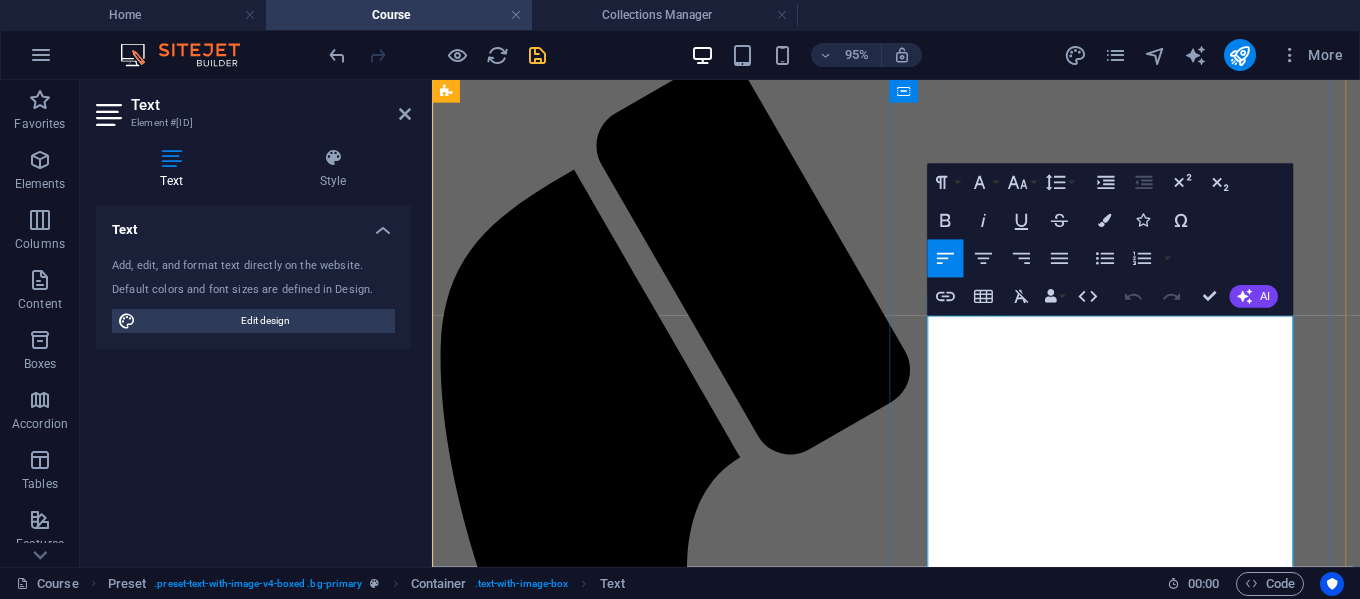 click on "The Fun Run/Family Stroll course is a 1.2 mile loop. You will start in the Felker Park parking lot and head south to the Shunga Trail. Take the Shunga Trail east until un. This is the turnaround spot. Head back to the start and finish in the Felker Park Parking lot. You will start east of the football field. The course will take you on the track, underneath the haunted bleachers between the football and soccer fields, on the soccer field, around the west parking lot, behind the locker rooms, north and then east between the baseball fields and ending in the east parking lot." at bounding box center [920, 2228] 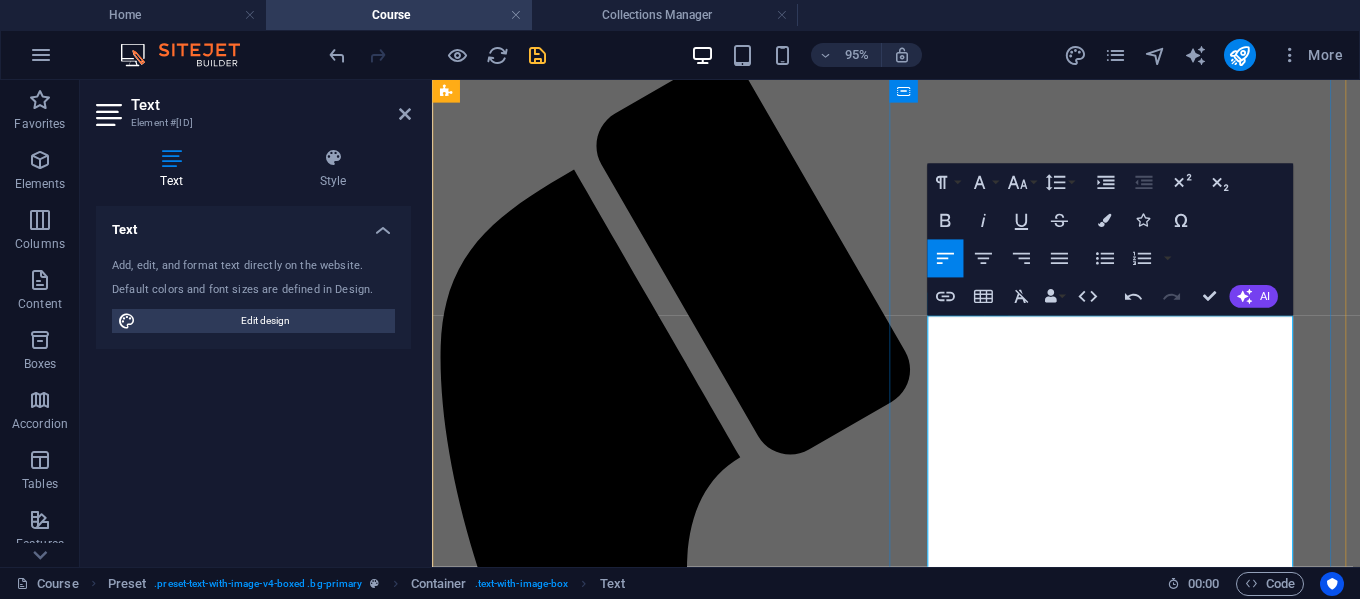 click on "The Fun Run/Family Stroll course is a 1.2 mile loop. You will start in the Felker Park parking lot and head south to the Shunga Trail. Take the Shunga Trail east until until you see the signs and our friendly staff . This is the turnaround spot. Head back to the start and finish in the Felker Park Parking lot. You will start east of the football field. The course will take you on the track, underneath the haunted bleachers between the football and soccer fields, on the soccer field, around the west parking lot, behind the locker rooms, north and then east between the baseball fields and ending in the east parking lot." at bounding box center (920, 2237) 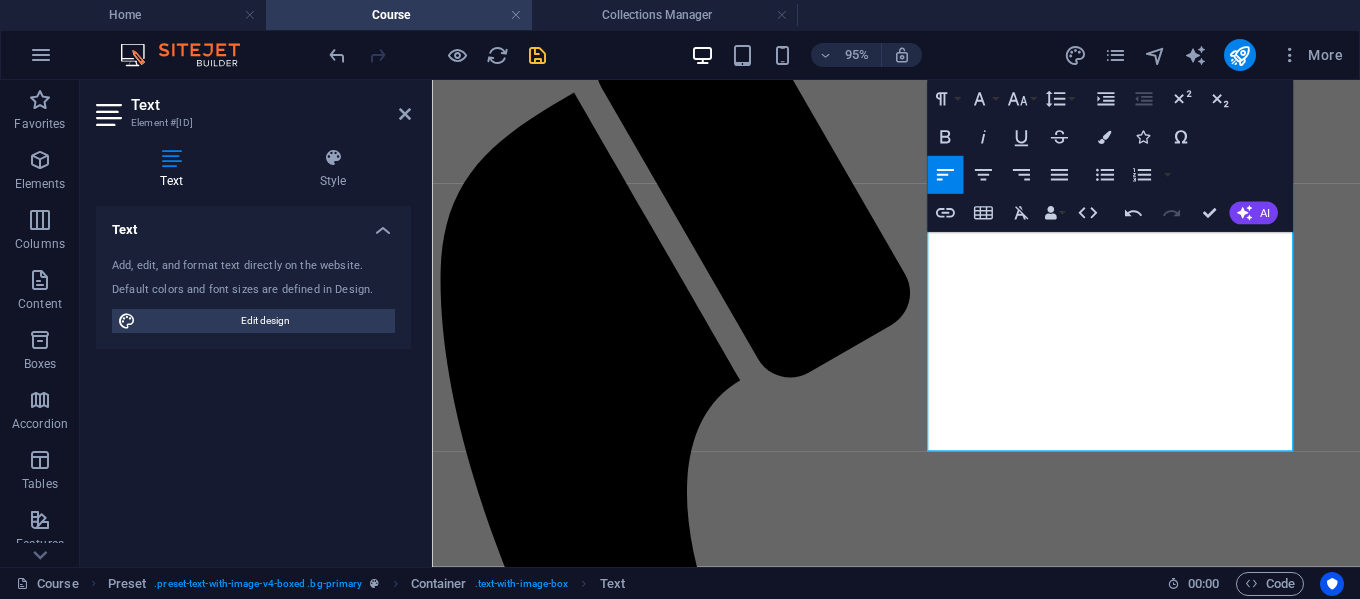scroll, scrollTop: 504, scrollLeft: 0, axis: vertical 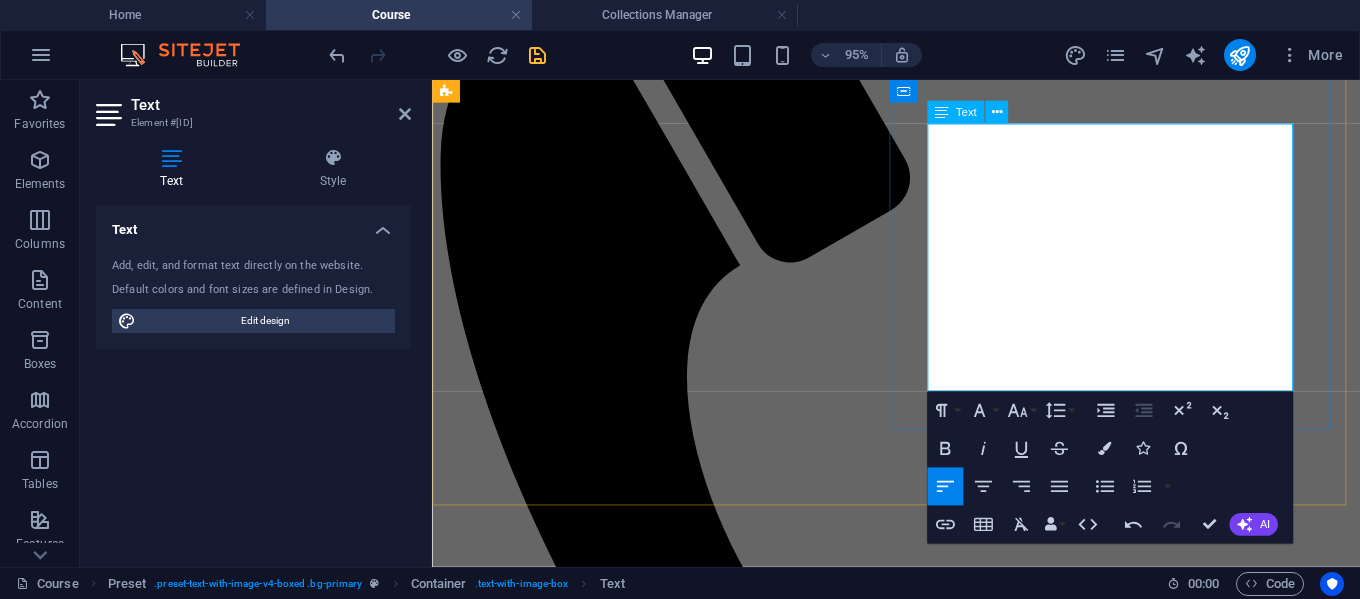 drag, startPoint x: 1066, startPoint y: 465, endPoint x: 1317, endPoint y: 395, distance: 260.57822 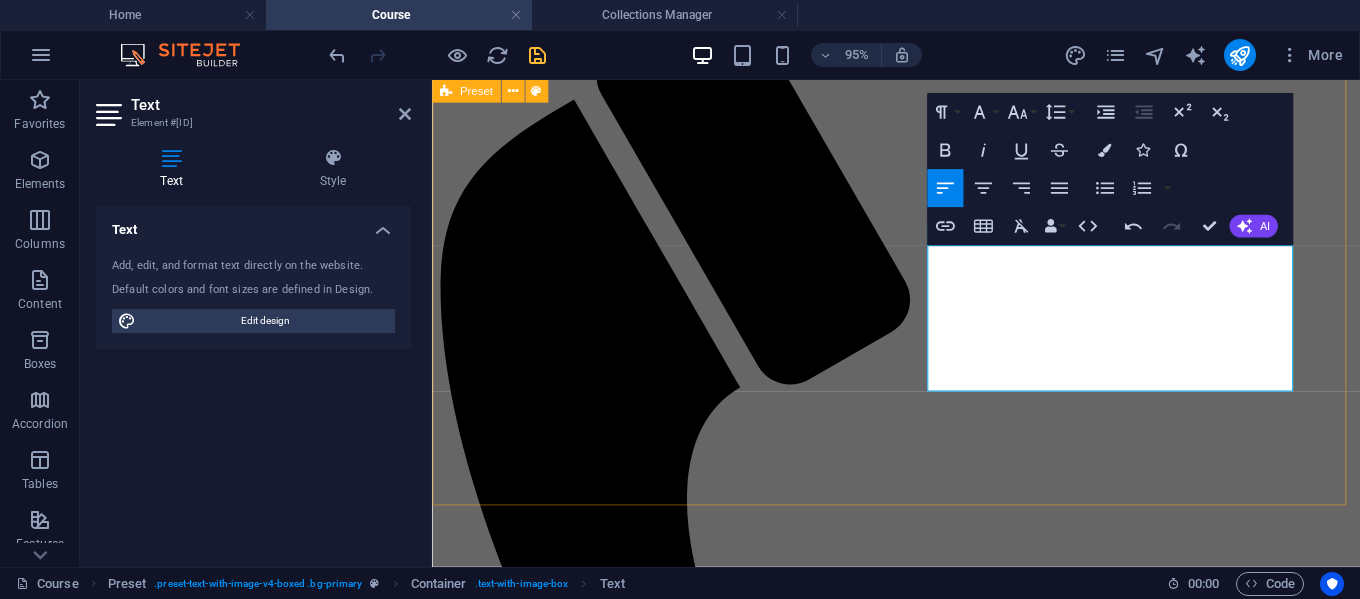 click on "Click for 5K Course The 5K course consist of a 1.55 mile loop. You will start in the [LOCATION] parking lot and head south to the [LOCATION] Trail. Take the [LOCATION] Trail east until [LOCATION]'s parking lot. This is the turnaround spot. Head back to the start and finish in the [LOCATION] Park Parking lot. Click for FUN RUN/Family Stroll Course The Fun Run/Family Stroll course is a 1.2 mile loop. You will start in the [LOCATION] parking lot and head south to the [LOCATION] Trail. Take the [LOCATION] Trail east until until you see the turnaround signs and our friendly staff. Head back to the start and finish in the [LOCATION] Park Parking lot." at bounding box center [920, 1701] 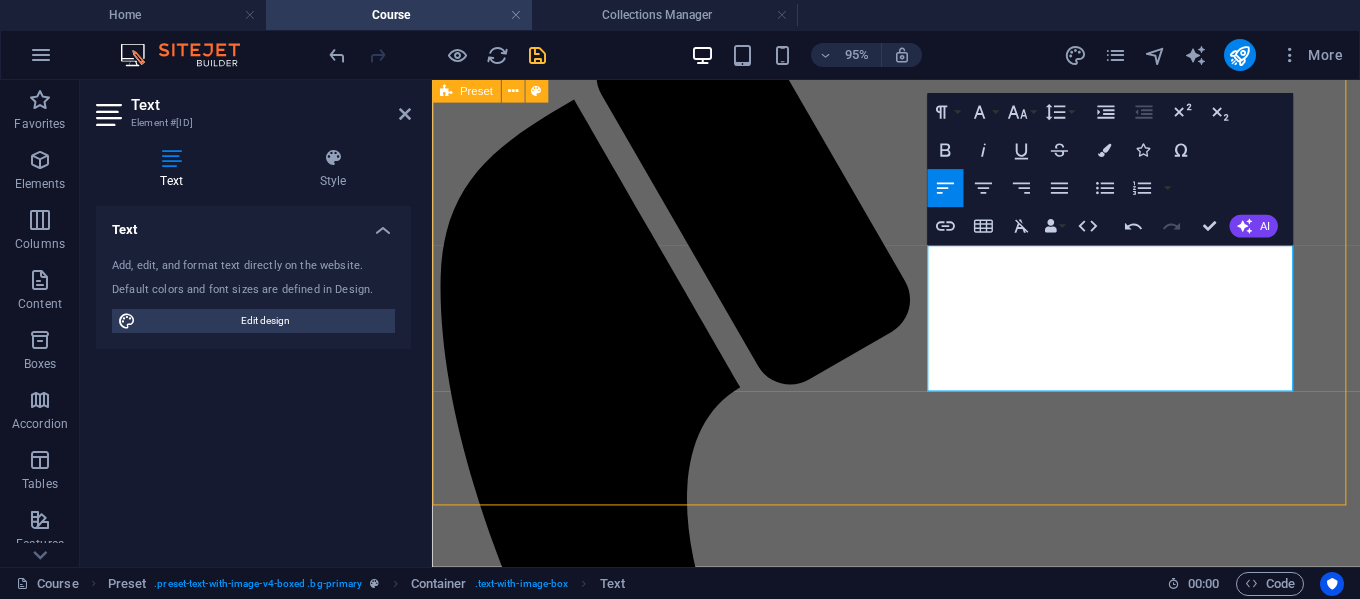 click on "Click for 5K Course The 5K course consist of a 1.55 mile loop. You will start in the [LOCATION] parking lot and head south to the [LOCATION] Trail. Take the [LOCATION] Trail east until [LOCATION]'s parking lot. This is the turnaround spot. Head back to the start and finish in the [LOCATION] Park Parking lot. Click for FUN RUN/Family Stroll Course The Fun Run/Family Stroll course is a 1.2 mile loop. You will start in the [LOCATION] parking lot and head south to the [LOCATION] Trail. Take the [LOCATION] Trail east until until you see the turnaround signs and our friendly staff. Head back to the start and finish in the [LOCATION] Park Parking lot." at bounding box center [920, 1701] 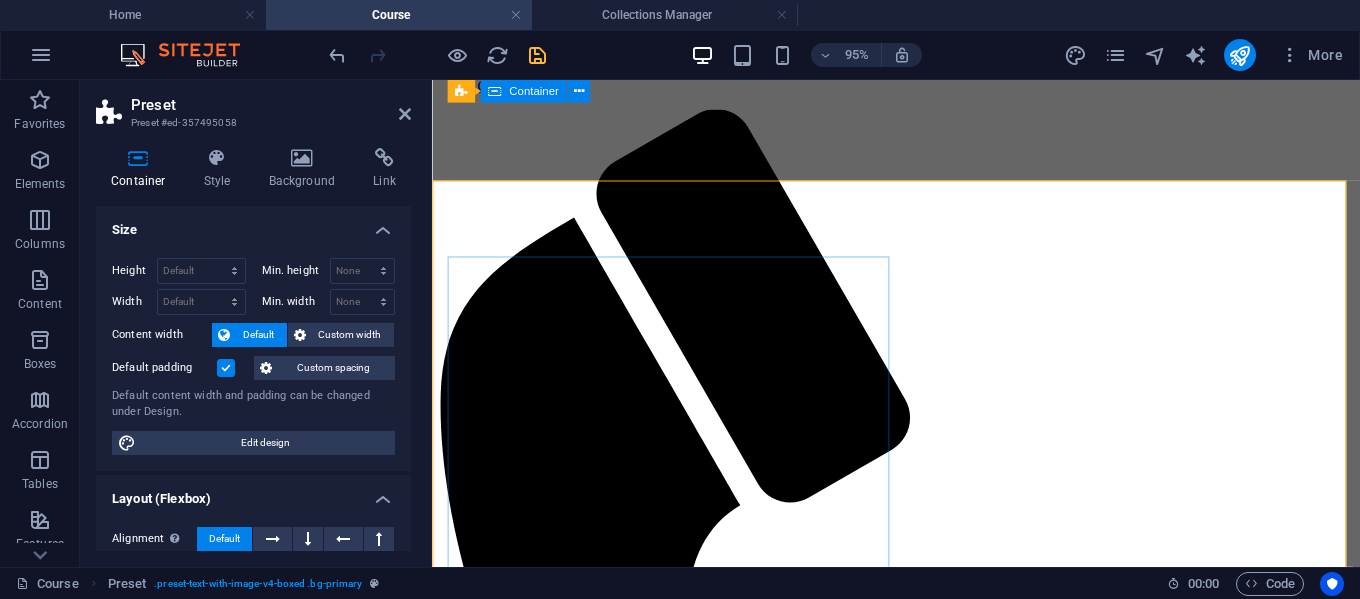 scroll, scrollTop: 0, scrollLeft: 0, axis: both 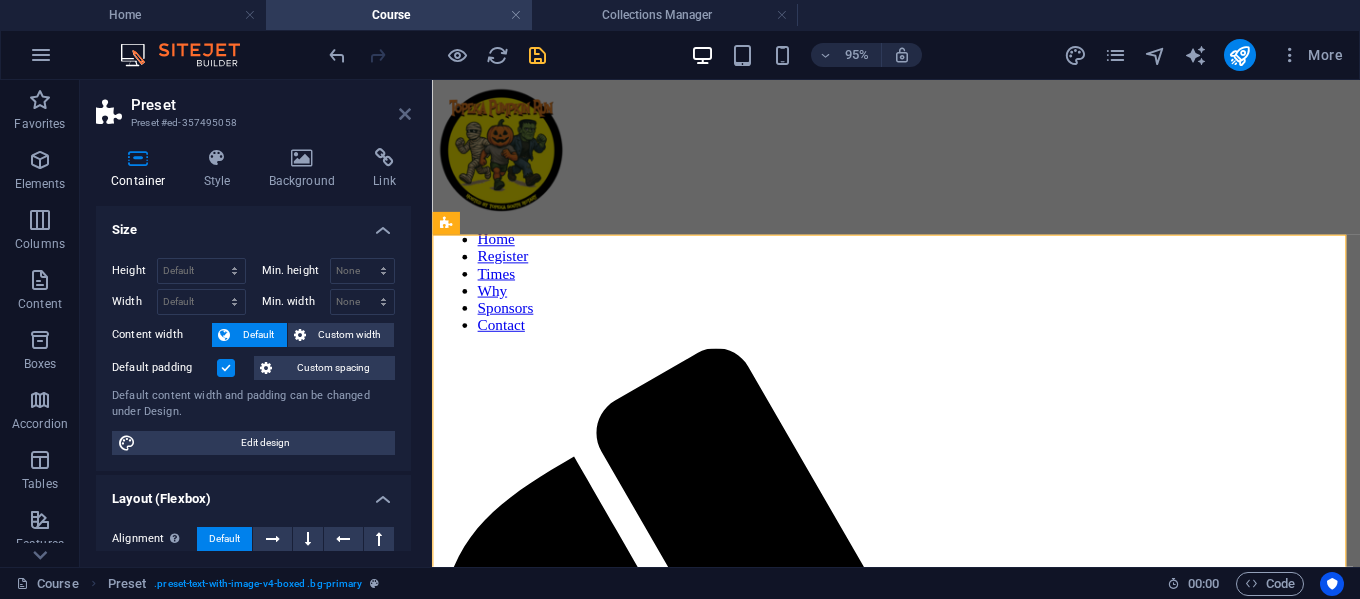 click at bounding box center [405, 114] 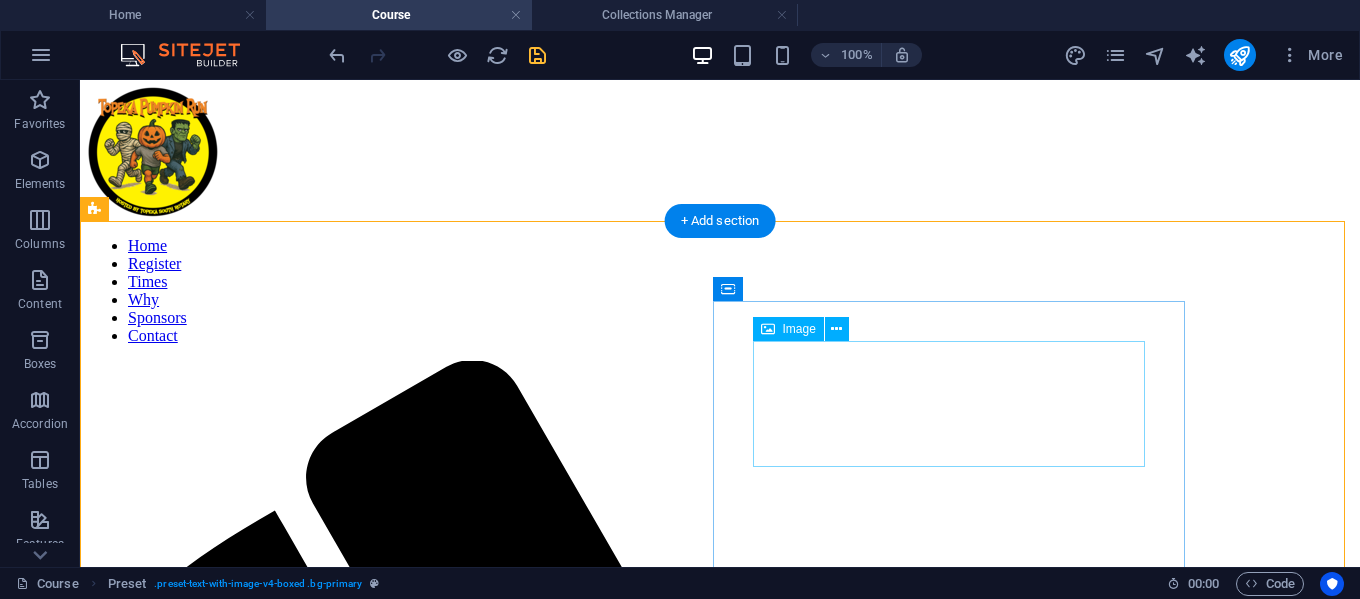 scroll, scrollTop: 0, scrollLeft: 0, axis: both 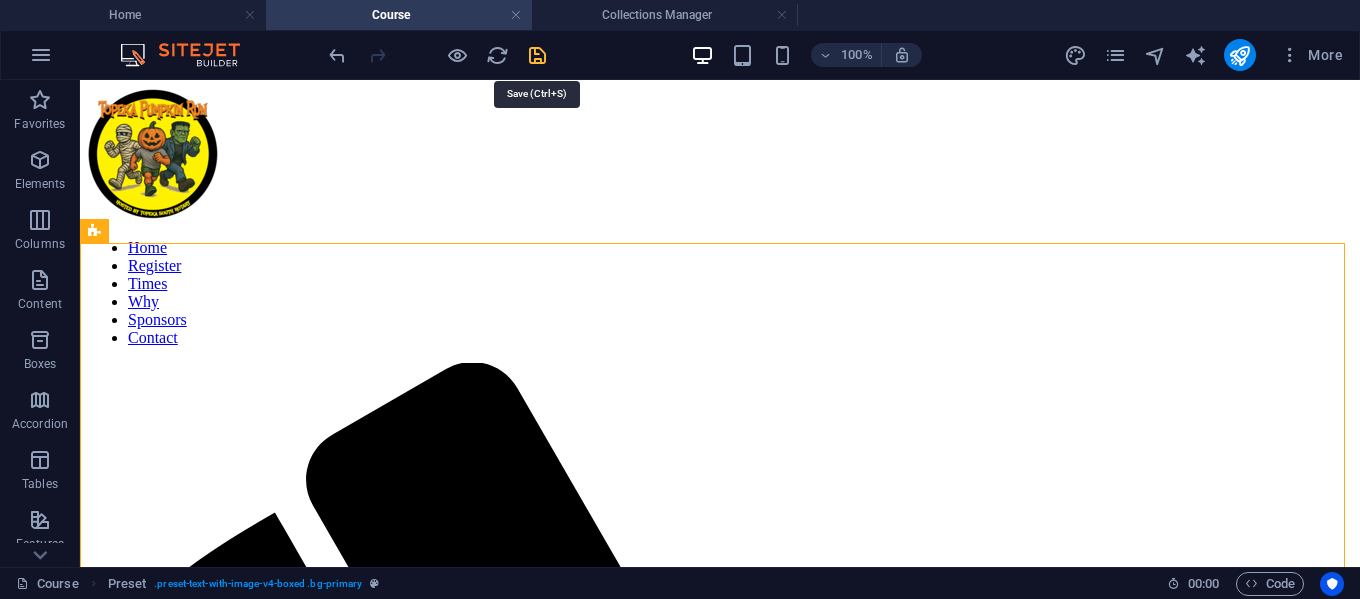 click at bounding box center (537, 55) 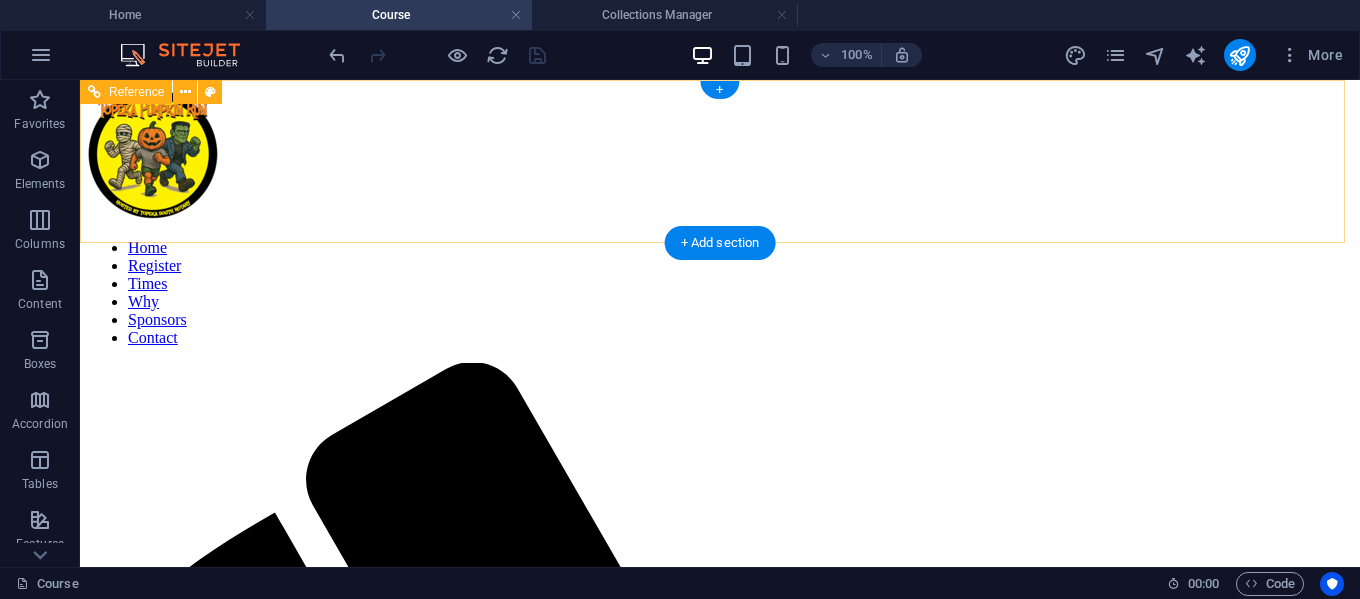 click on "Home Register Times Why Sponsors Contact" at bounding box center [720, 293] 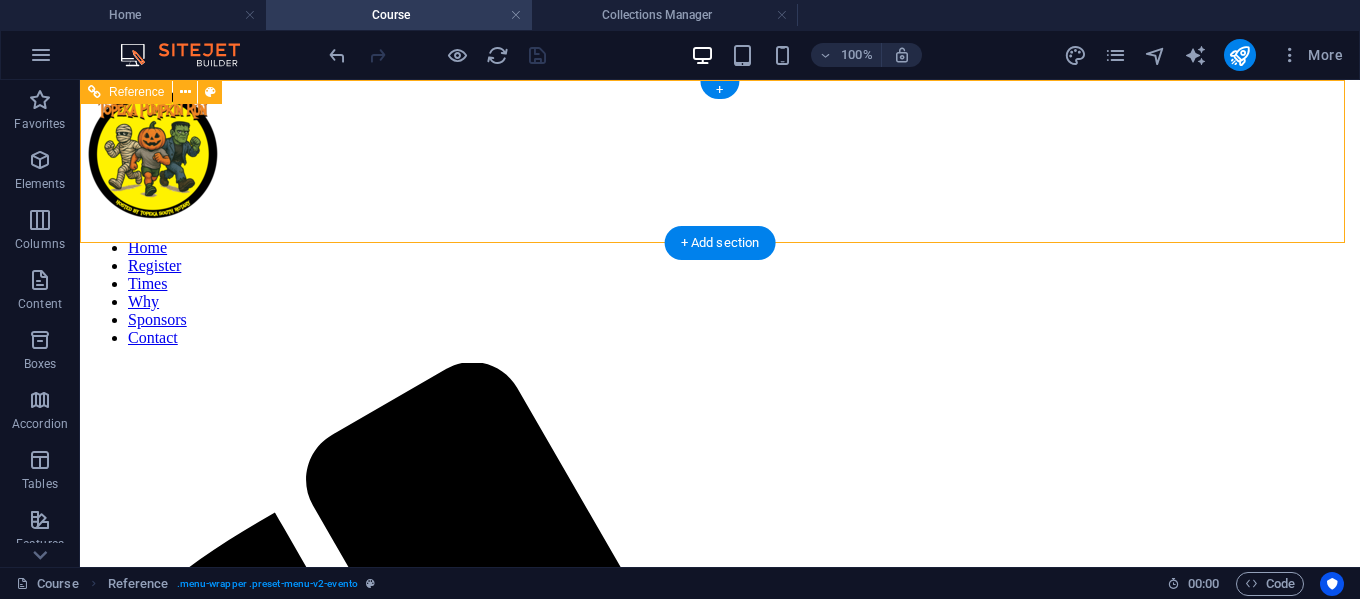 click on "Home Register Times Why Sponsors Contact" at bounding box center [720, 293] 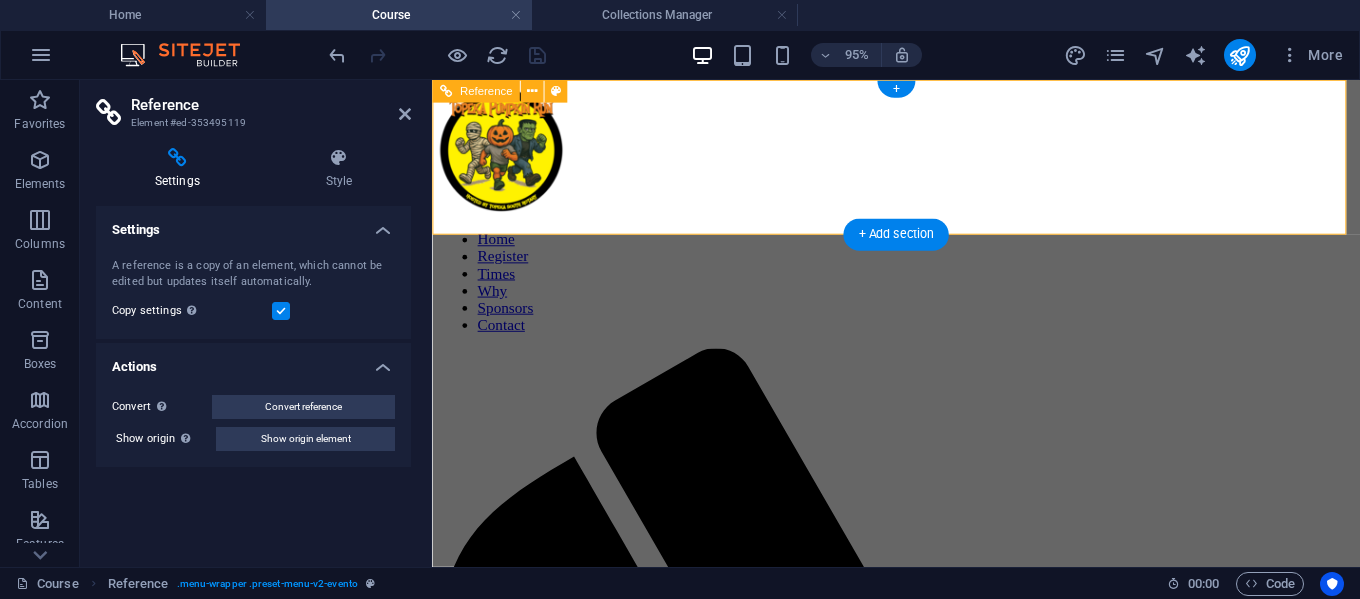 click on "Home Register Times Why Sponsors Contact" at bounding box center [920, 293] 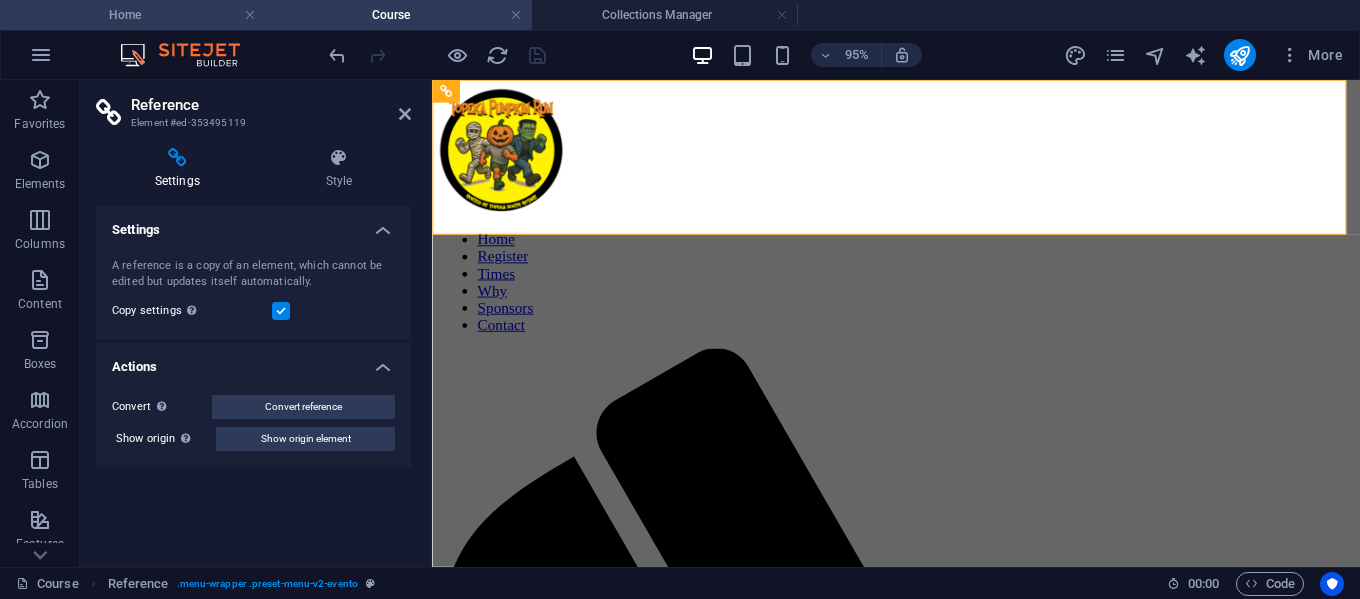 click on "Home" at bounding box center (133, 15) 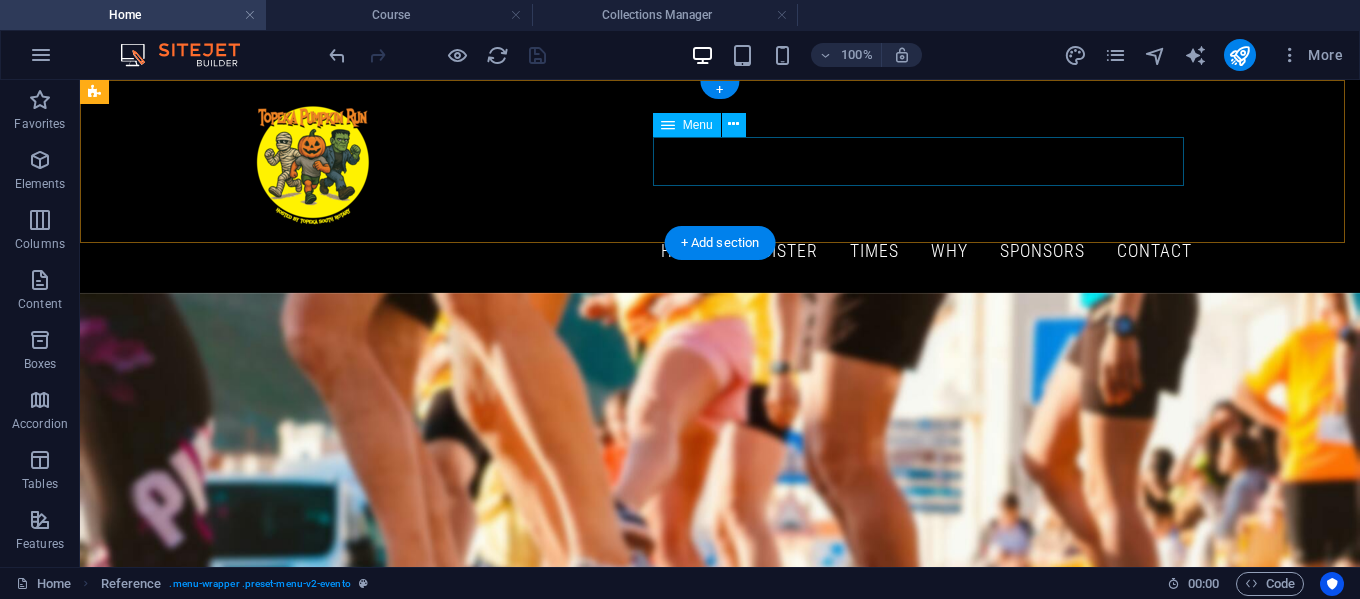 click on "Home Register Times Why Sponsors Contact" at bounding box center (720, 252) 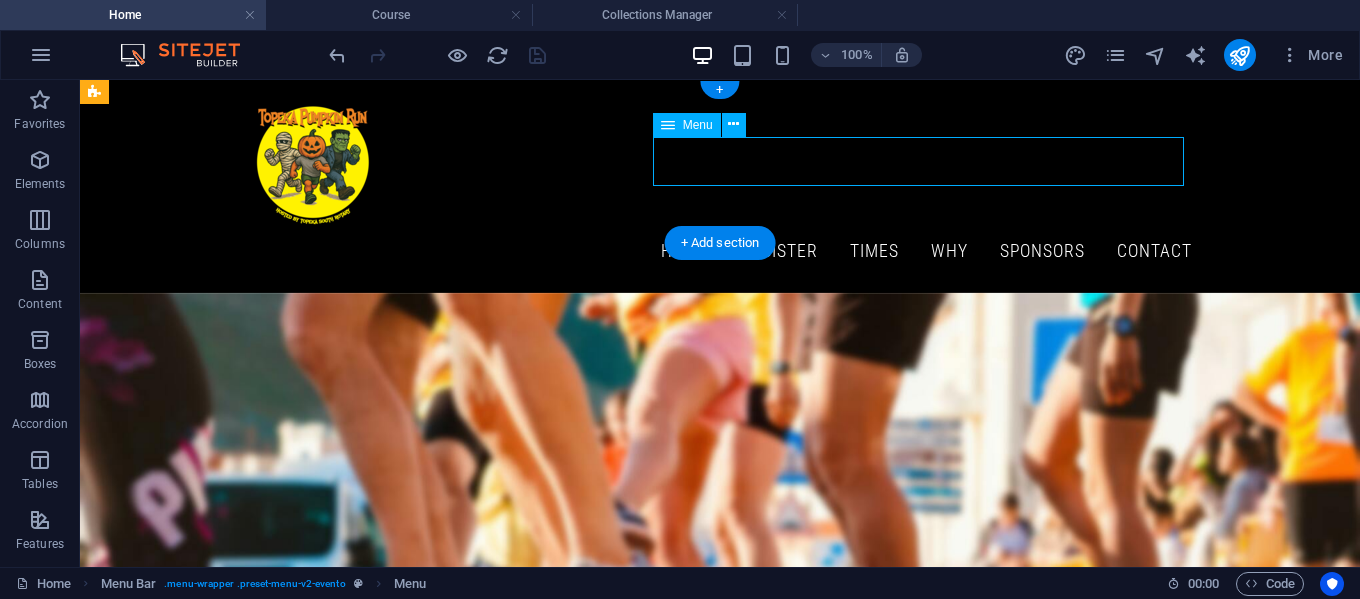 click on "Home Register Times Why Sponsors Contact" at bounding box center (720, 252) 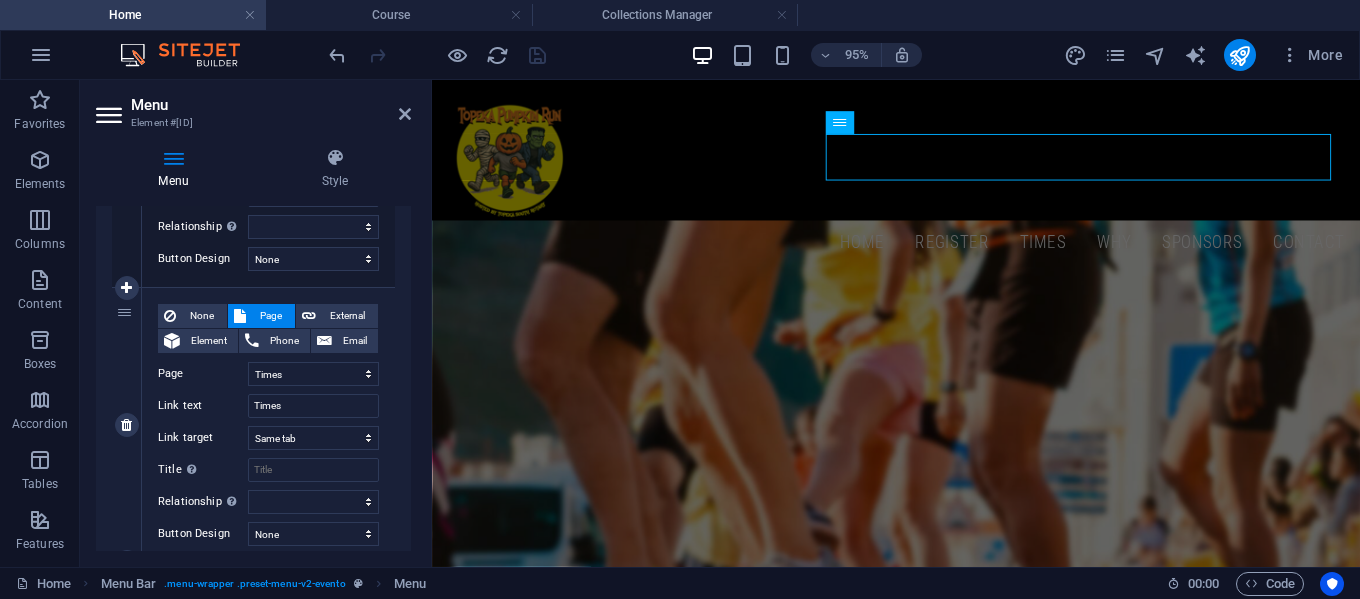 scroll, scrollTop: 600, scrollLeft: 0, axis: vertical 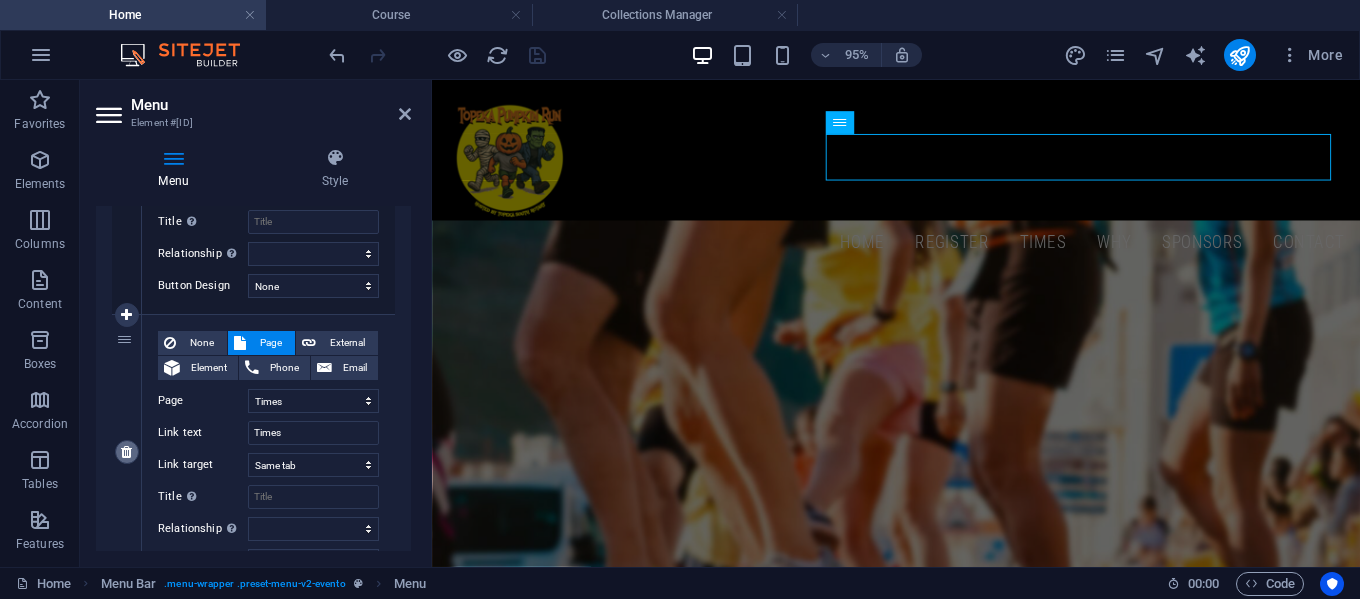 click at bounding box center (126, 452) 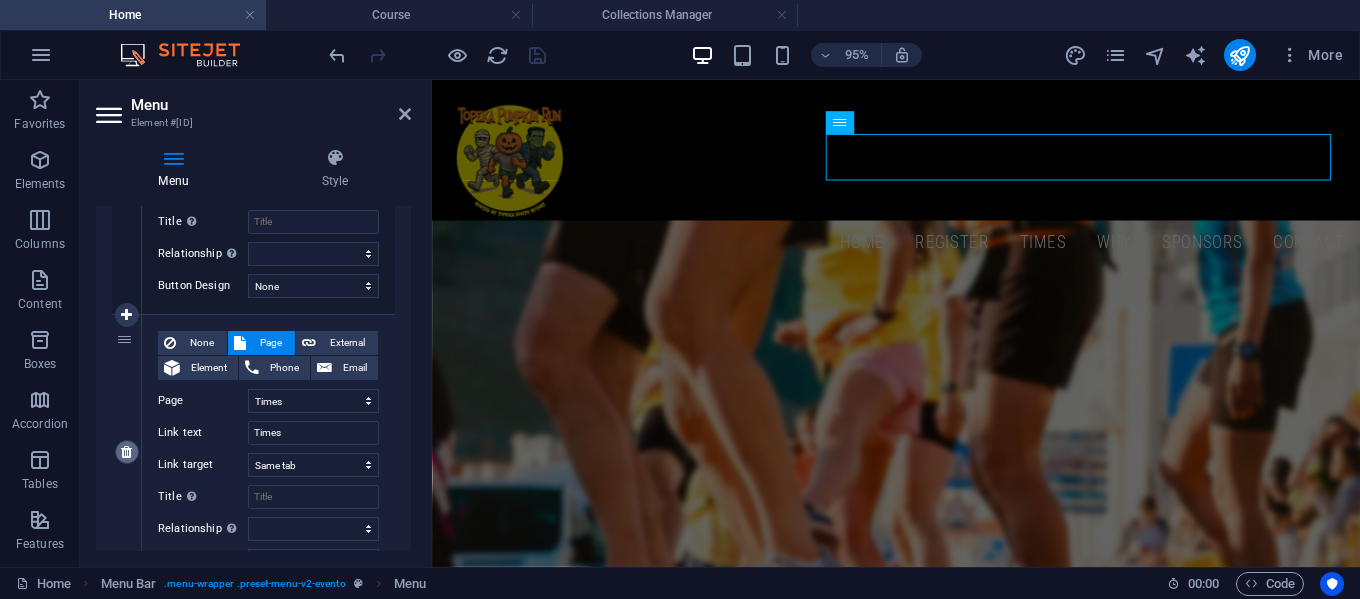 type on "Sponsors" 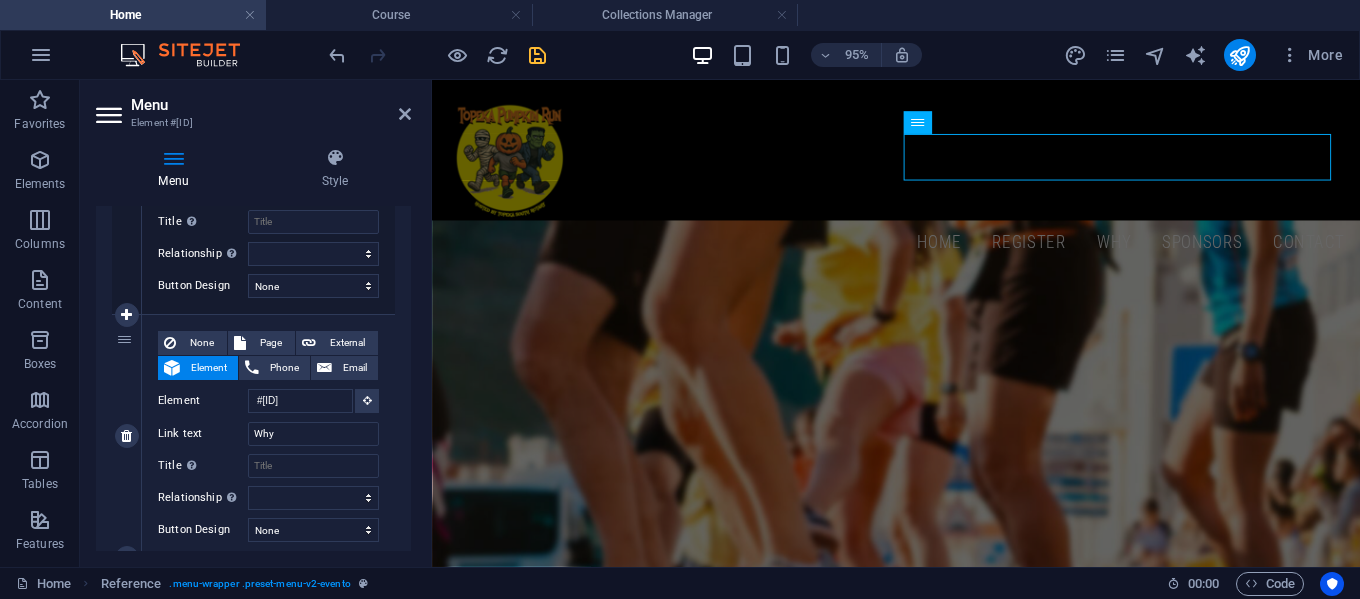 scroll, scrollTop: 400, scrollLeft: 0, axis: vertical 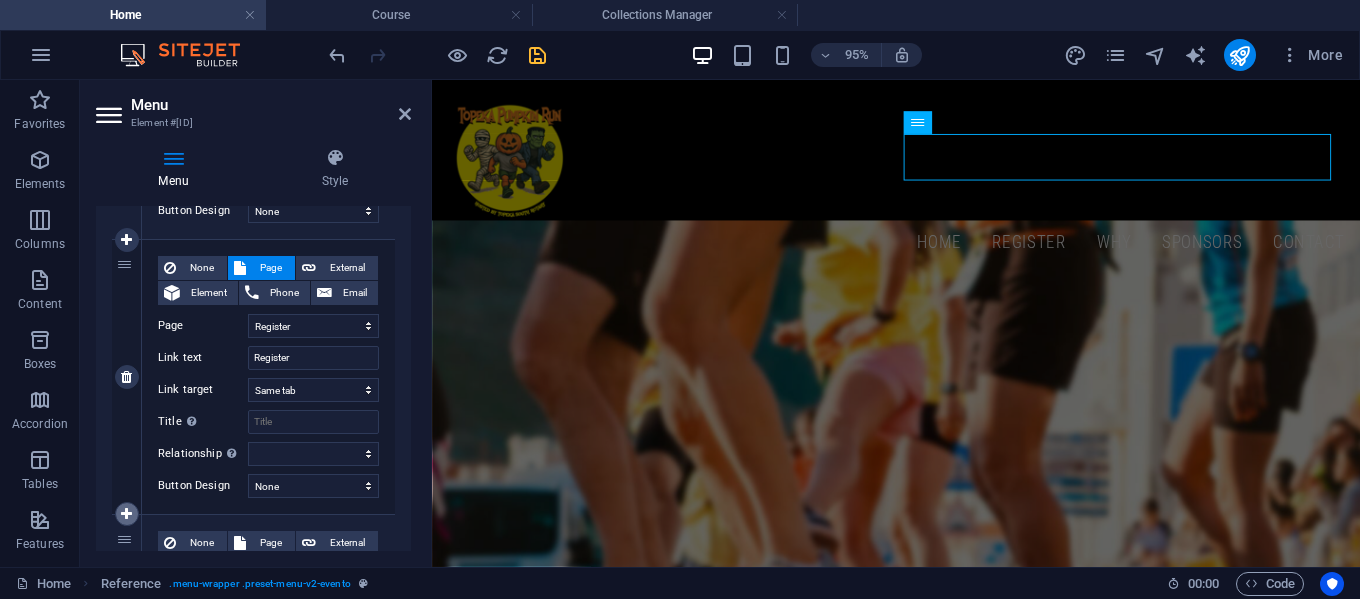 click at bounding box center (126, 514) 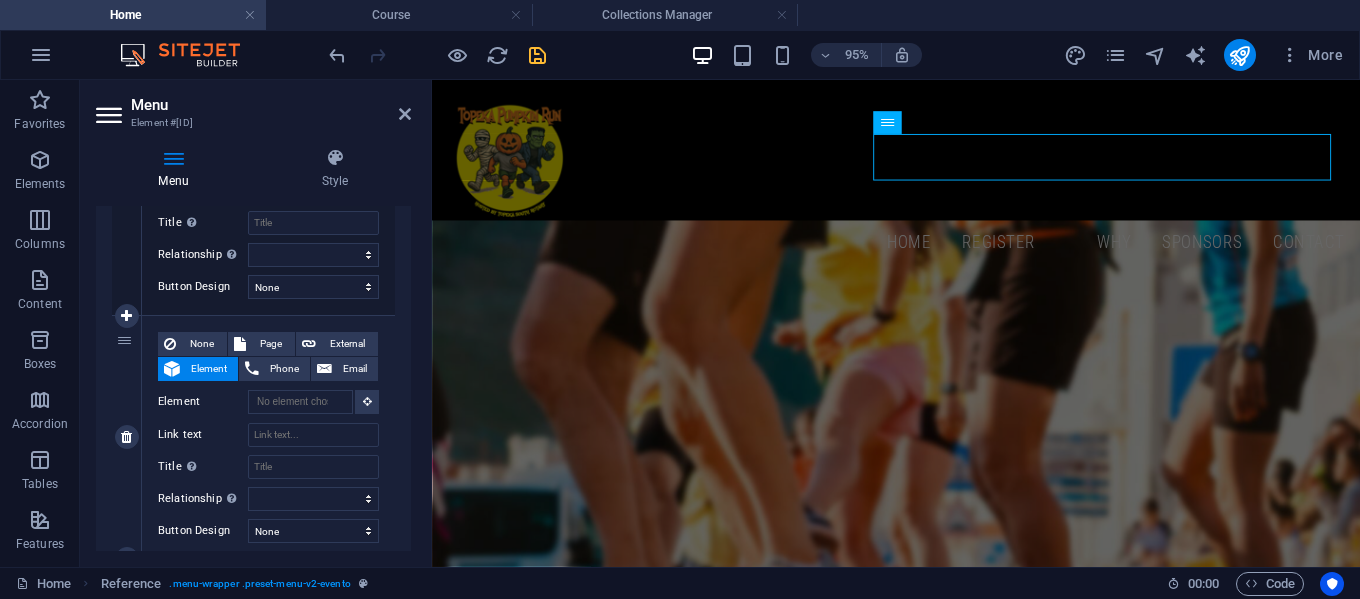 scroll, scrollTop: 600, scrollLeft: 0, axis: vertical 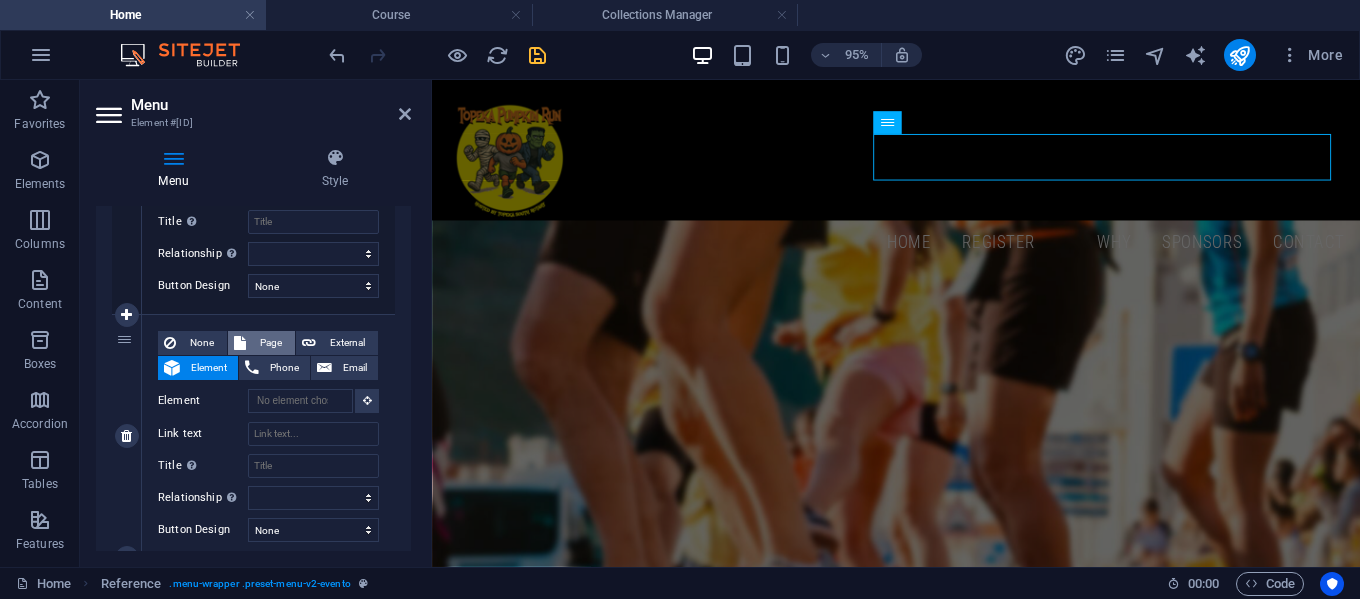 click on "Page" at bounding box center [270, 343] 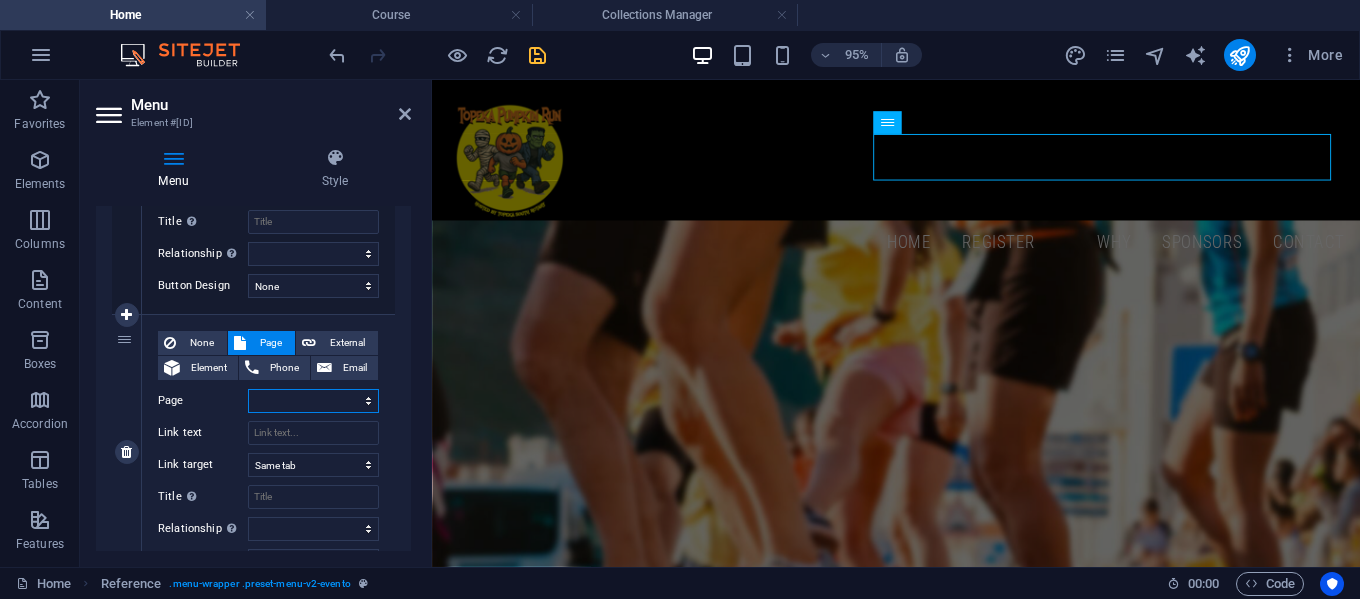 click on "Home Legal Notice Privacy Register Event Info Course Trunk-or-Treat Times" at bounding box center [313, 401] 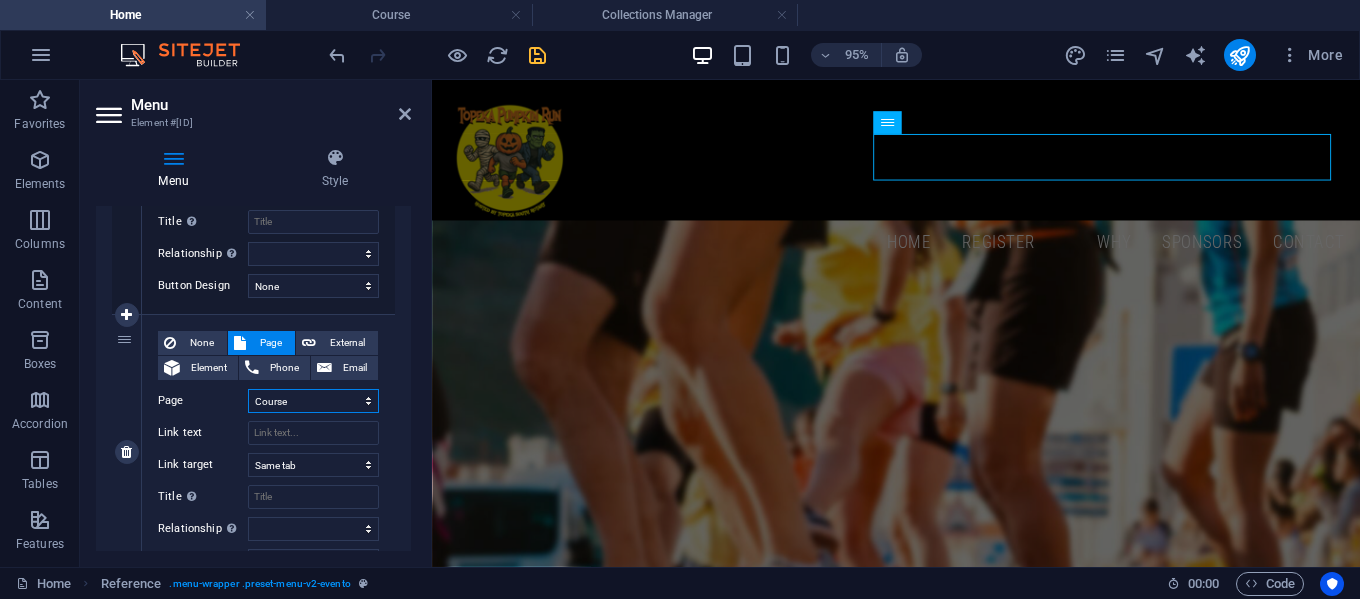 click on "Home Legal Notice Privacy Register Event Info Course Trunk-or-Treat Times" at bounding box center [313, 401] 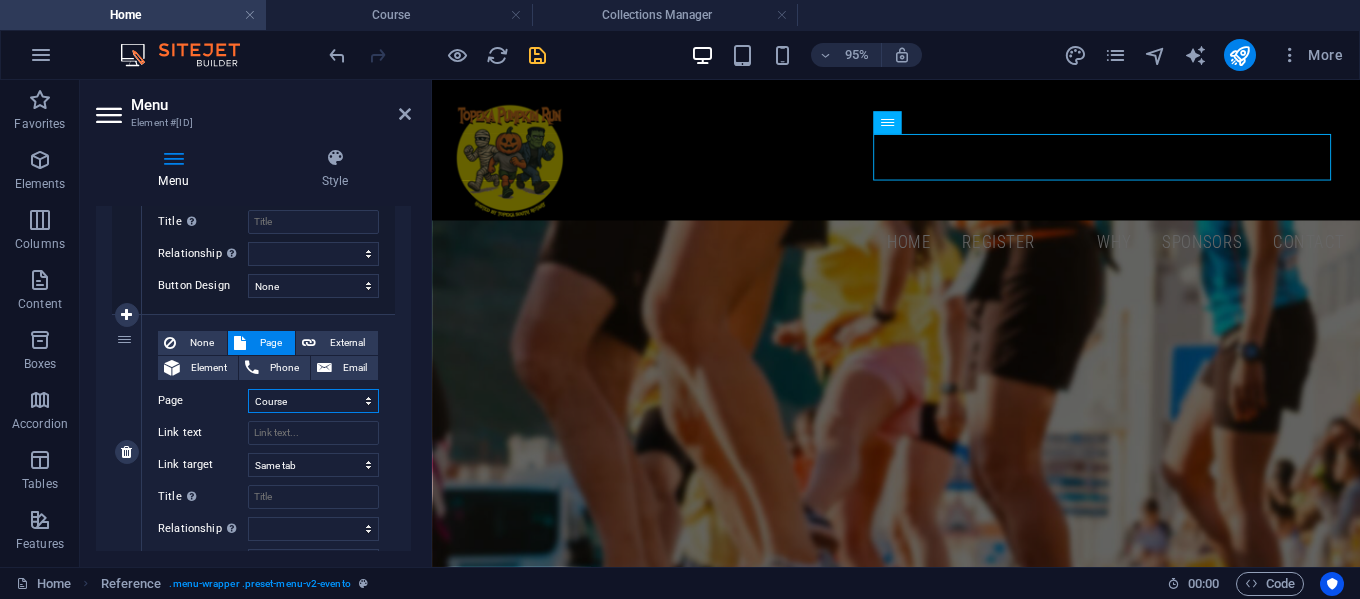 select 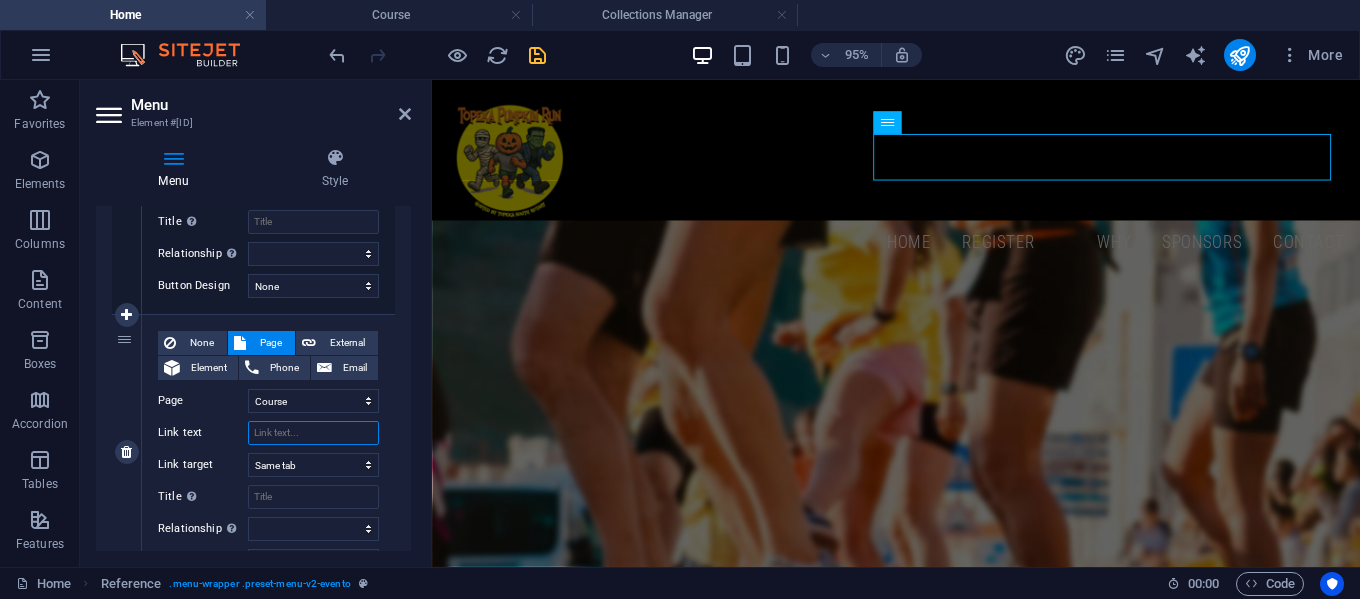 click on "Link text" at bounding box center [313, 433] 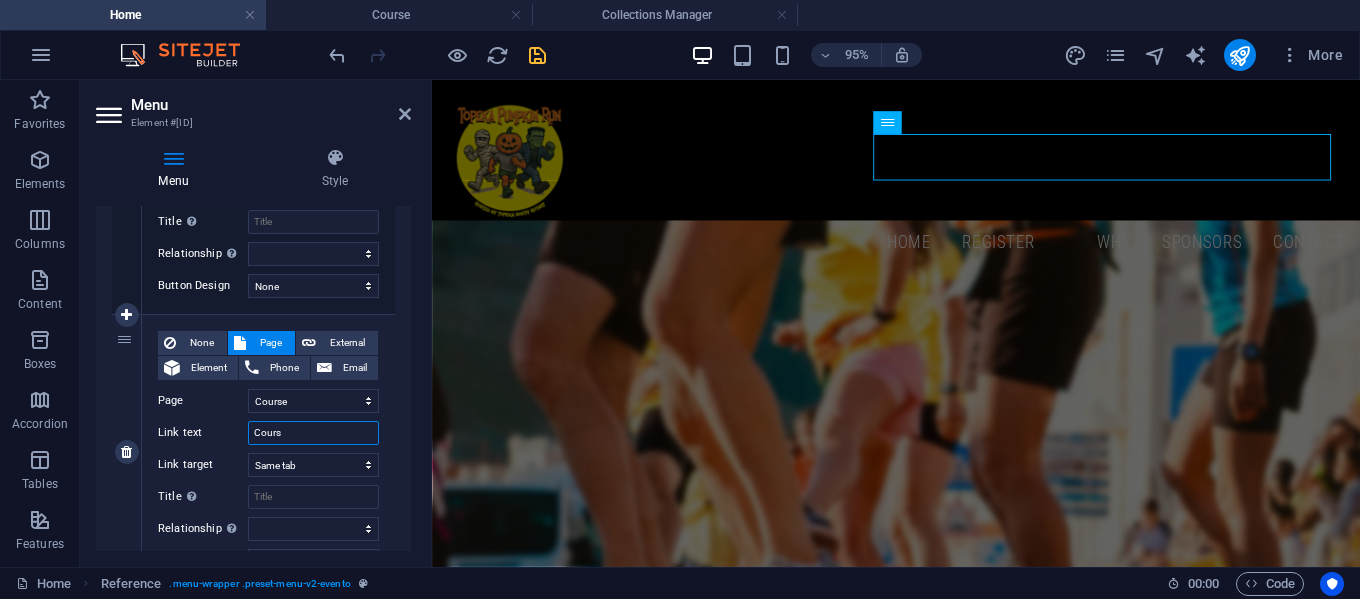 type on "Course" 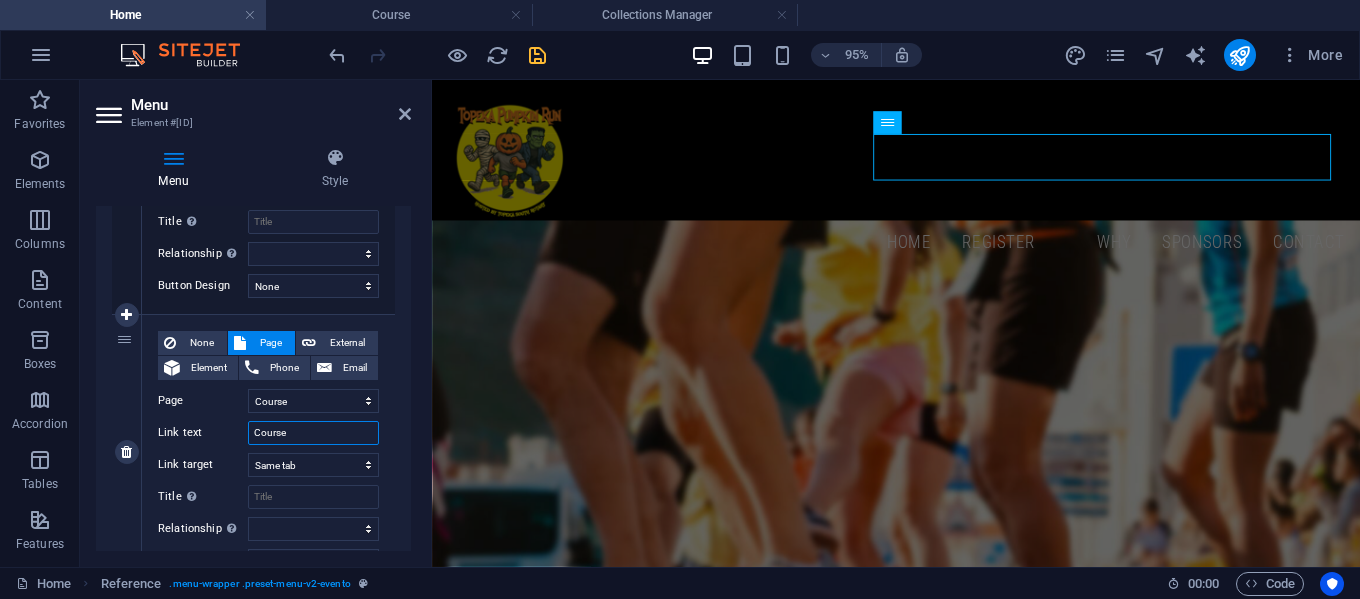 select 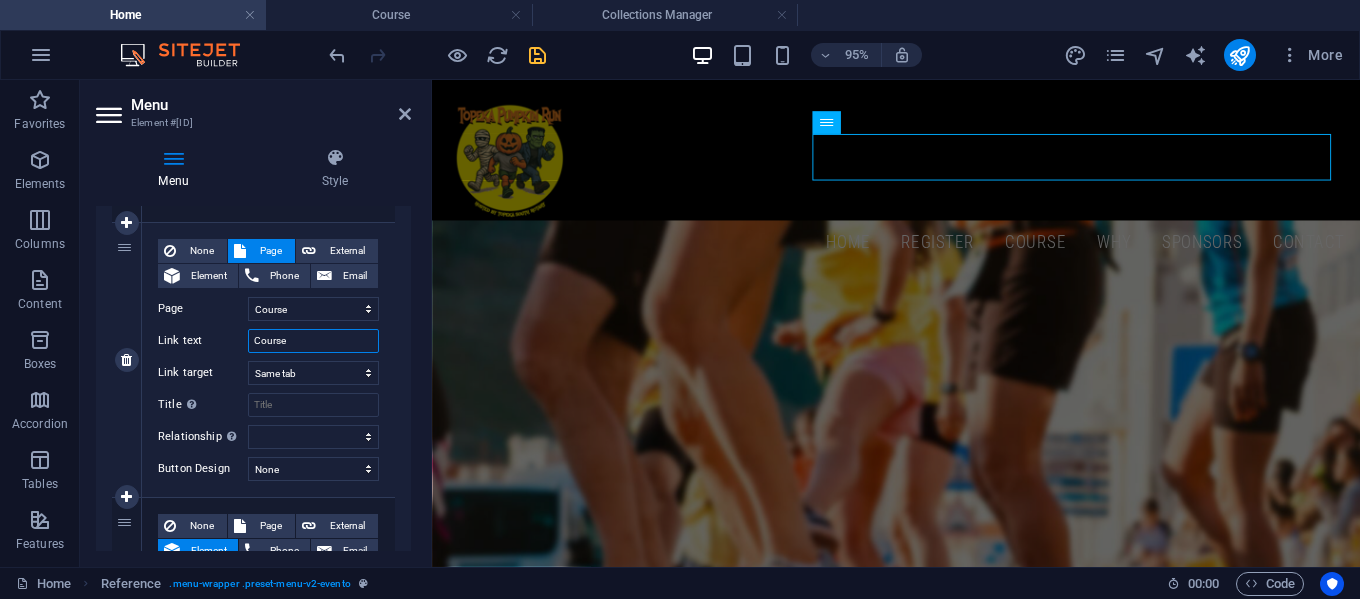 scroll, scrollTop: 700, scrollLeft: 0, axis: vertical 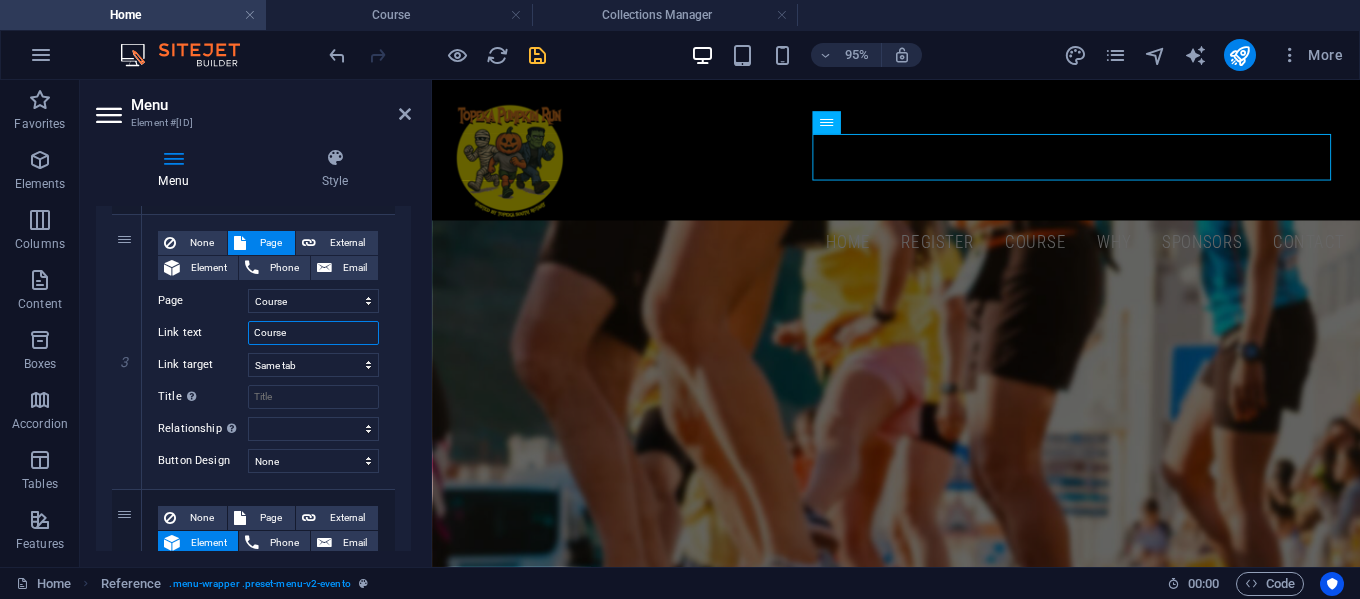 type on "Course" 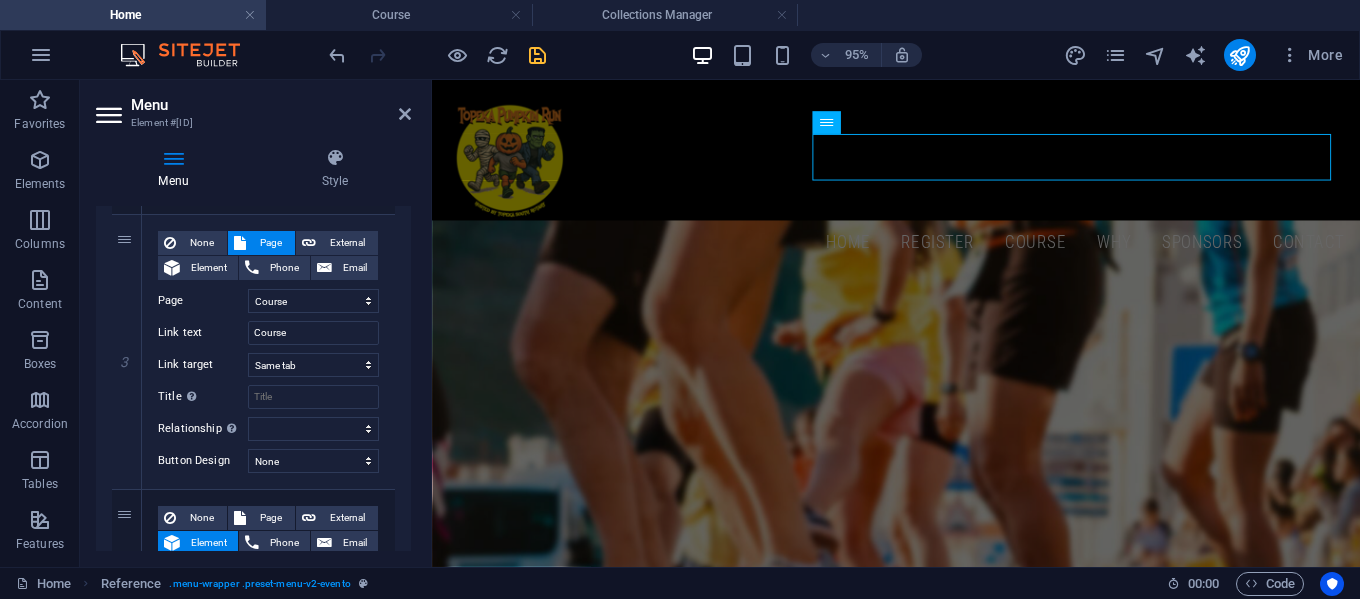 click on "Menu" at bounding box center (271, 105) 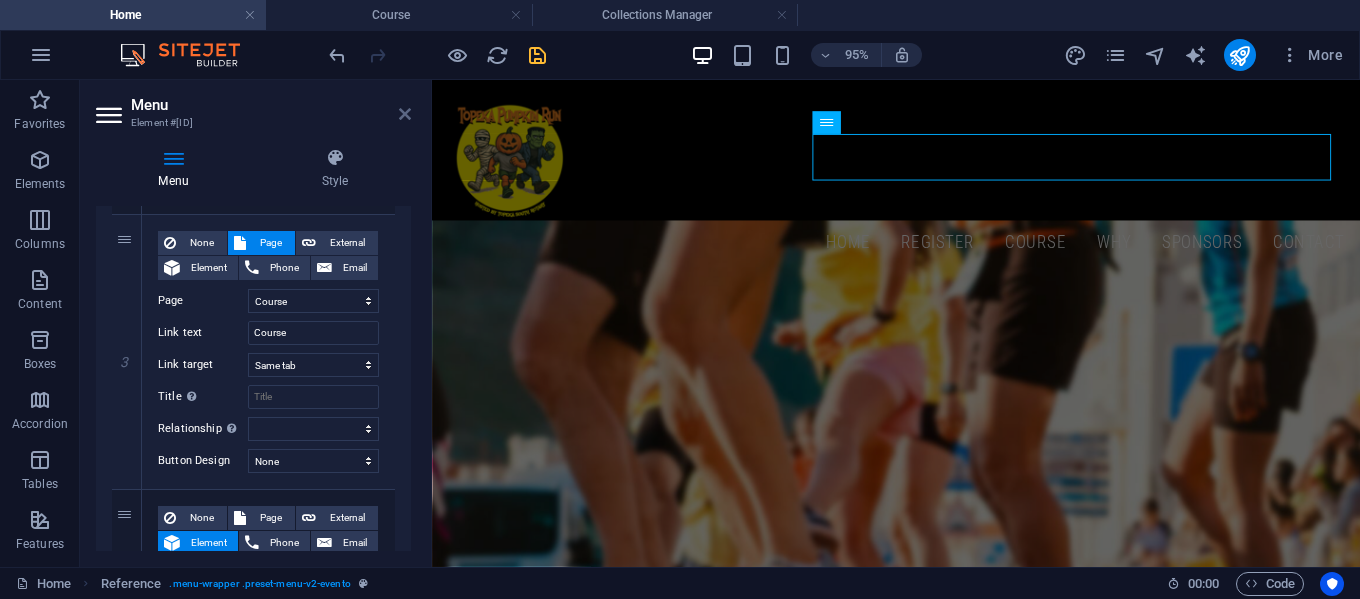 click at bounding box center (405, 114) 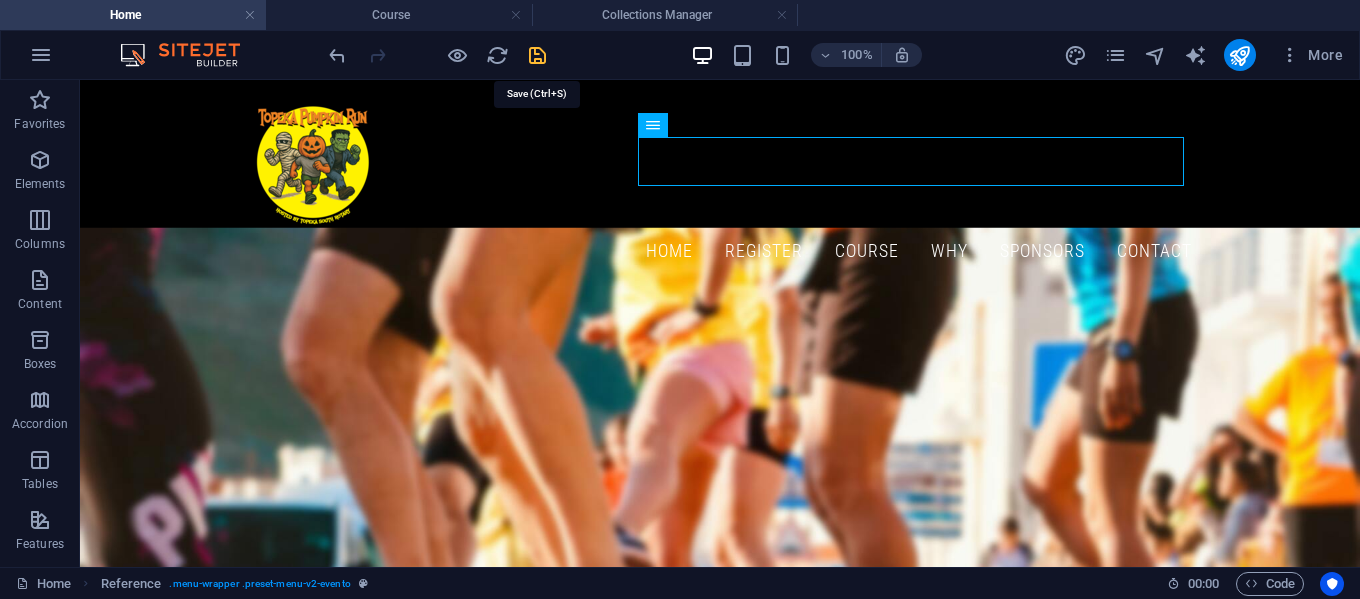 click at bounding box center (537, 55) 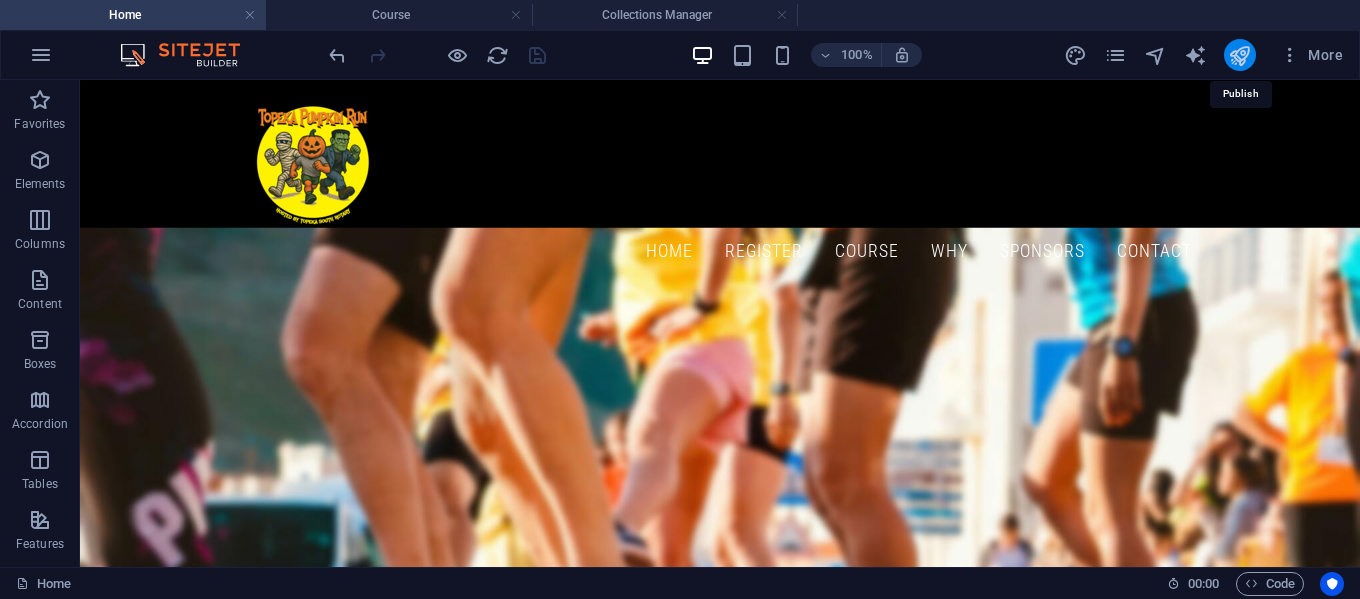 click at bounding box center [1239, 55] 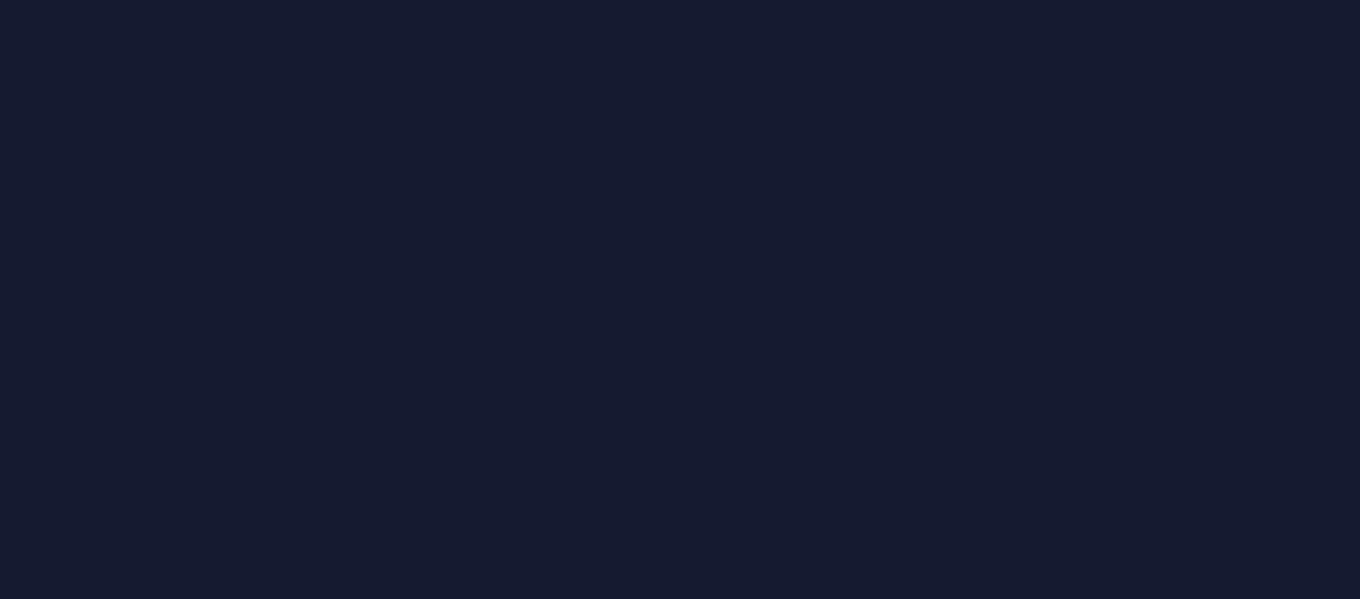 scroll, scrollTop: 0, scrollLeft: 0, axis: both 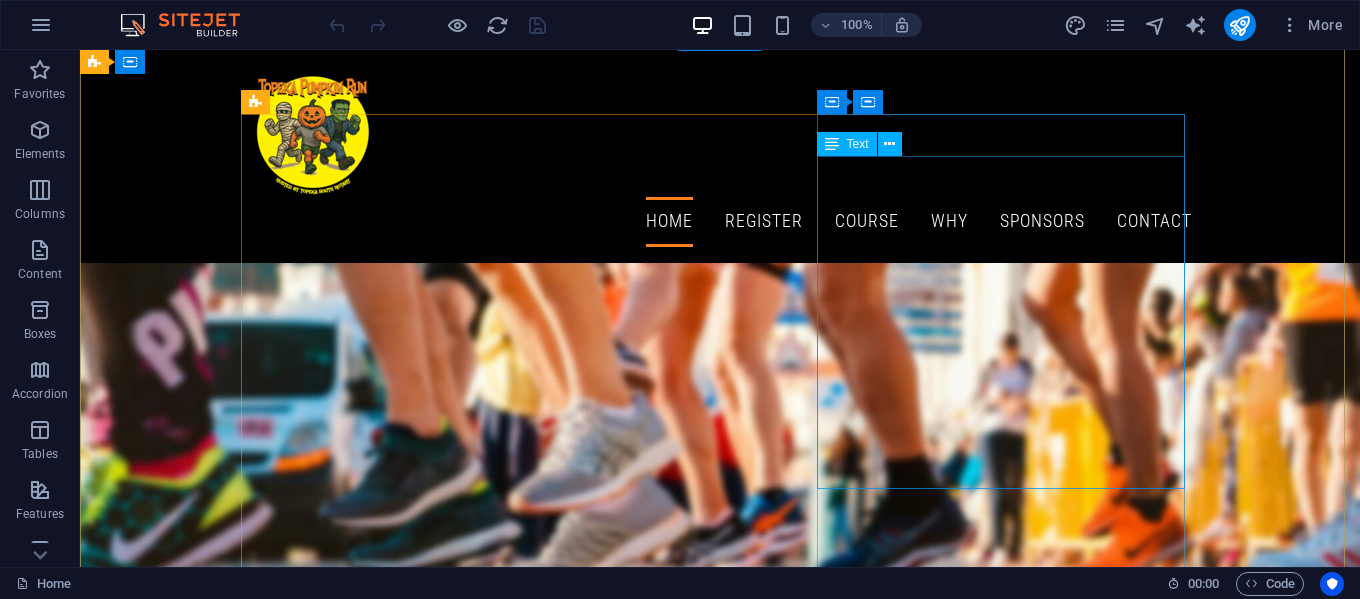 click on "It's that time of year again. Get ready for the 2025 [CITY] Pumpkin Run and Trunk-or-Treat hosted by [CITY] South Rotary and [CITY] High Interact Club.  This is our 13th year hosting this fun event! CLICK HERE TO REGISTER To view photos from last year's event, go to our Facebook page -  click here . Hope to see you October 26th!" at bounding box center [720, 2309] 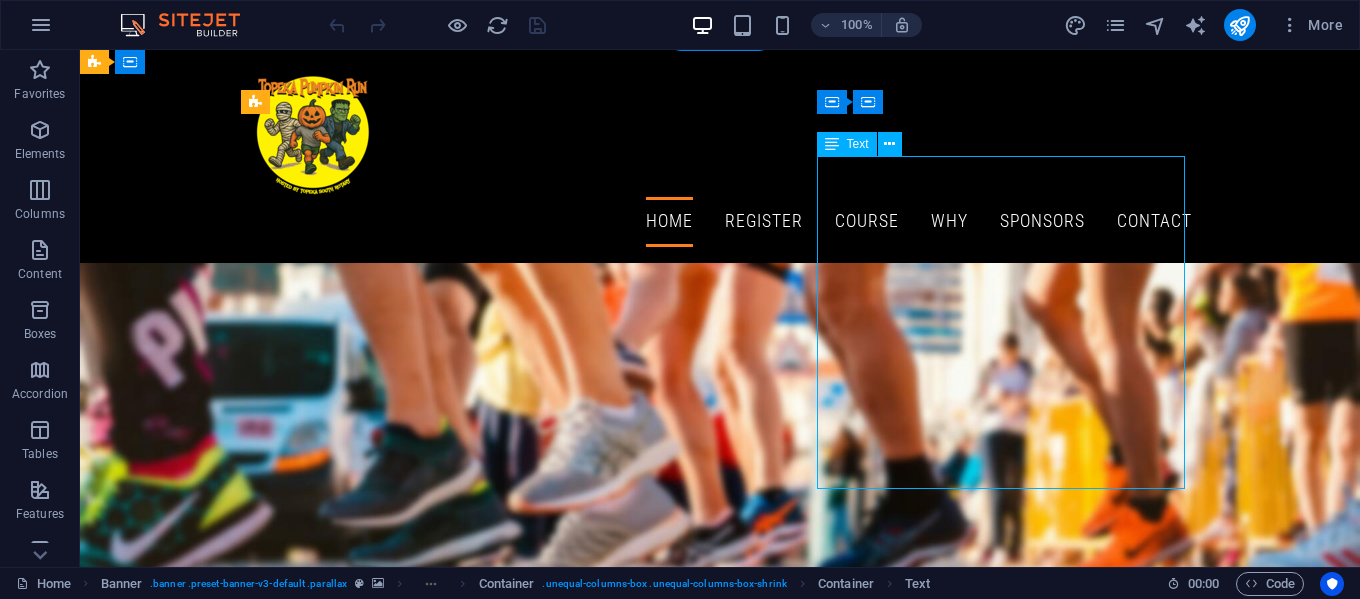 drag, startPoint x: 1116, startPoint y: 317, endPoint x: 1039, endPoint y: 307, distance: 77.64664 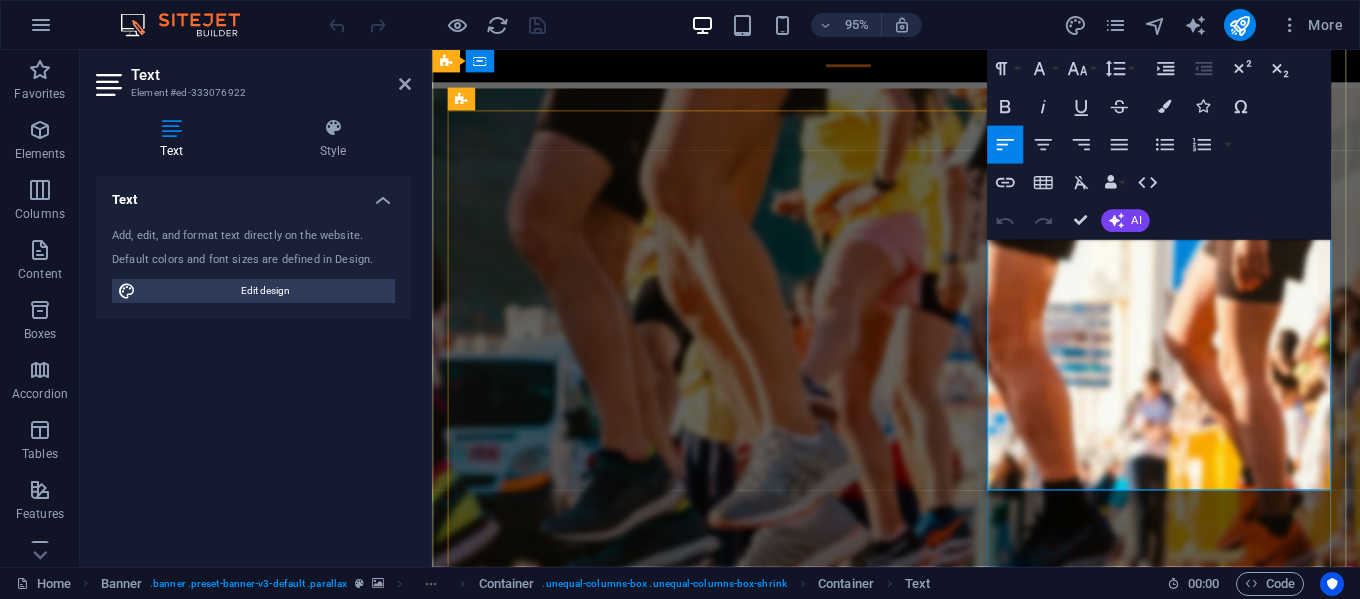 drag, startPoint x: 1306, startPoint y: 342, endPoint x: 1109, endPoint y: 346, distance: 197.0406 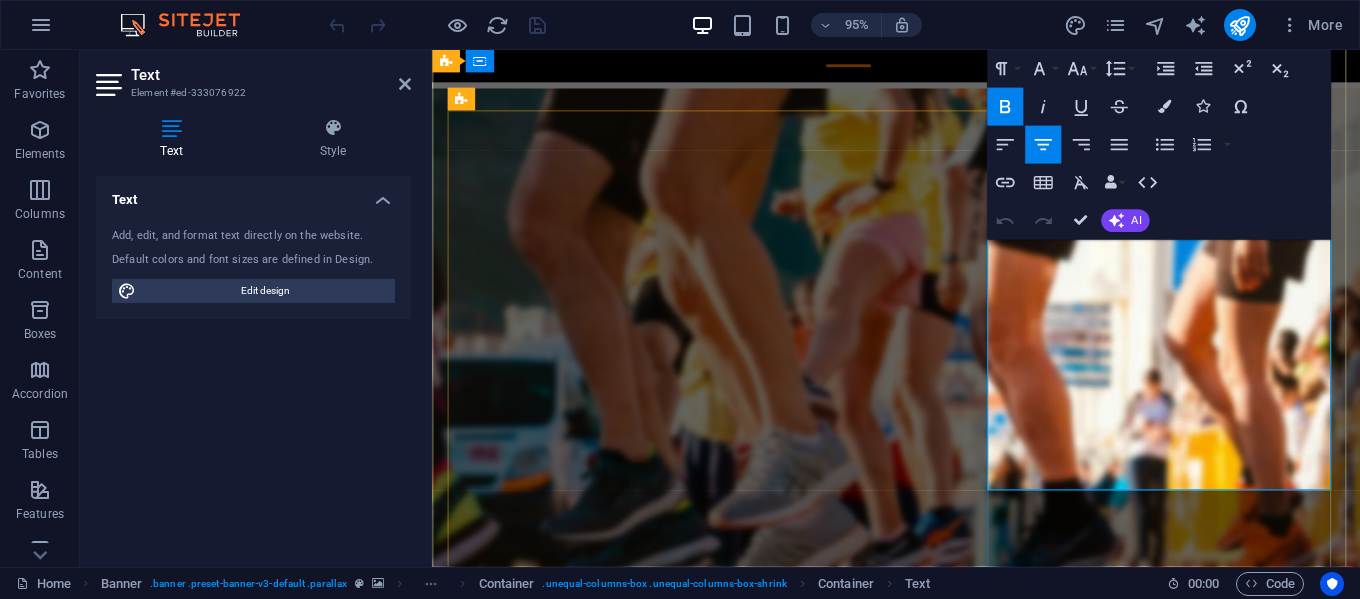 click on "CLICK HERE TO REGISTER" at bounding box center [931, 2040] 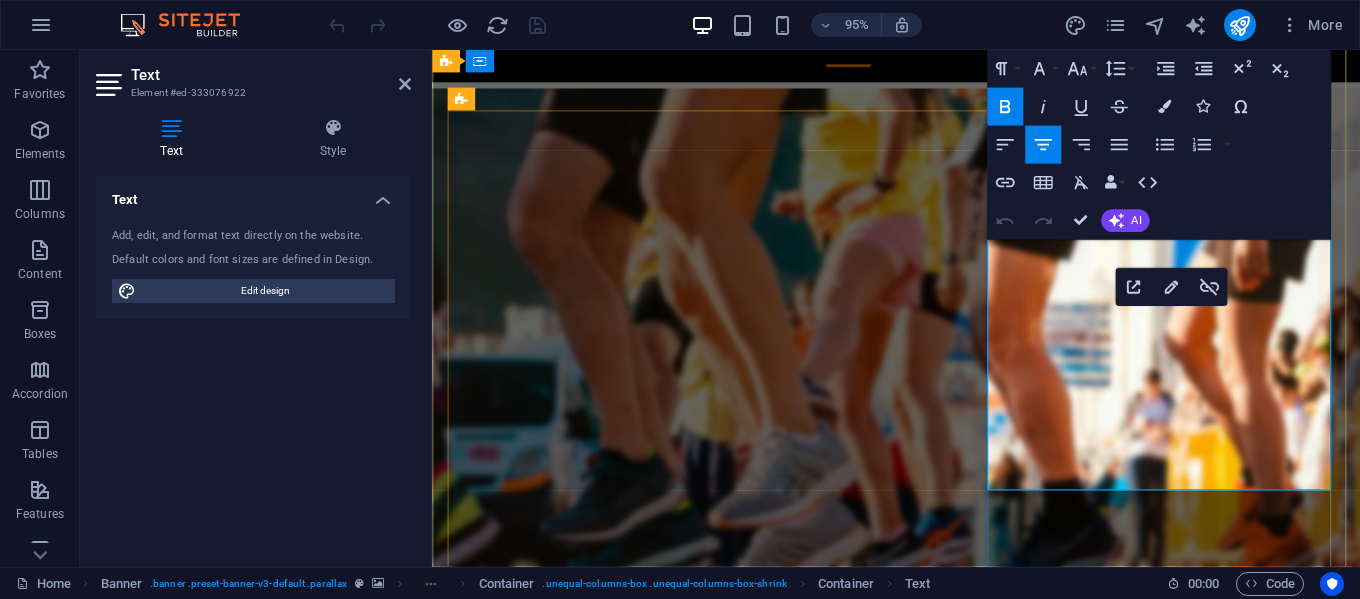 drag, startPoint x: 1309, startPoint y: 351, endPoint x: 1110, endPoint y: 344, distance: 199.12308 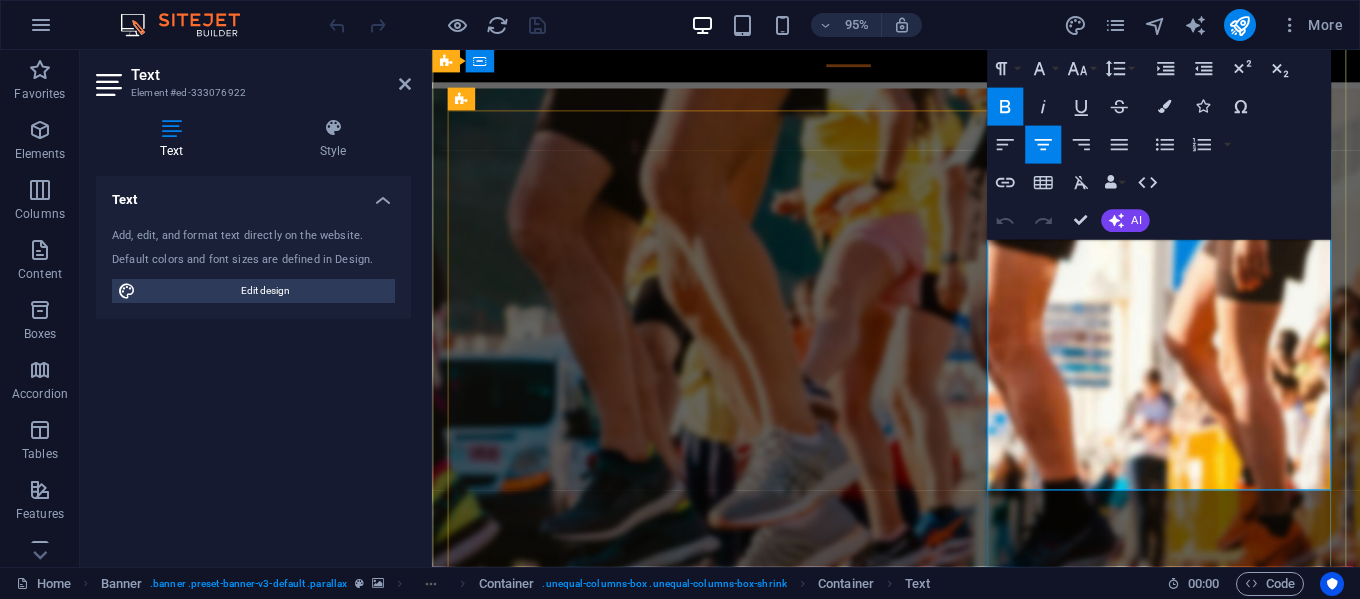 drag, startPoint x: 1144, startPoint y: 348, endPoint x: 1343, endPoint y: 318, distance: 201.2486 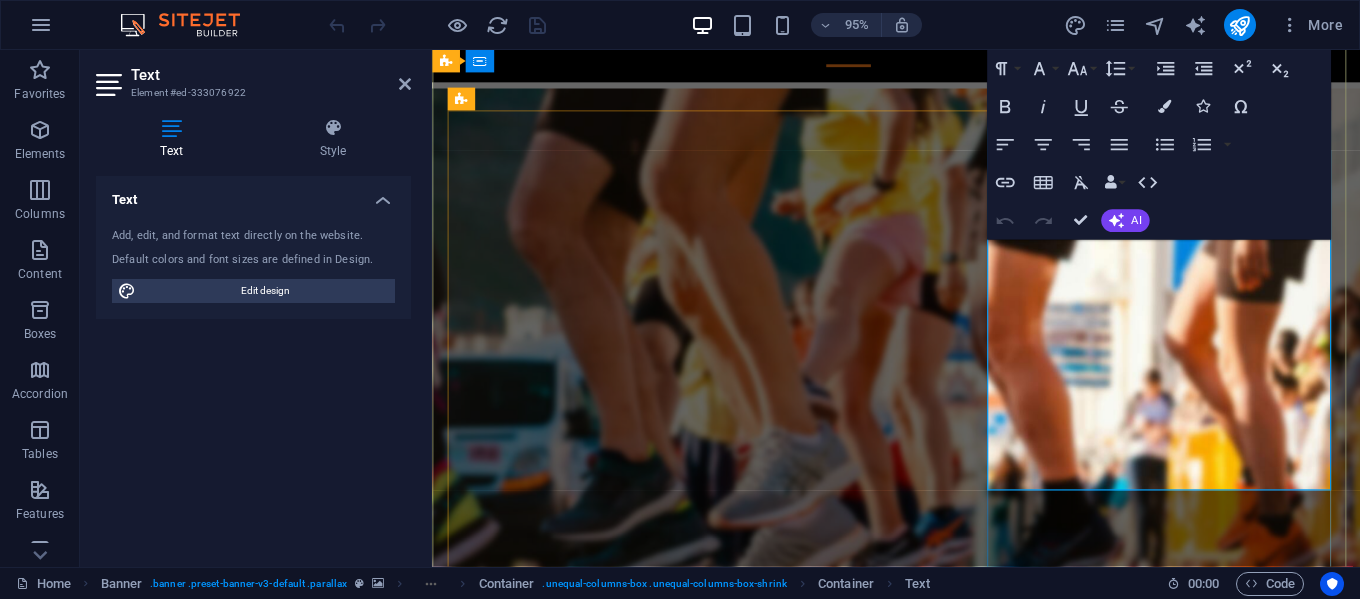 click on "CLICK HERE TO REGISTER" at bounding box center [931, 2040] 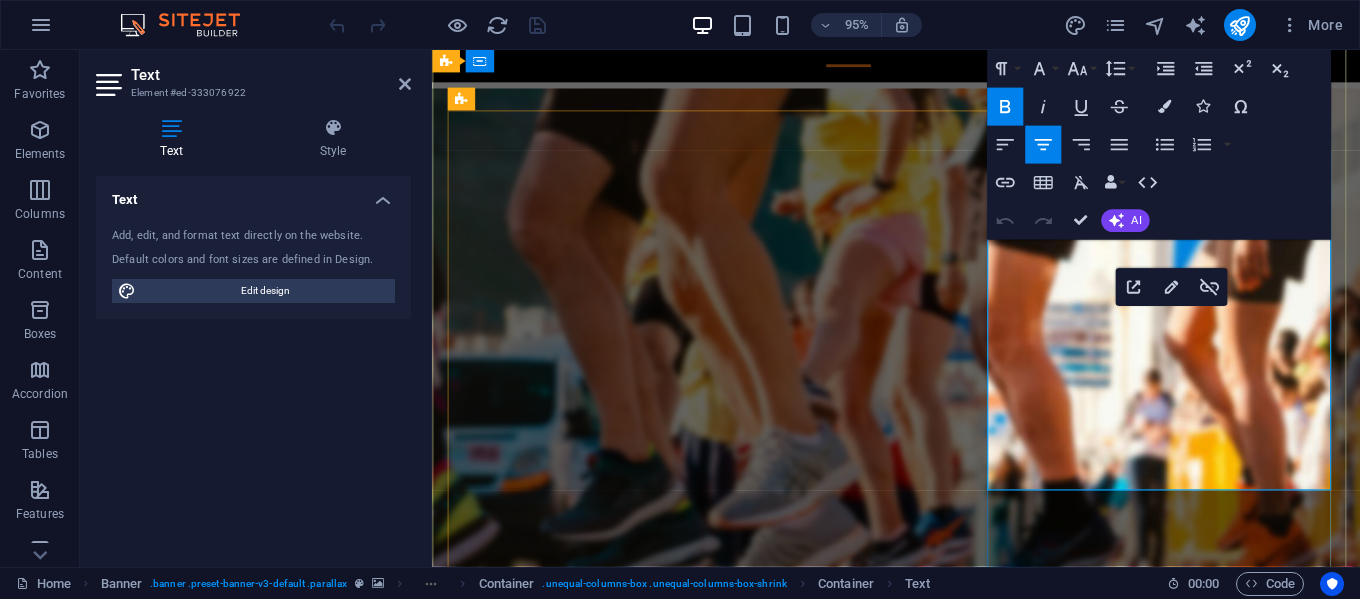 drag, startPoint x: 1313, startPoint y: 347, endPoint x: 1109, endPoint y: 351, distance: 204.03922 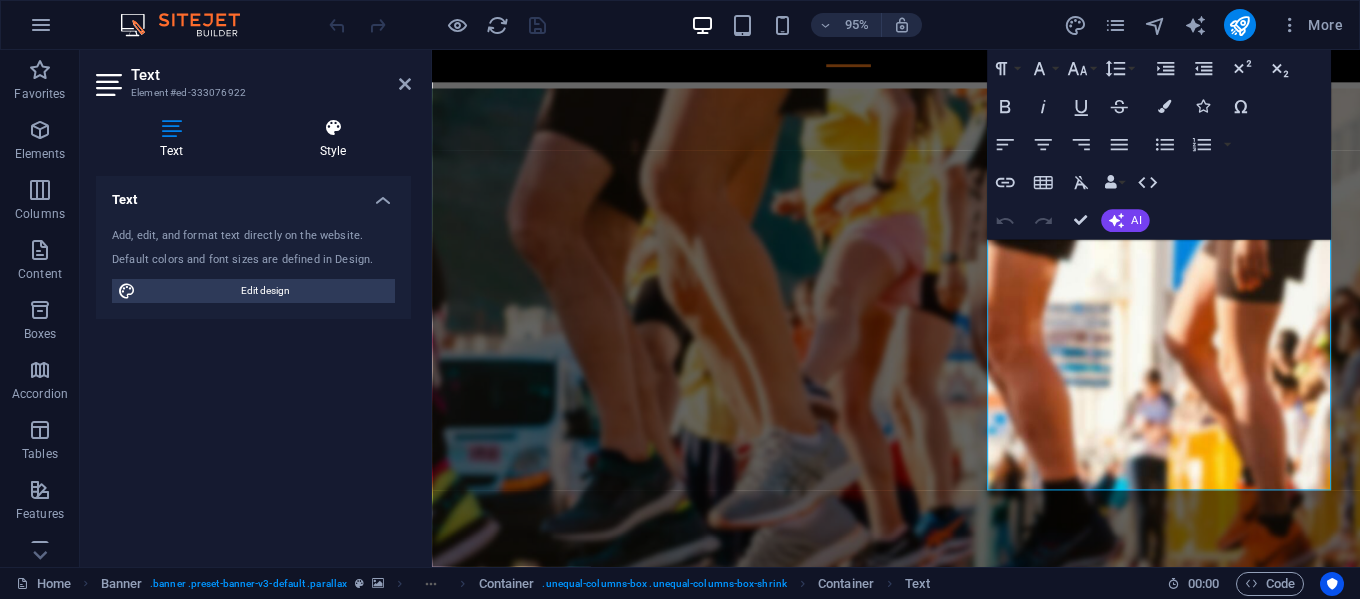 click at bounding box center (333, 128) 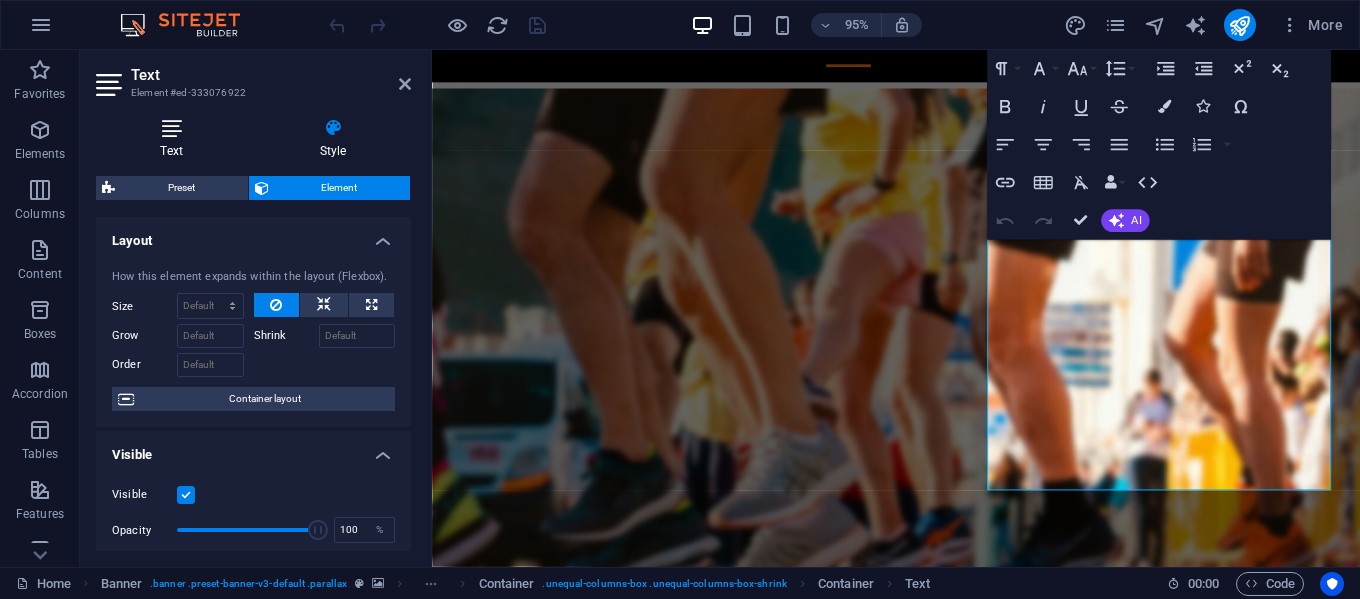 click on "Text" at bounding box center [175, 139] 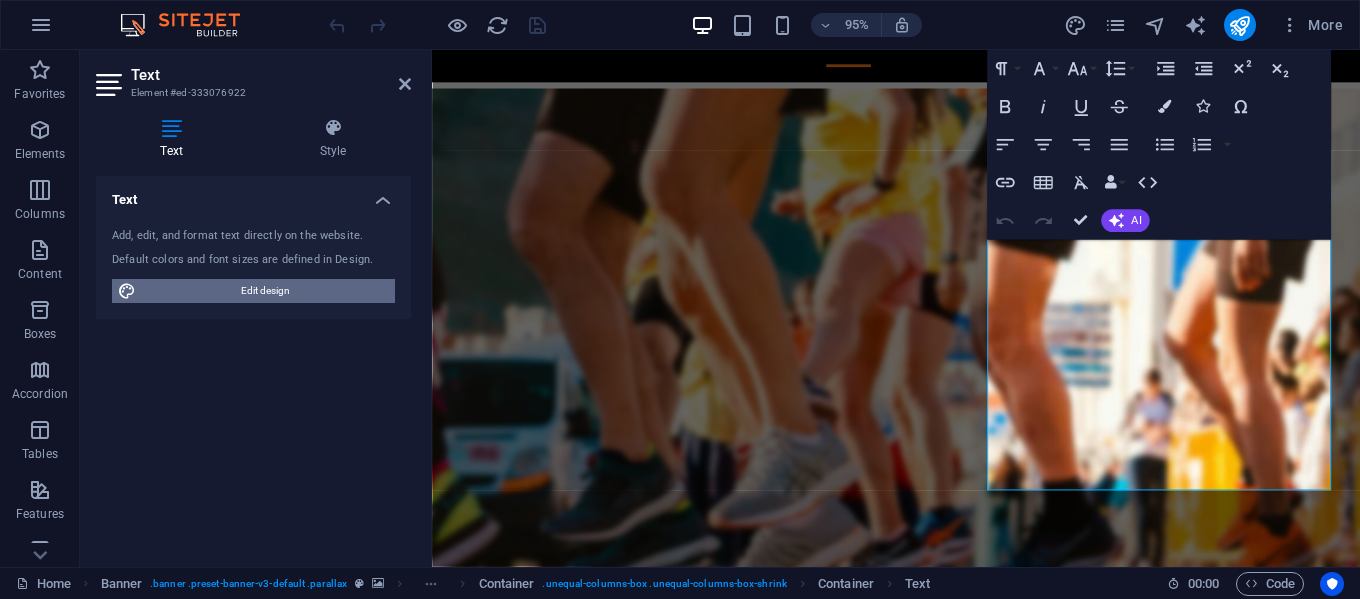 click on "Edit design" at bounding box center [265, 291] 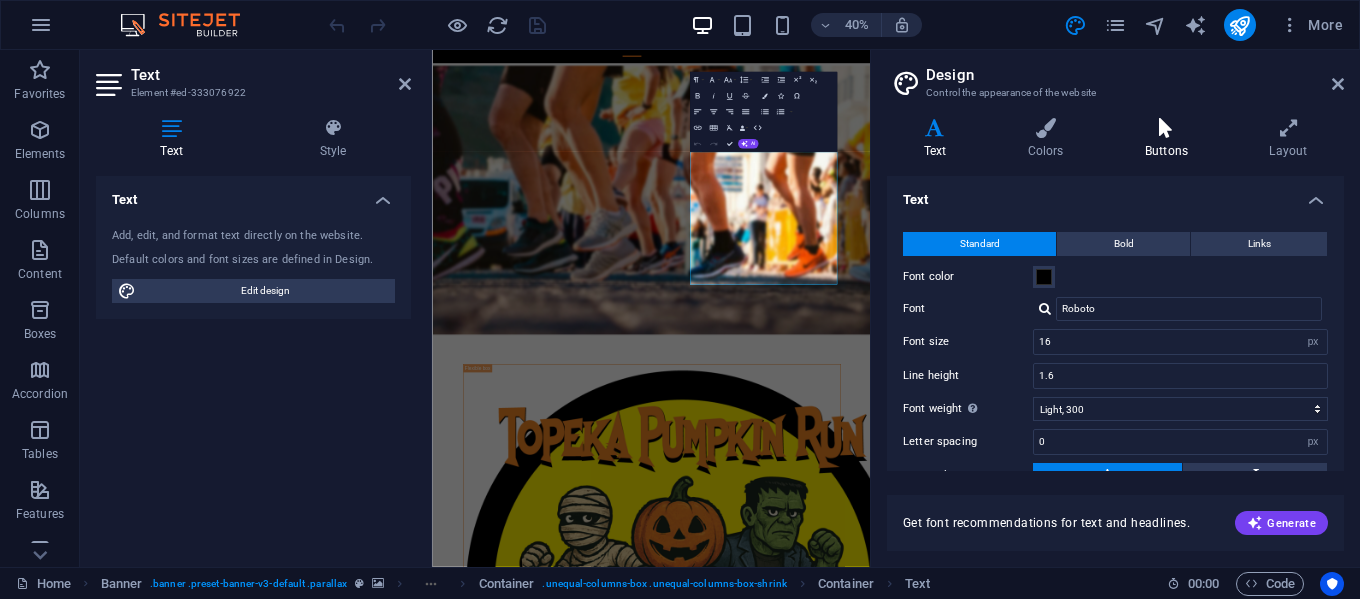 click at bounding box center (1166, 128) 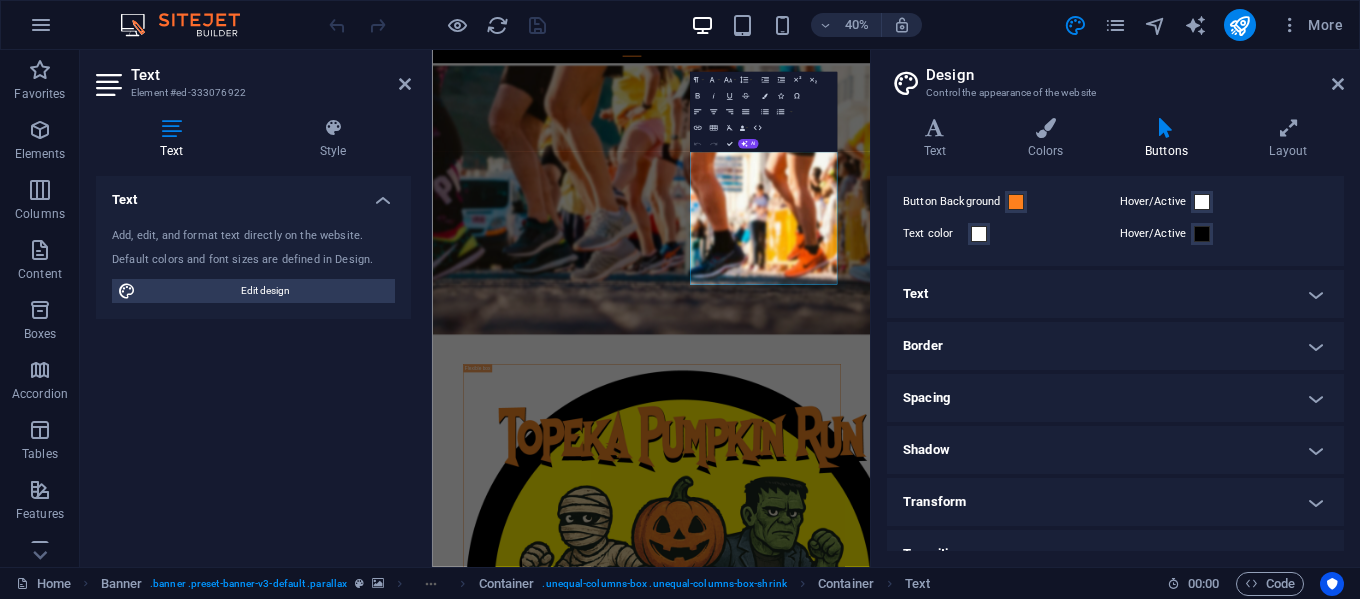 scroll, scrollTop: 0, scrollLeft: 0, axis: both 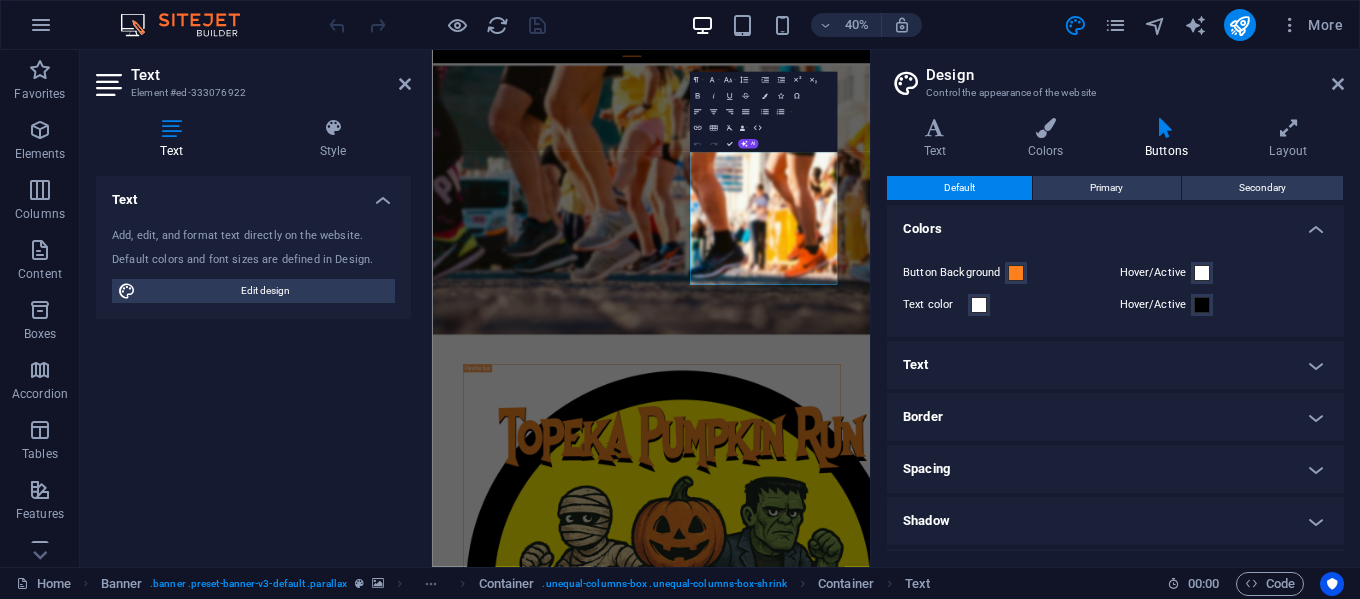 click on "Text" at bounding box center [271, 75] 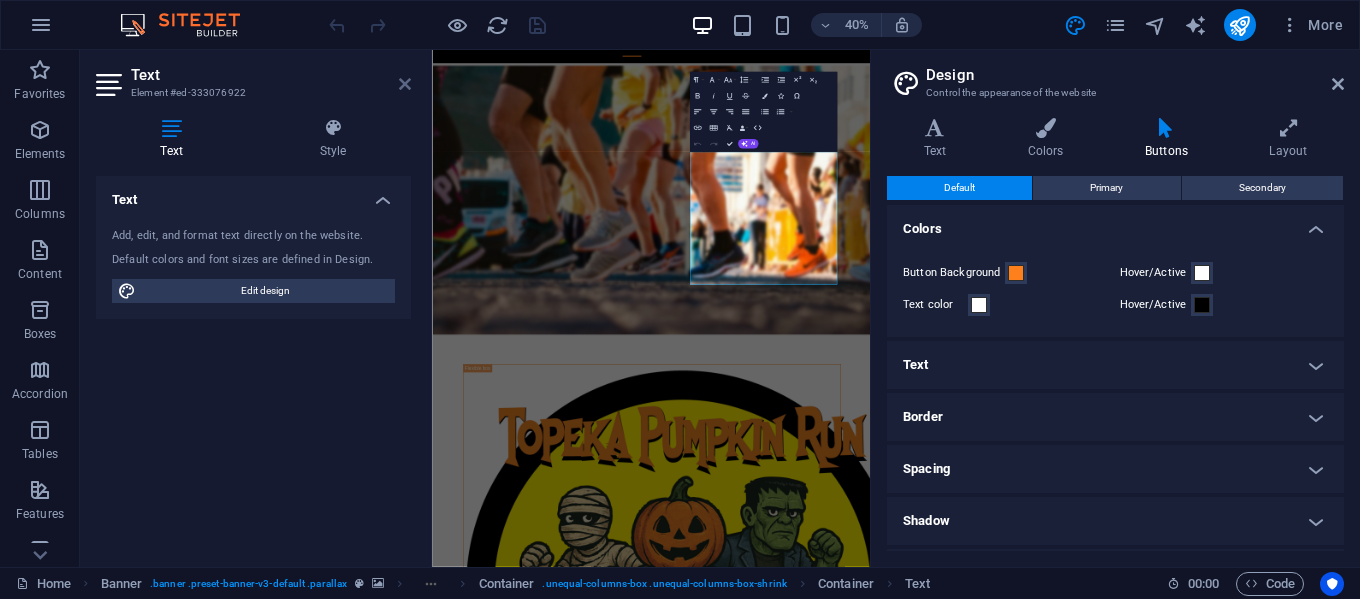 click at bounding box center [405, 84] 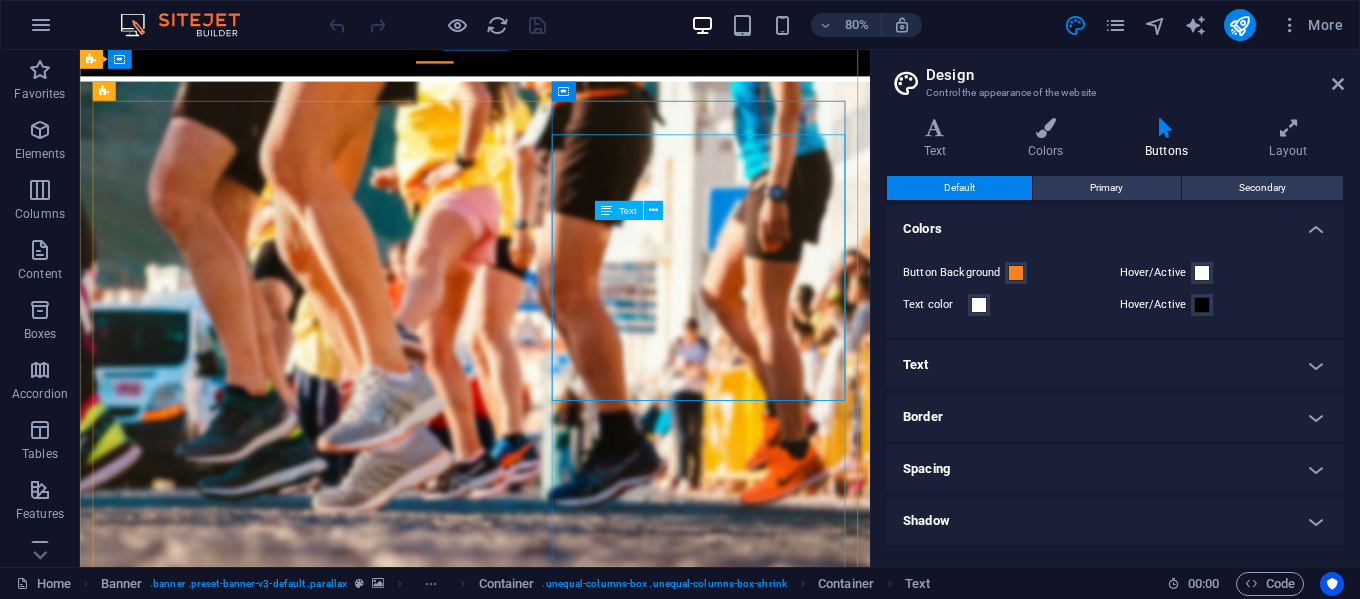click on "It's that time of year again. Get ready for the 2025 Topeka Pumpkin Run and Trunk-or-Treat hosted by Topeka South Rotary and Topeka High Interact Club.  This is our 13th year hosting this fun event! CLICK HERE TO REGISTER To view photos from last year's event, go to our Facebook page -  click here . Hope to see you October 26th!" at bounding box center [574, 2063] 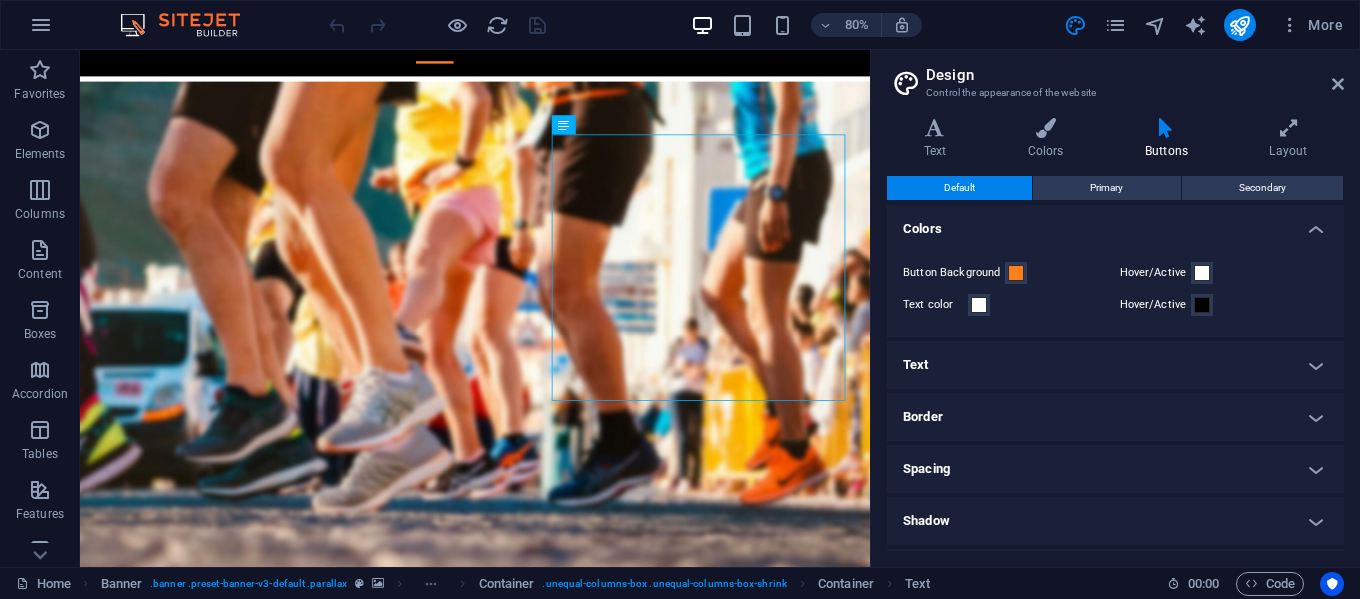 click at bounding box center [1166, 128] 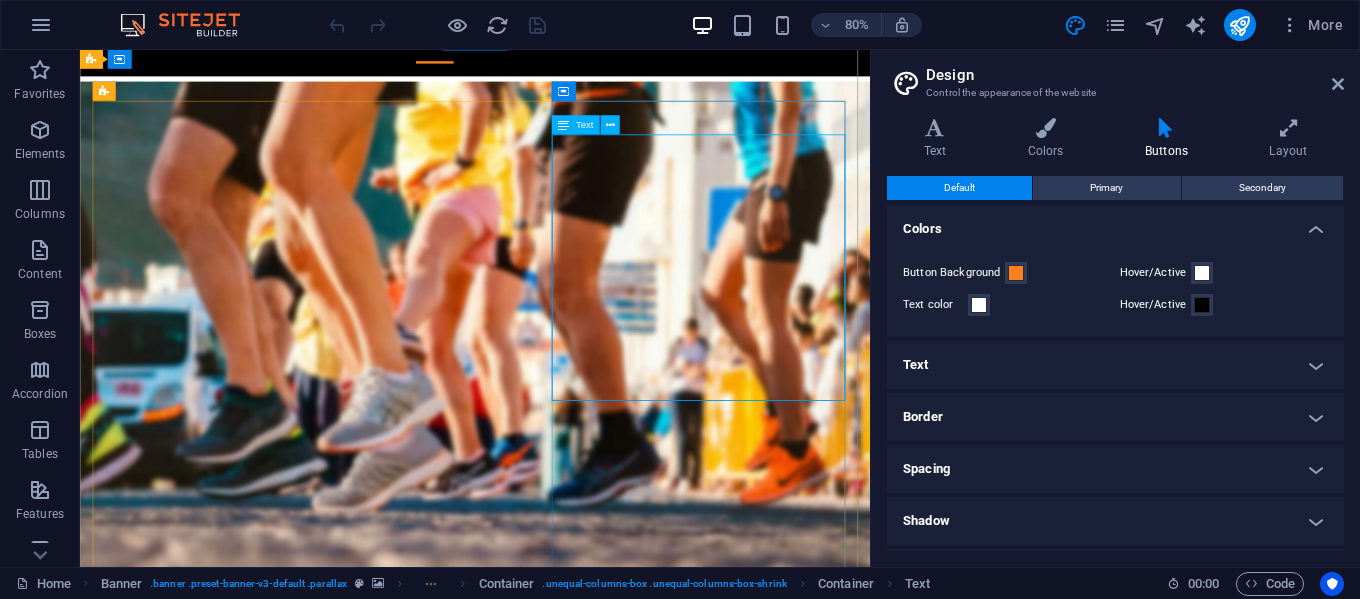 click on "It's that time of year again. Get ready for the 2025 Topeka Pumpkin Run and Trunk-or-Treat hosted by Topeka South Rotary and Topeka High Interact Club.  This is our 13th year hosting this fun event! CLICK HERE TO REGISTER To view photos from last year's event, go to our Facebook page -  click here . Hope to see you October 26th!" at bounding box center (574, 2063) 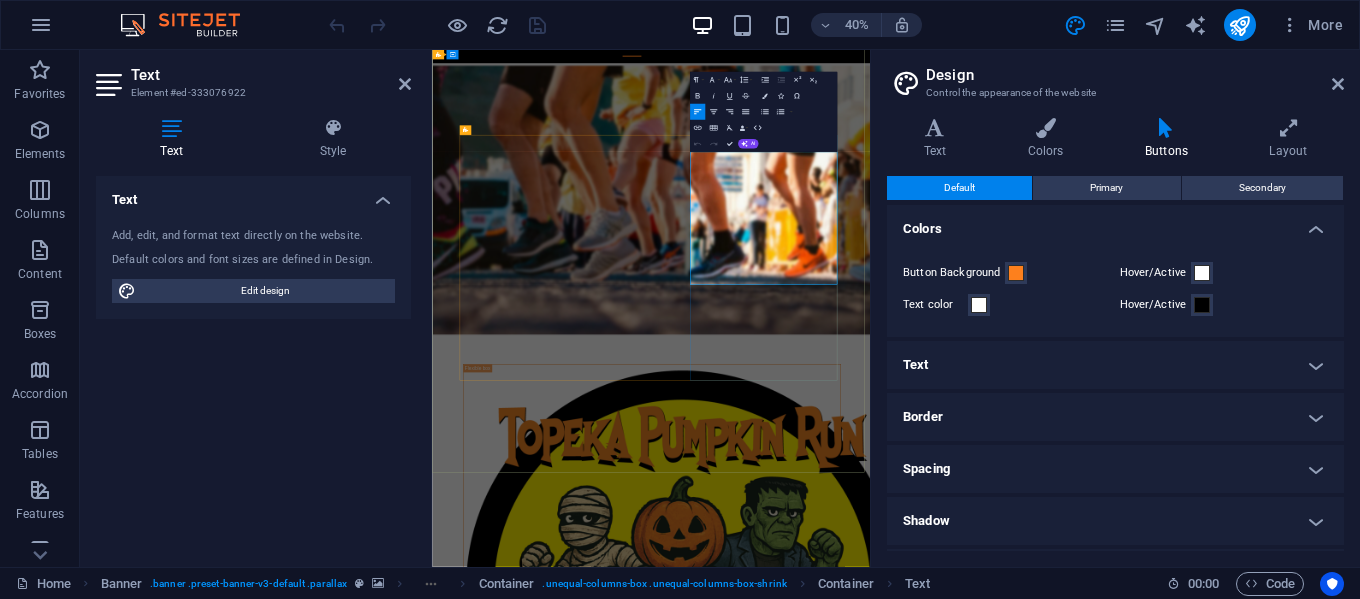 click on "CLICK HERE TO REGISTER" at bounding box center (990, 2159) 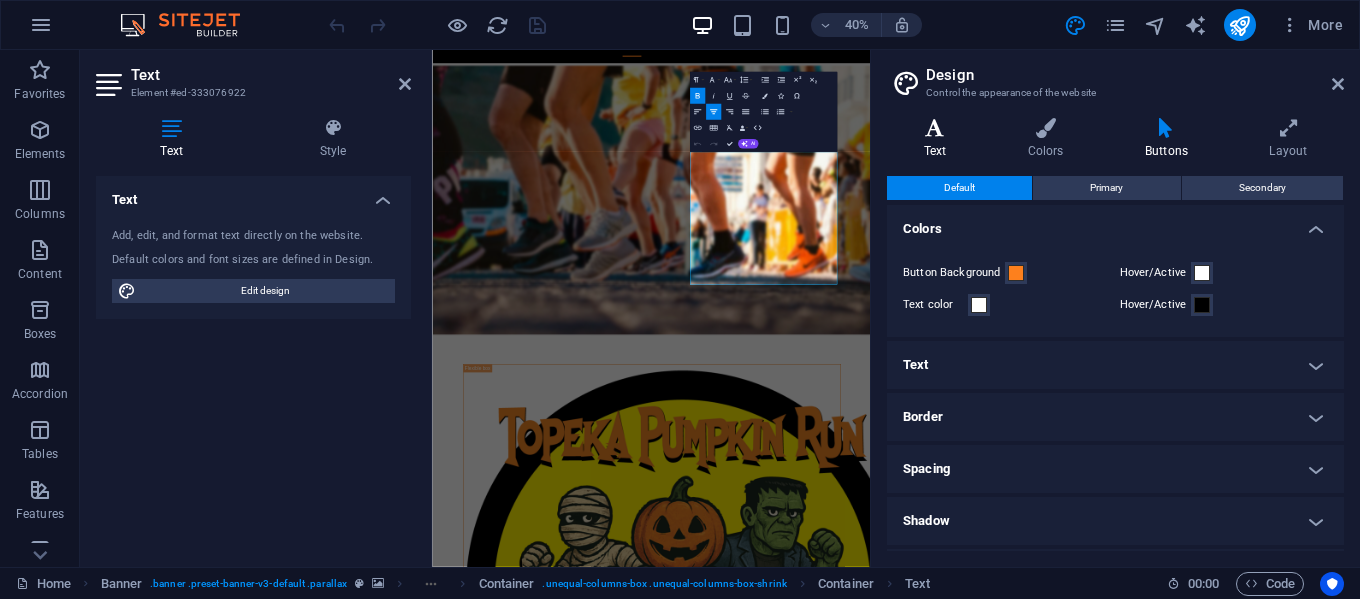 click on "Text" at bounding box center [939, 139] 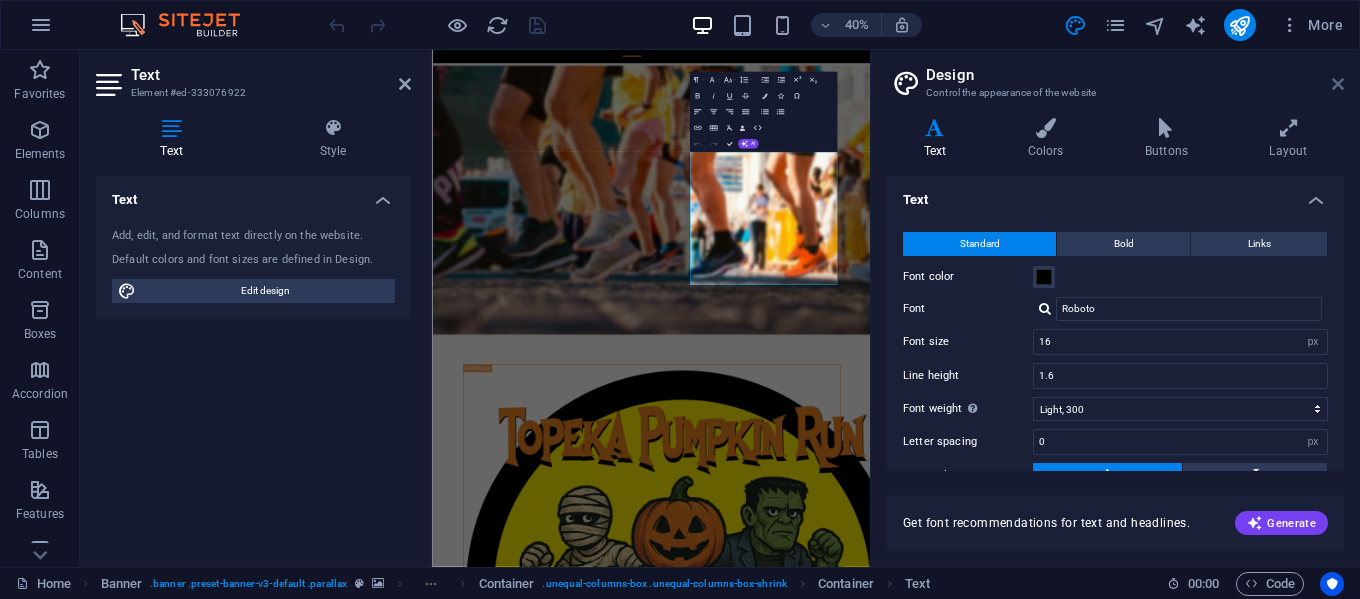 click at bounding box center [1338, 84] 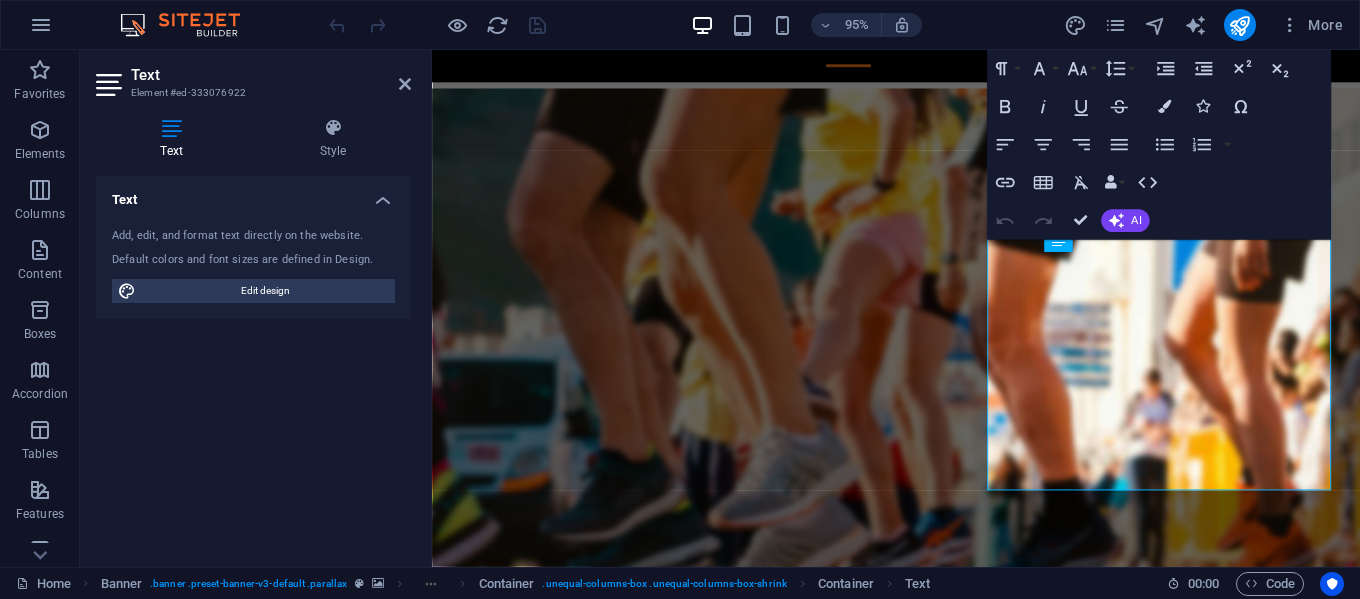 click on "Text Add, edit, and format text directly on the website. Default colors and font sizes are defined in Design. Edit design Alignment Left aligned Centered Right aligned" at bounding box center [253, 363] 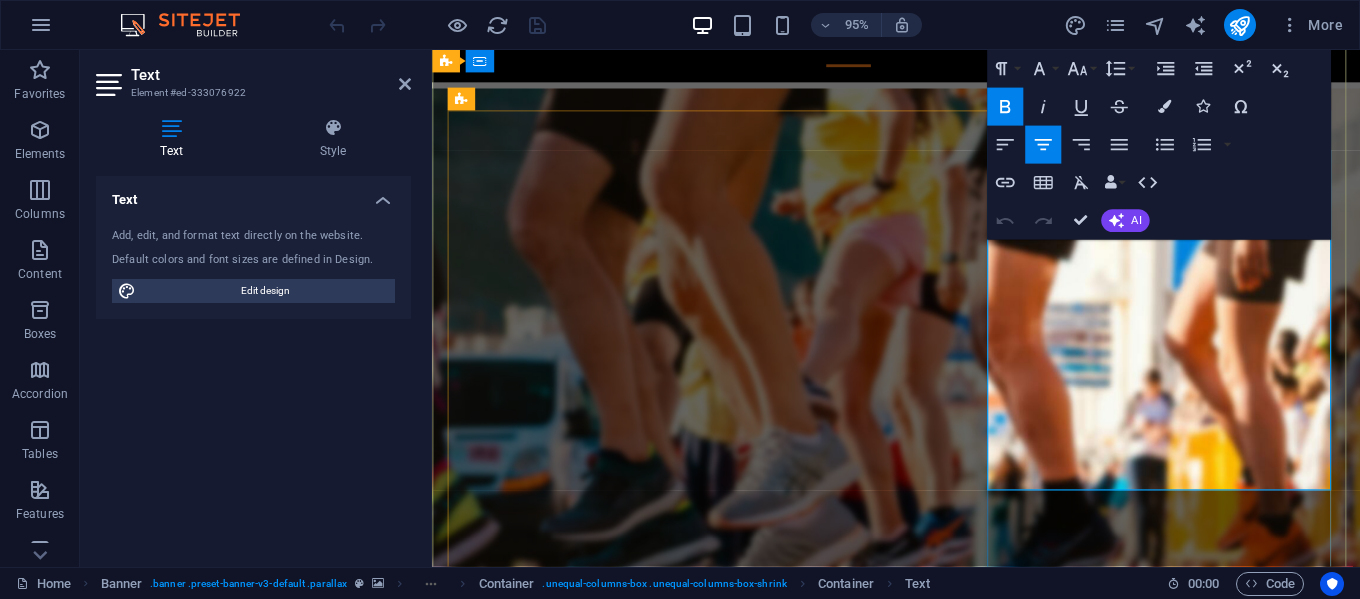drag, startPoint x: 1305, startPoint y: 346, endPoint x: 1087, endPoint y: 346, distance: 218 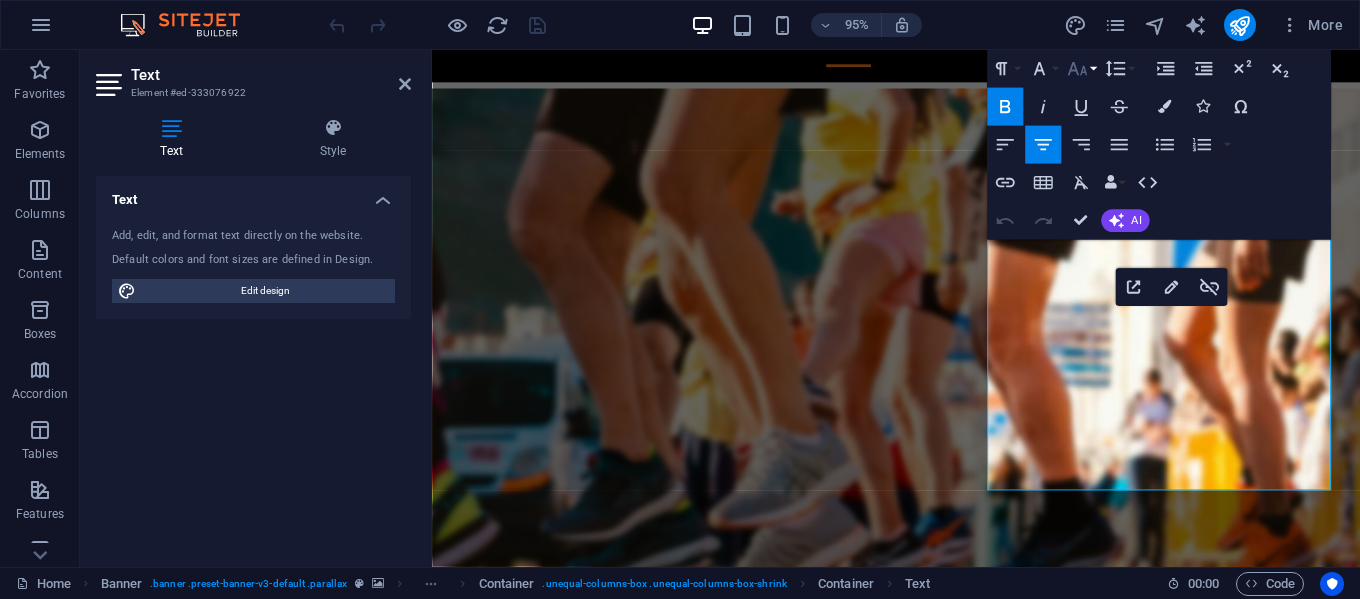 click 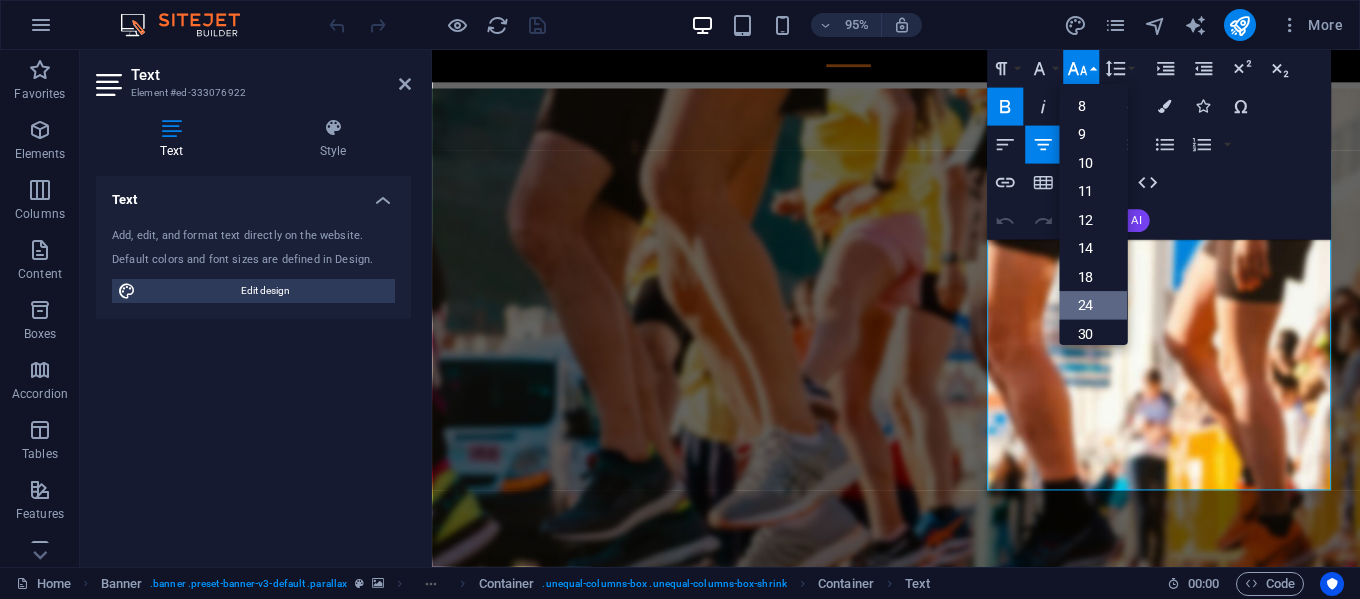 click on "24" at bounding box center (1093, 305) 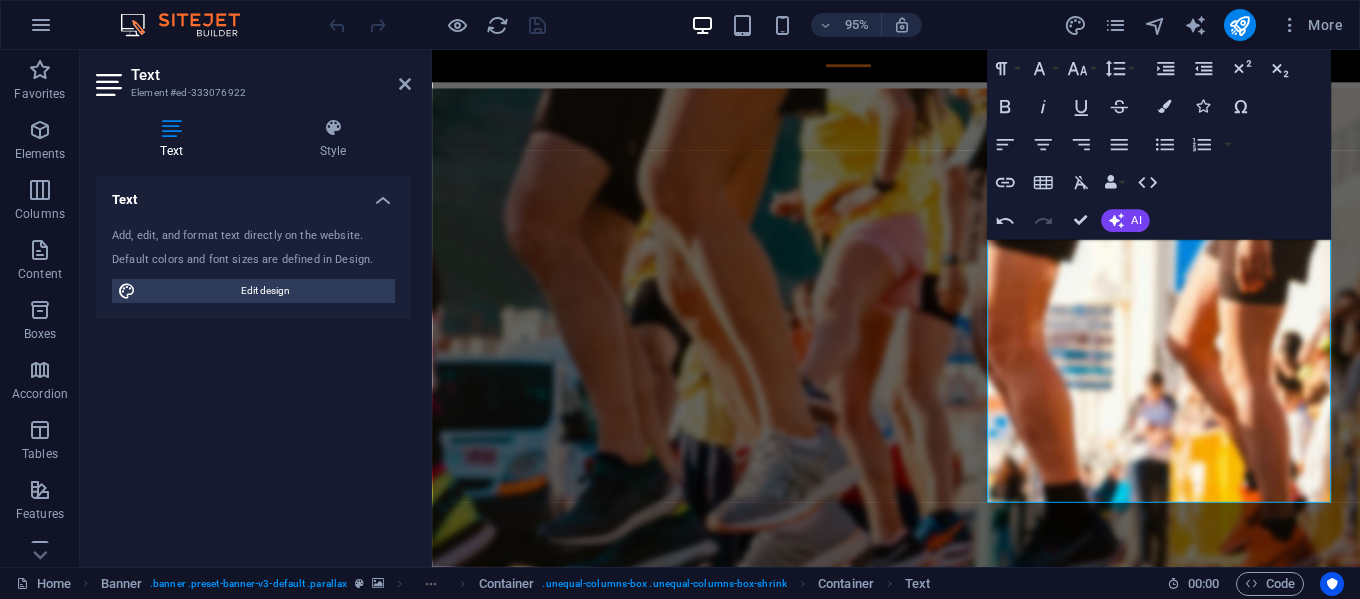 click on "Text Element #ed-333076922 Text Style Text Add, edit, and format text directly on the website. Default colors and font sizes are defined in Design. Edit design Alignment Left aligned Centered Right aligned Preset Element Layout How this element expands within the layout (Flexbox). Size Default auto px % 1/1 1/2 1/3 1/4 1/5 1/6 1/7 1/8 1/9 1/10 Grow Shrink Order Container layout Visible Visible Opacity 100 % Overflow Spacing Margin Default auto px % rem vw vh Custom Custom auto px % rem vw vh auto px % rem vw vh auto px % rem vw vh auto px % rem vw vh Padding Default px rem % vh vw Custom Custom px rem % vh vw px rem % vh vw px rem % vh vw px rem % vh vw Border Style              - Width 1 auto px rem % vh vw Custom Custom 1 auto px rem % vh vw 1 auto px rem % vh vw 1 auto px rem % vh vw 1 auto px rem % vh vw  - Color Round corners Default px rem % vh vw Custom Custom px rem % vh vw px rem % vh vw px rem % vh vw px rem % vh vw Shadow Default None Outside Inside Color X offset 0 px rem vh vw Y offset" at bounding box center [256, 308] 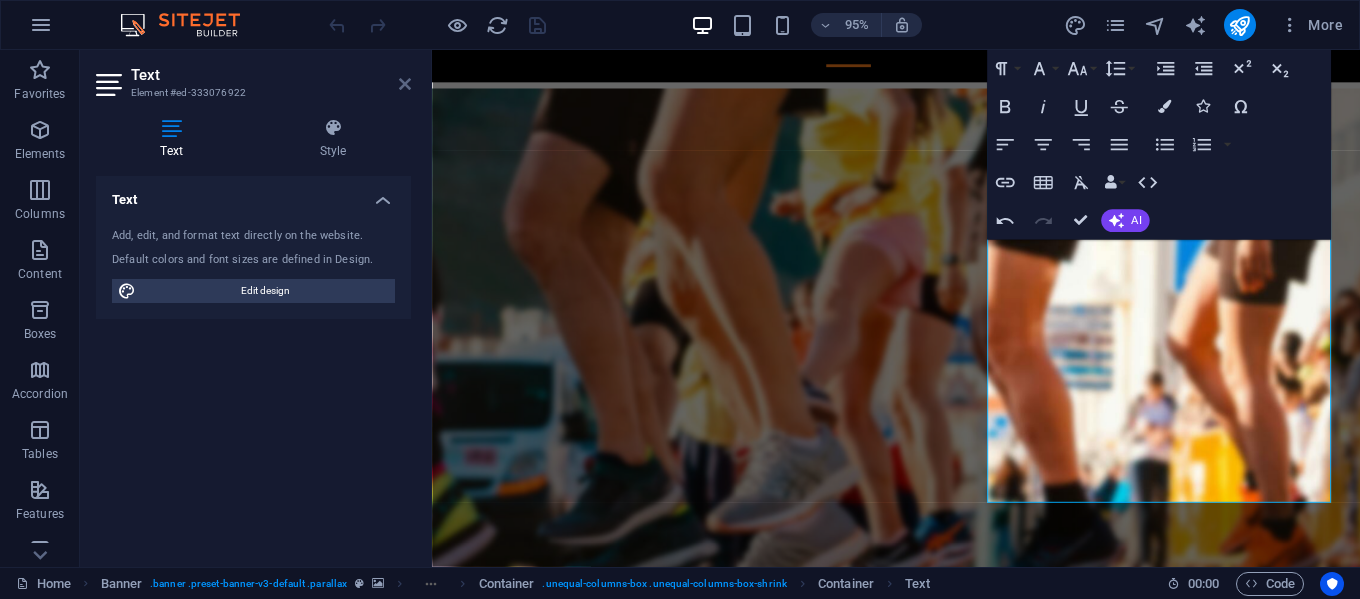 click at bounding box center (405, 84) 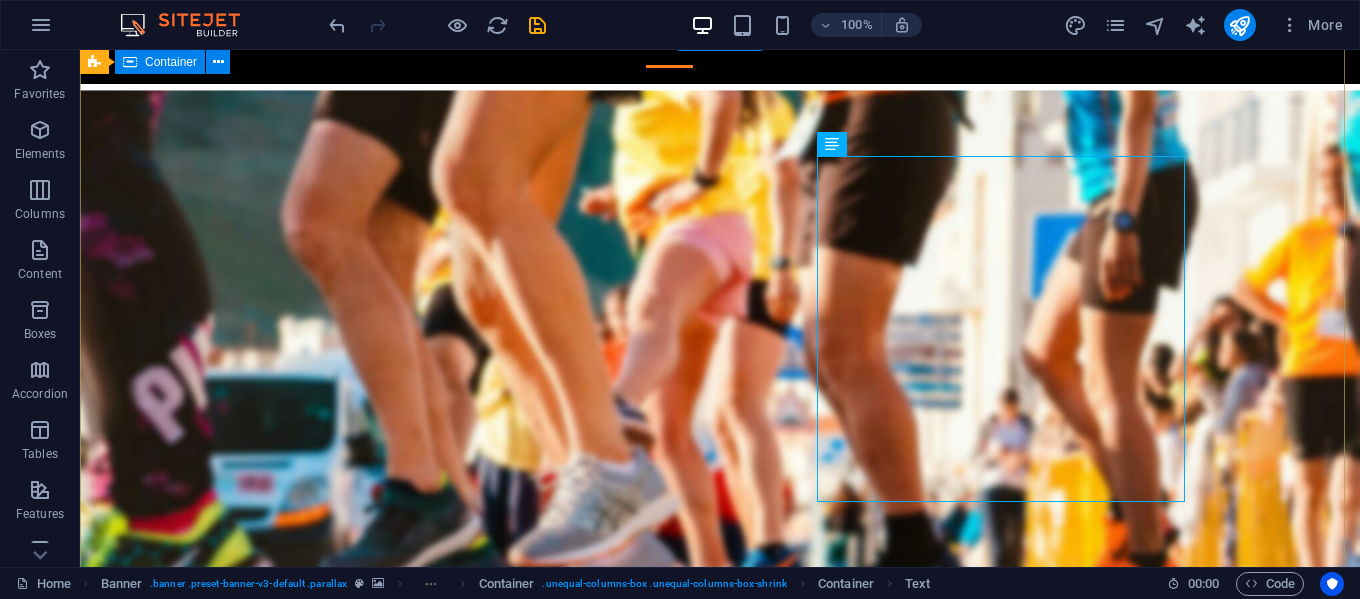 click on "register for 2025 Topeka pumpkin RUn It's that time of year again. Get ready for the 2025 Topeka Pumpkin Run and Trunk-or-Treat hosted by Topeka South Rotary and Topeka High Interact Club.  This is our 13th year hosting this fun event! CLICK HERE TO REGISTER To view photos from last year's event, go to our Facebook page -  click here . Hope to see you October 26th!" at bounding box center [720, 1678] 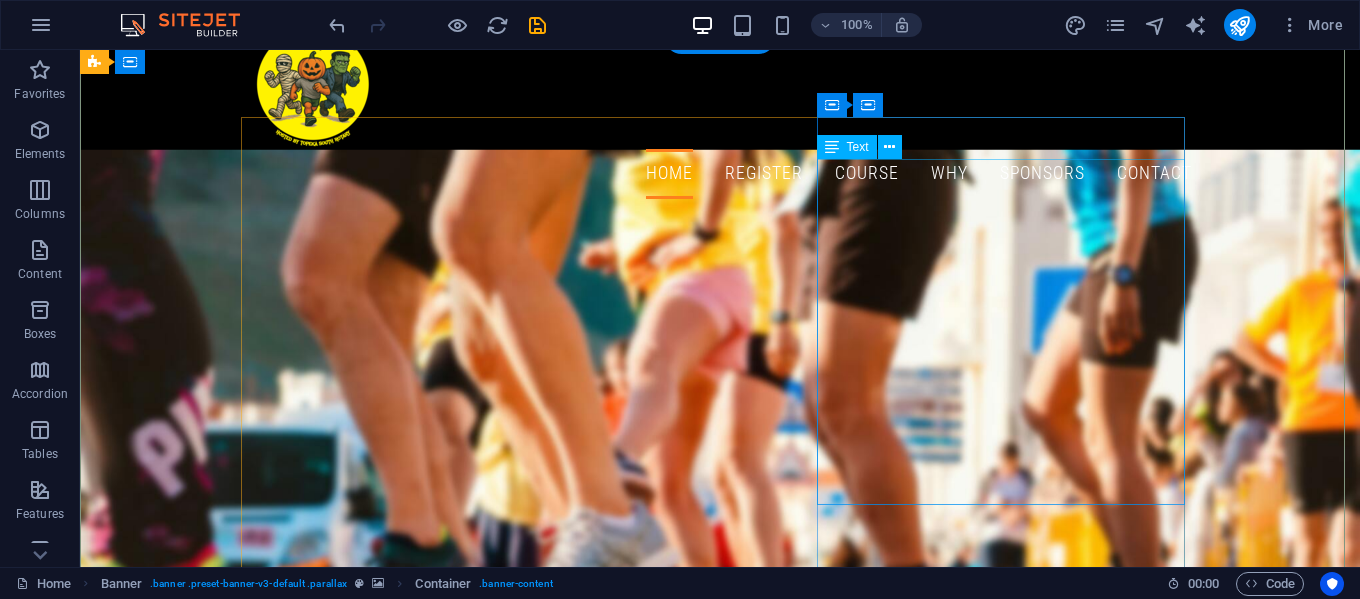 scroll, scrollTop: 0, scrollLeft: 0, axis: both 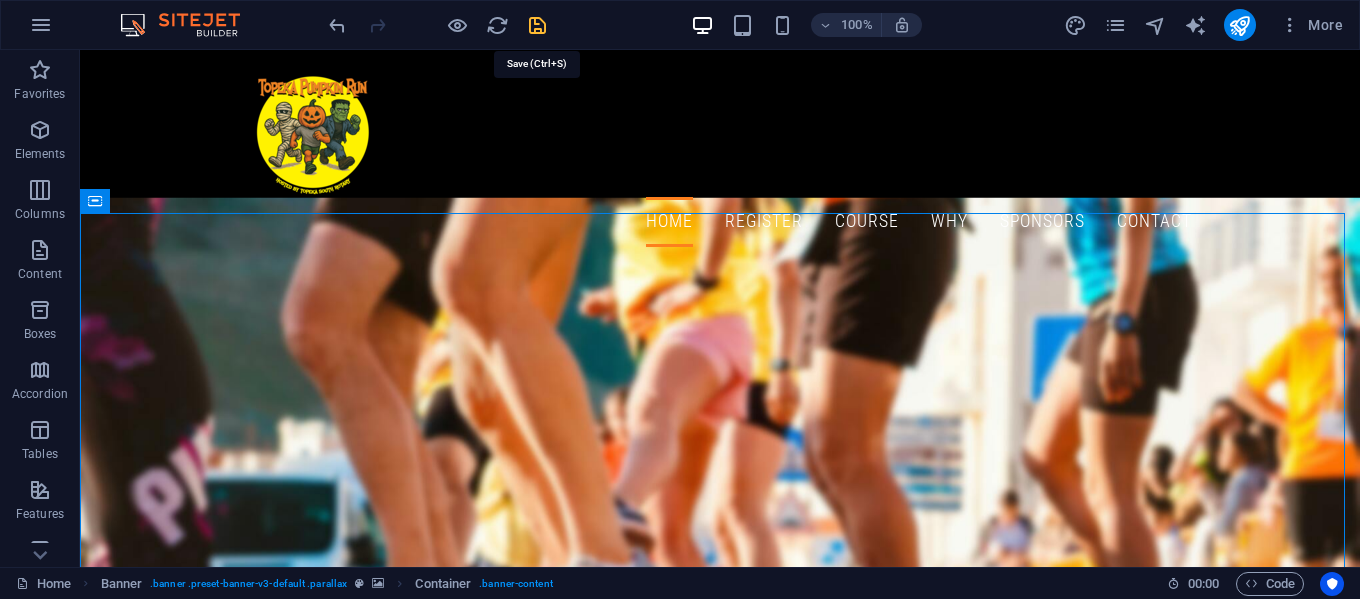 click at bounding box center (537, 25) 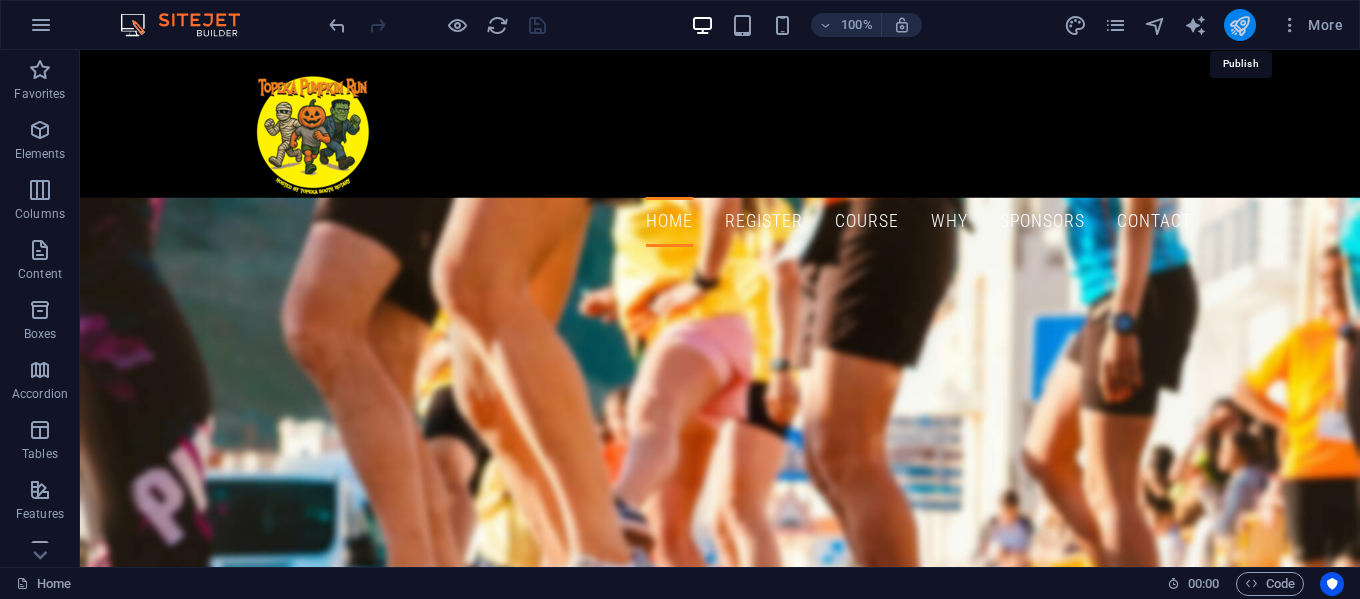 click at bounding box center (1239, 25) 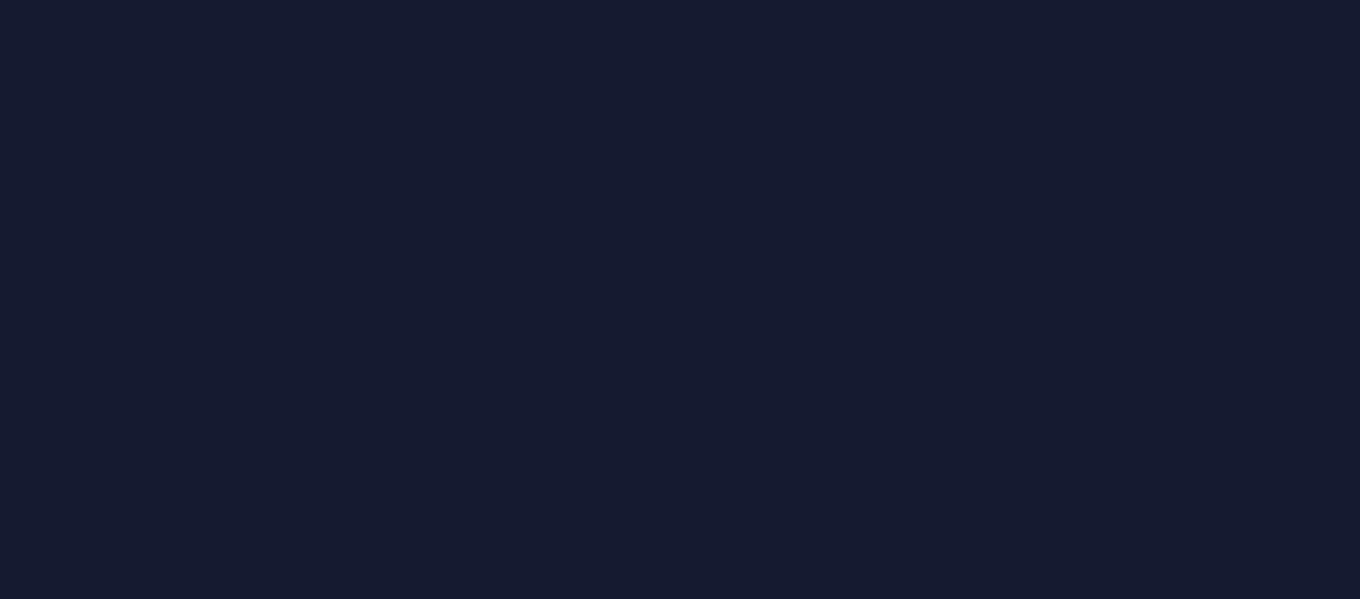 scroll, scrollTop: 0, scrollLeft: 0, axis: both 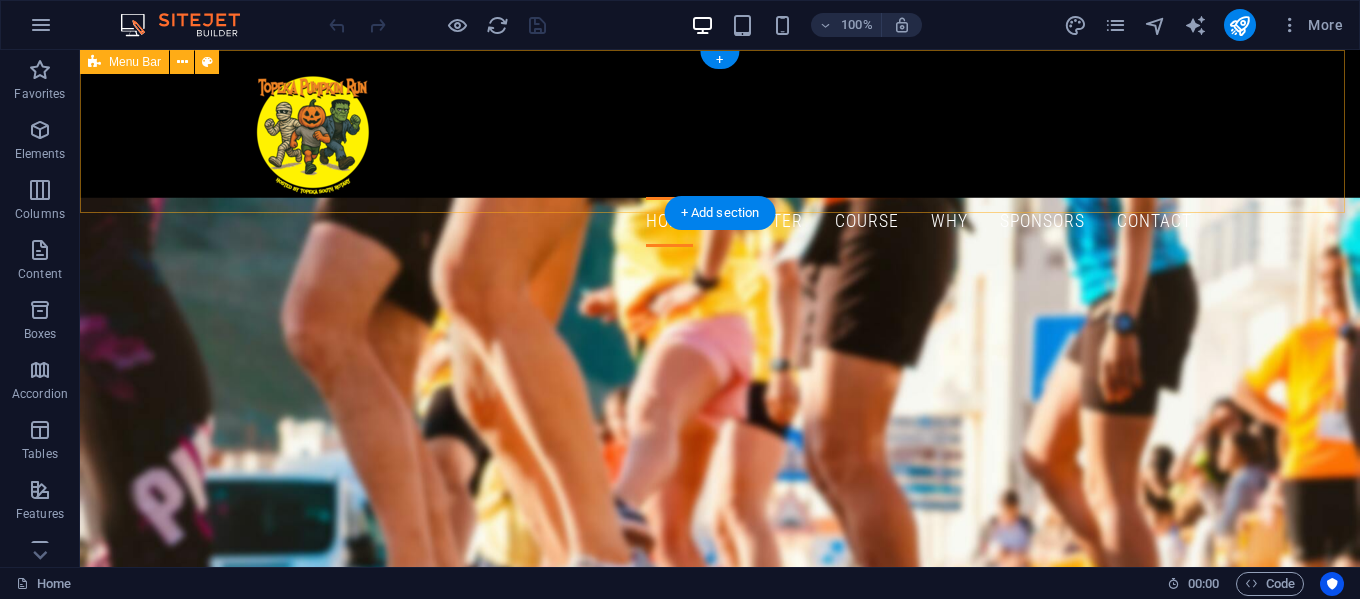 click on "Home Register Course Why Sponsors Contact" at bounding box center [720, 156] 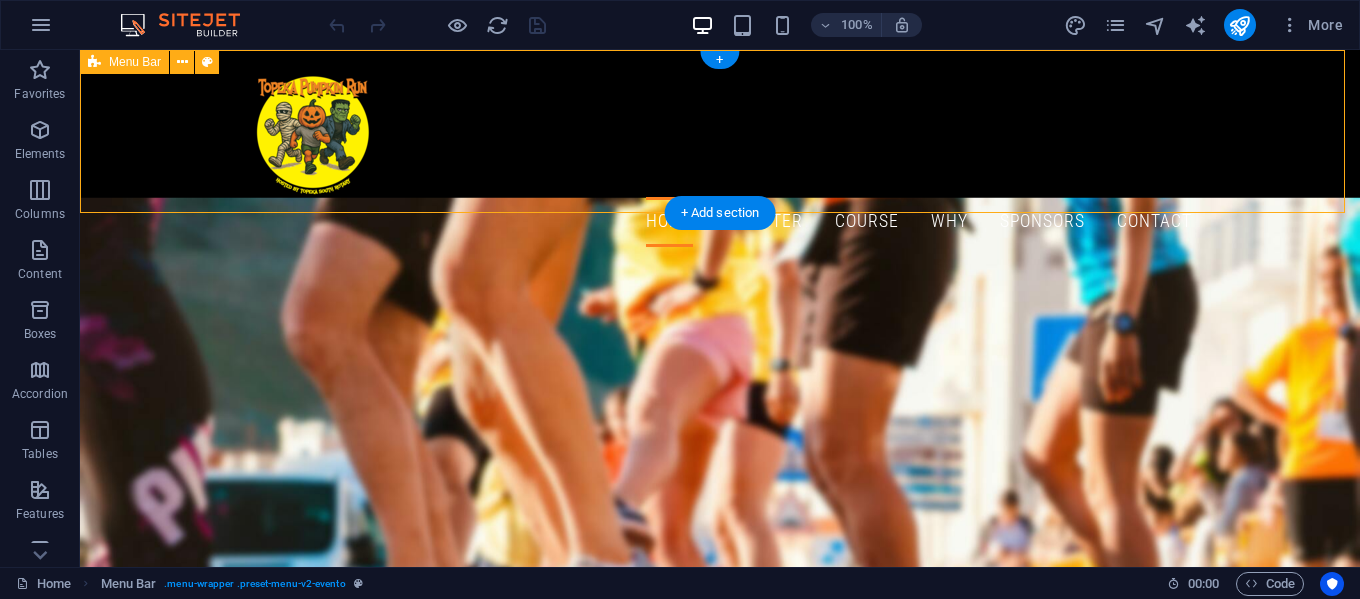click on "Home Register Course Why Sponsors Contact" at bounding box center [720, 156] 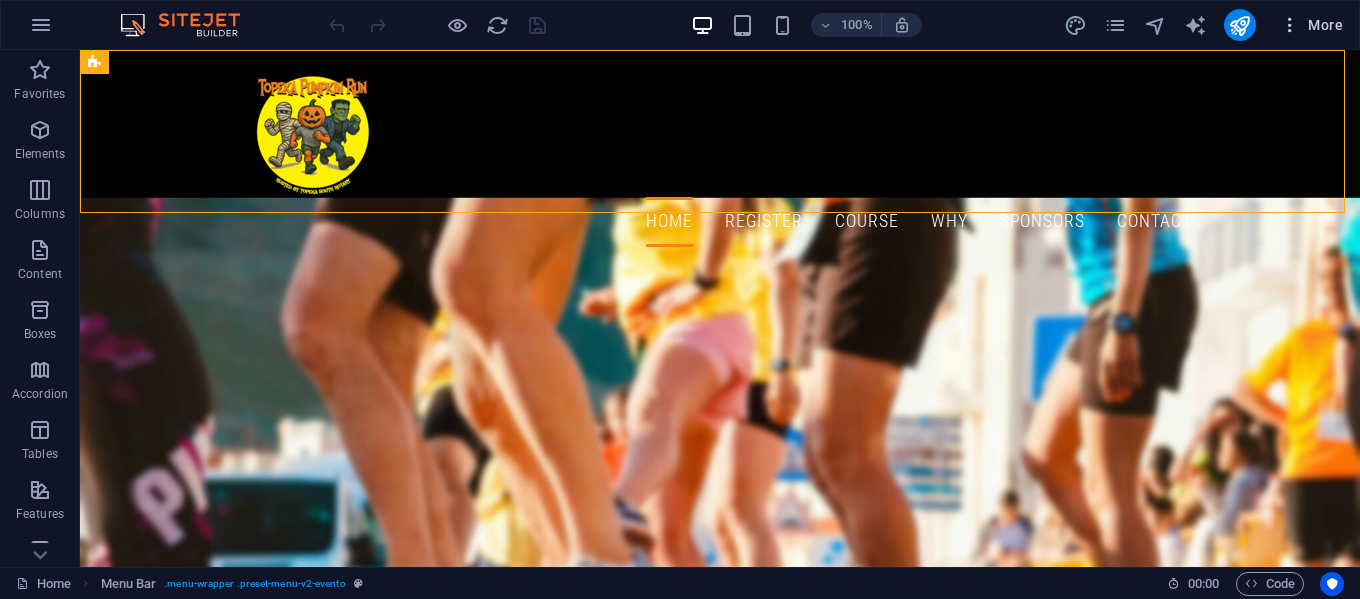 click at bounding box center [1290, 25] 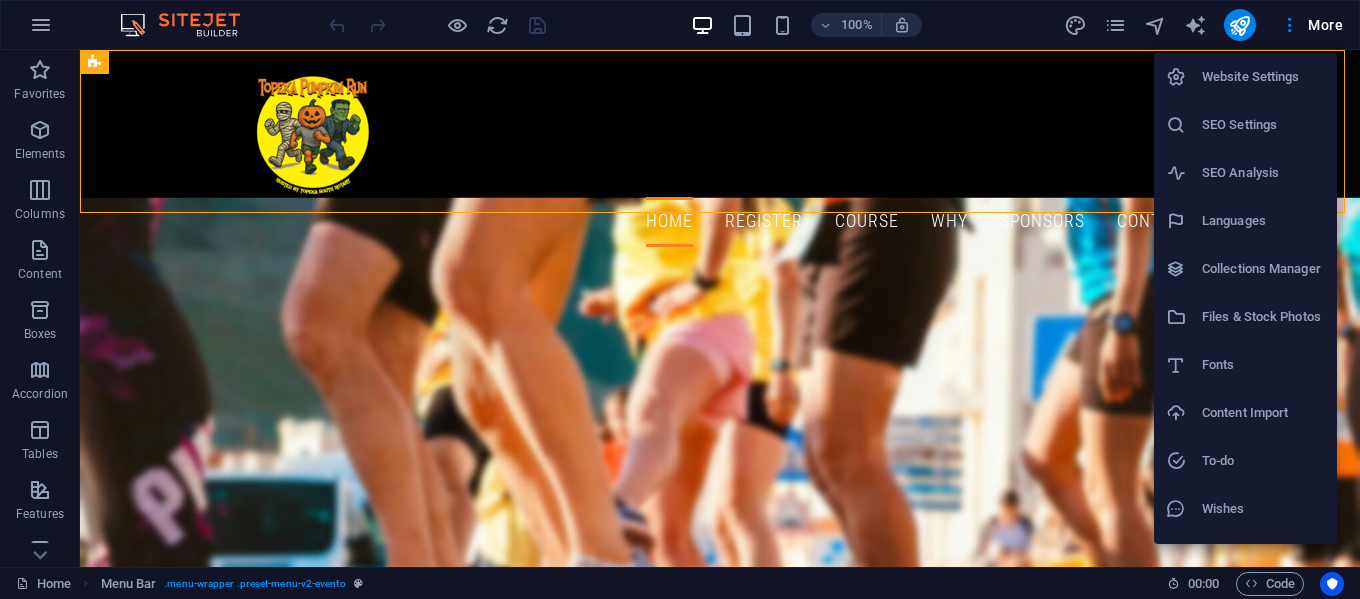 click at bounding box center (680, 299) 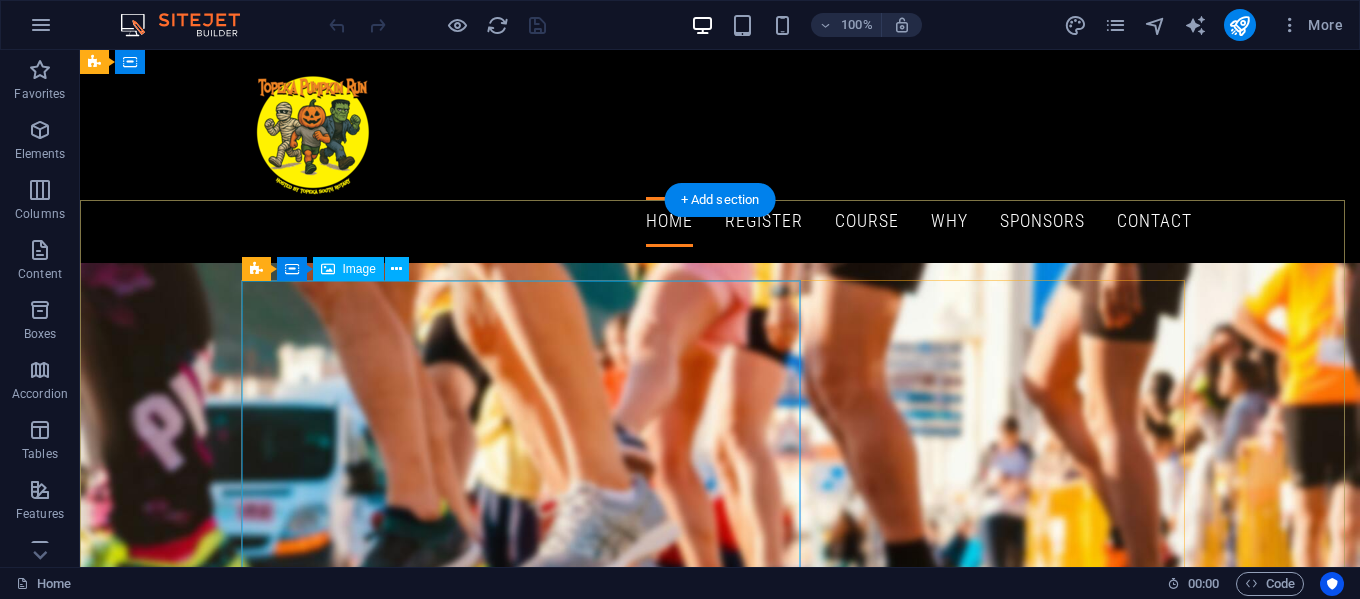 scroll, scrollTop: 0, scrollLeft: 0, axis: both 